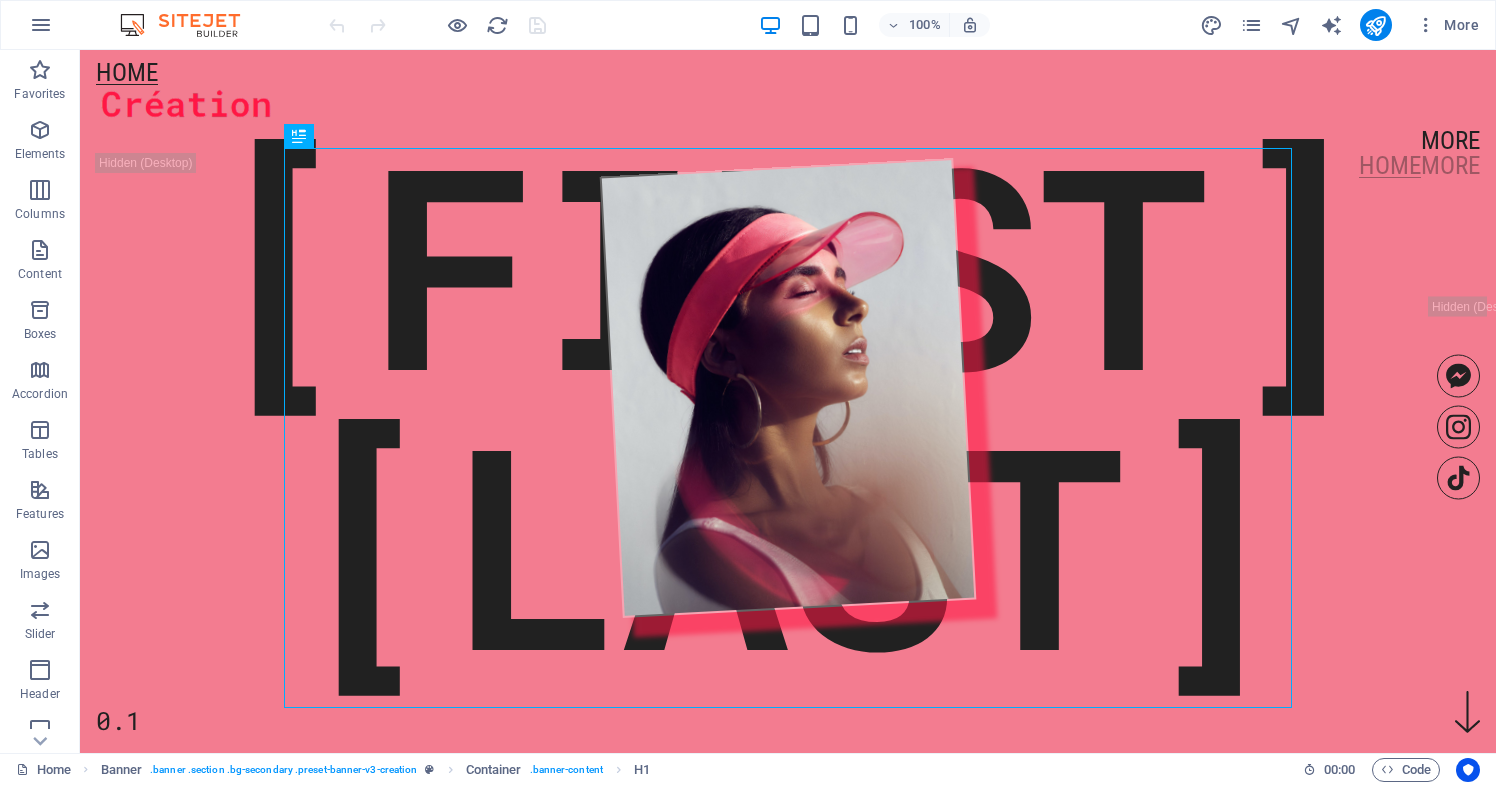 scroll, scrollTop: 0, scrollLeft: 0, axis: both 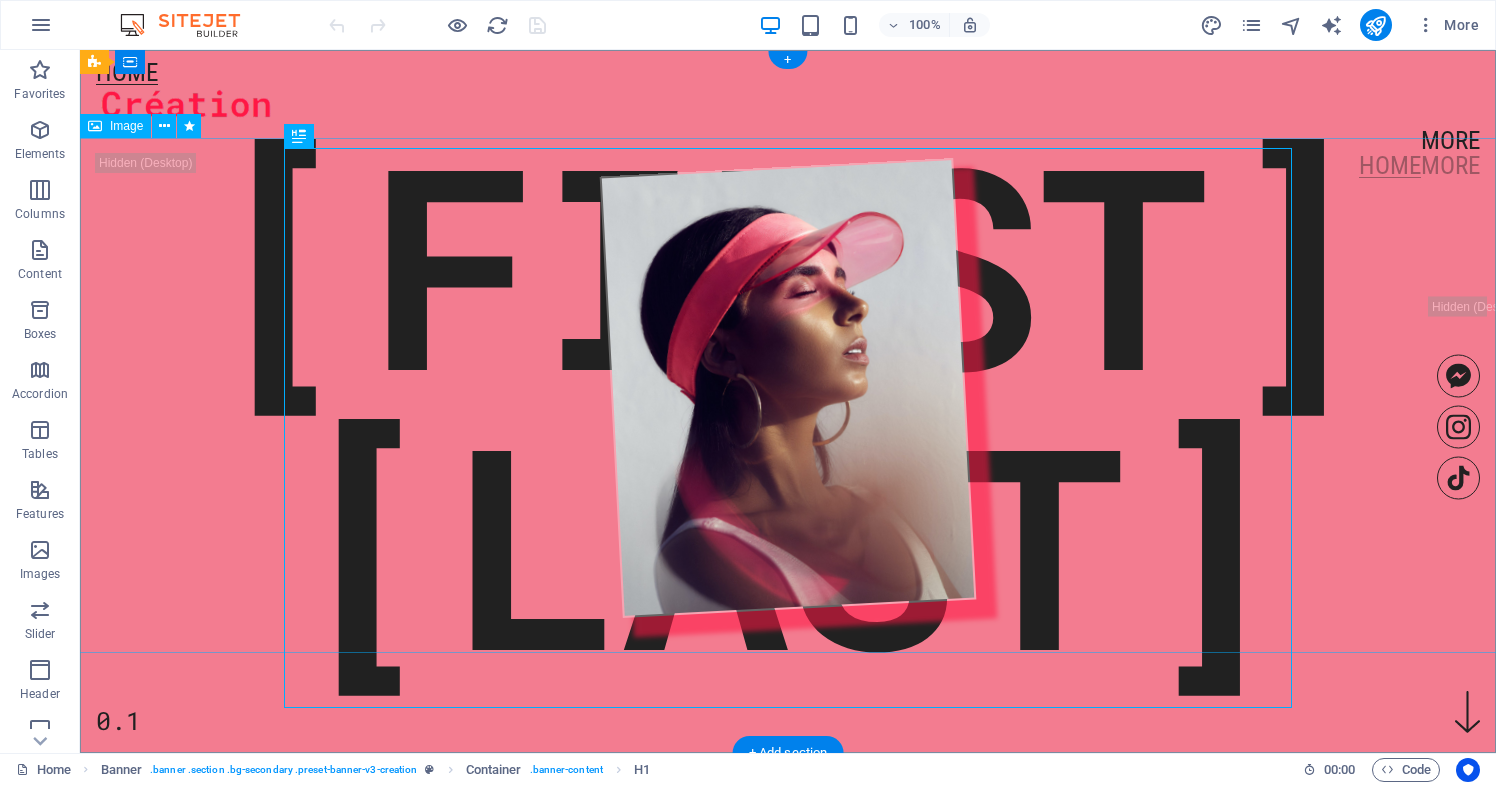 click at bounding box center [787, 387] 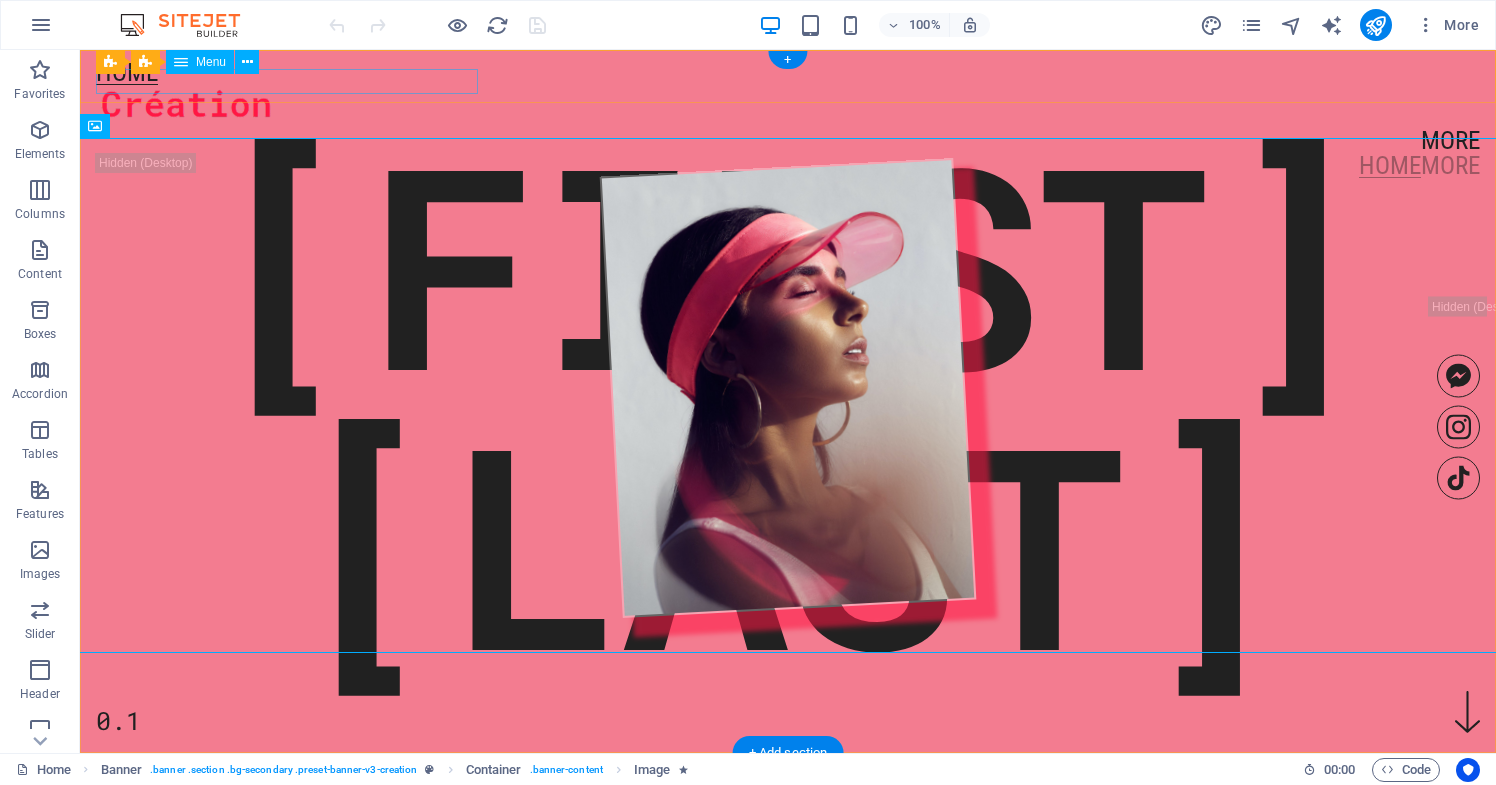 click on "Home" at bounding box center [788, 72] 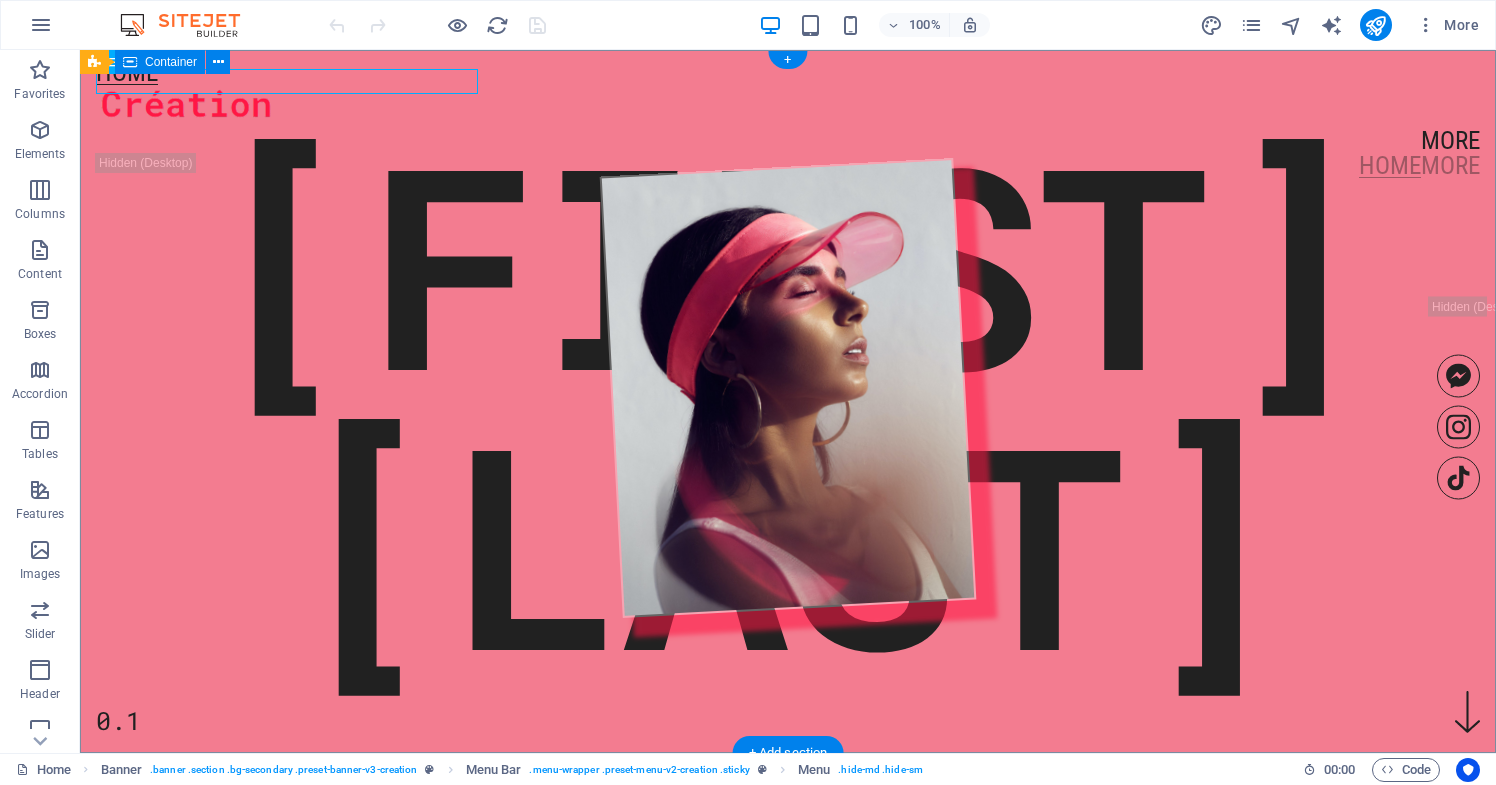 click on "[FIRST] [LAST] [NUMBER]" at bounding box center (788, 393) 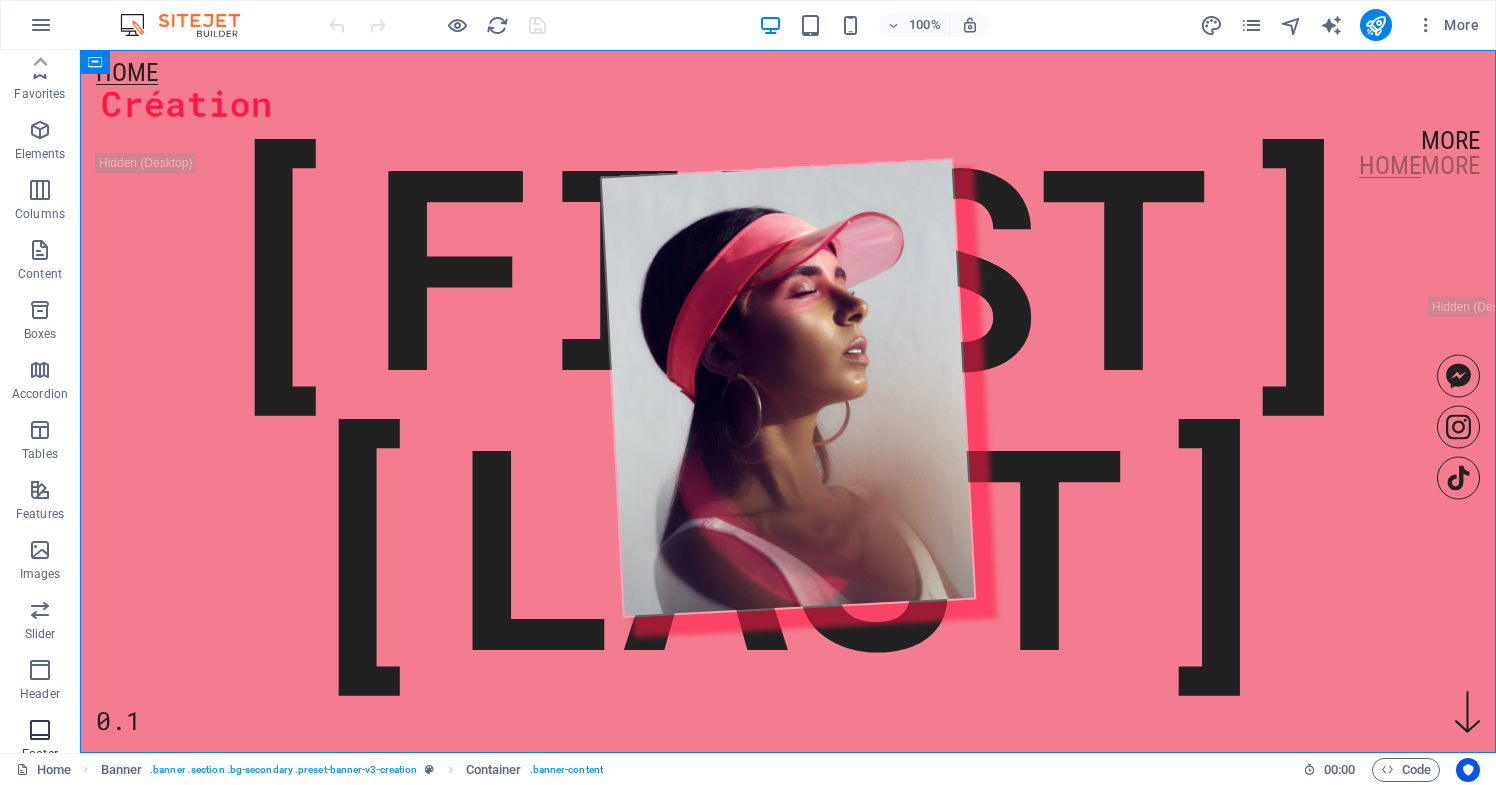 scroll, scrollTop: 0, scrollLeft: 0, axis: both 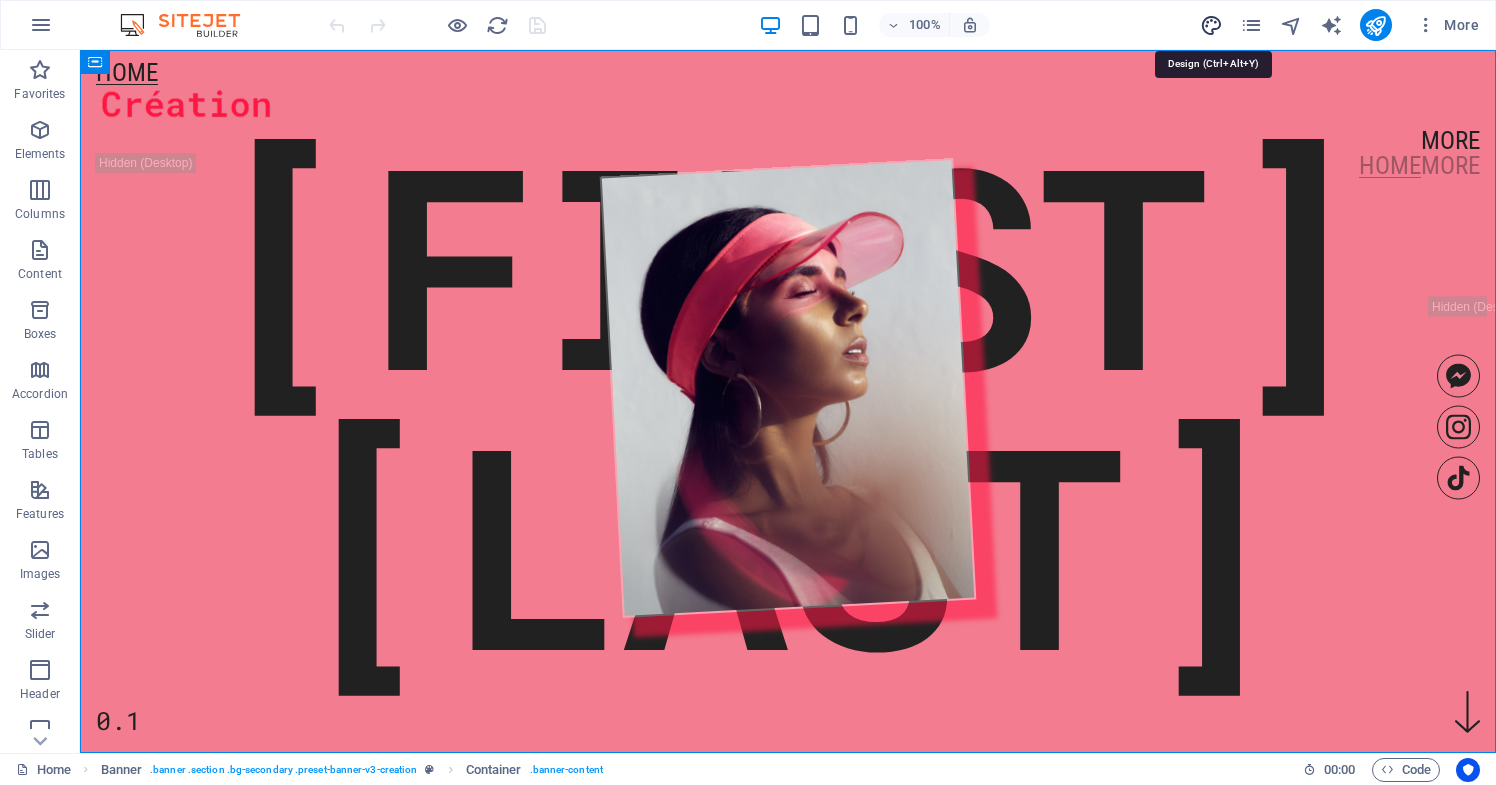 click at bounding box center (1211, 25) 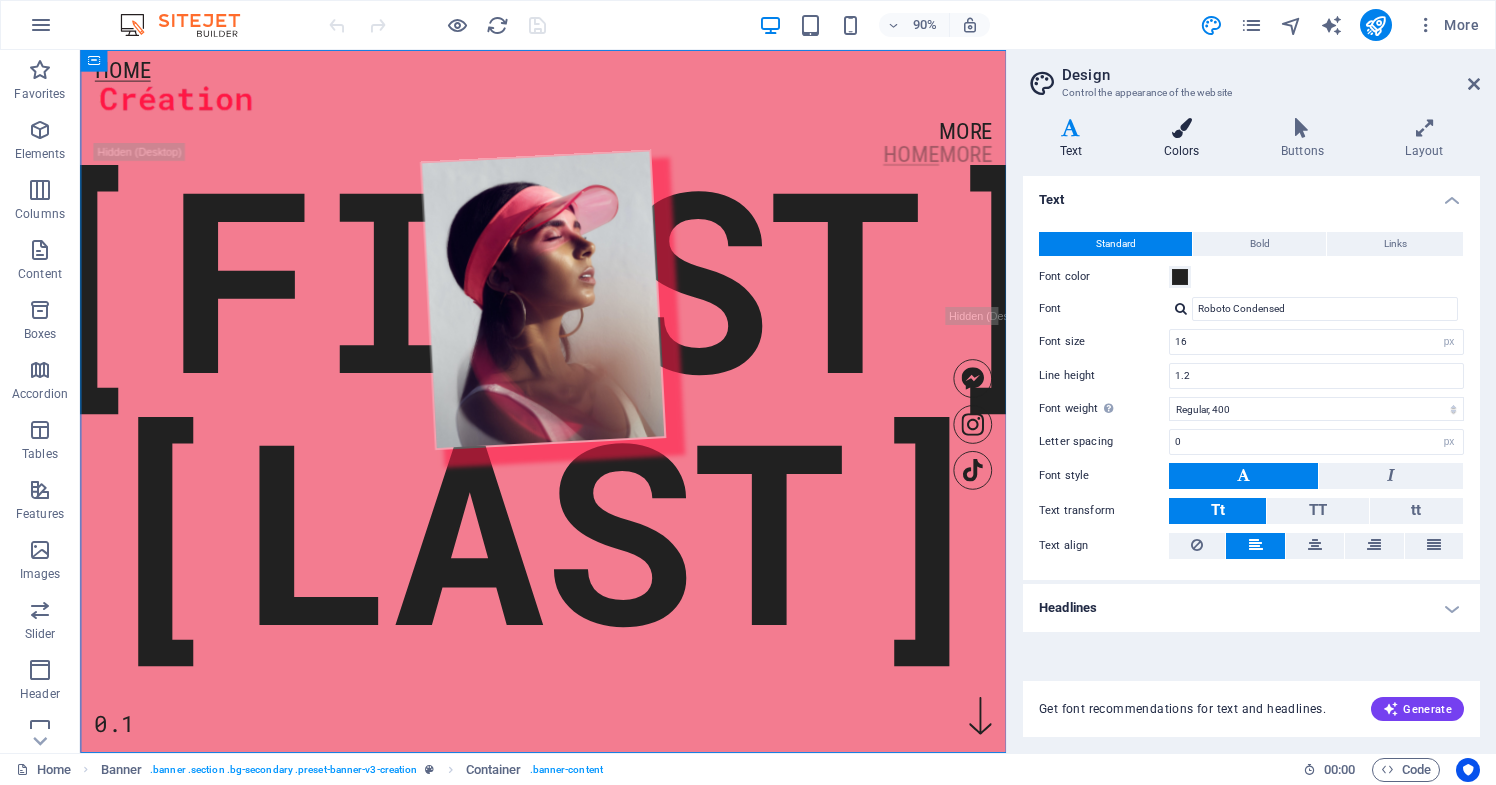 click at bounding box center [1181, 128] 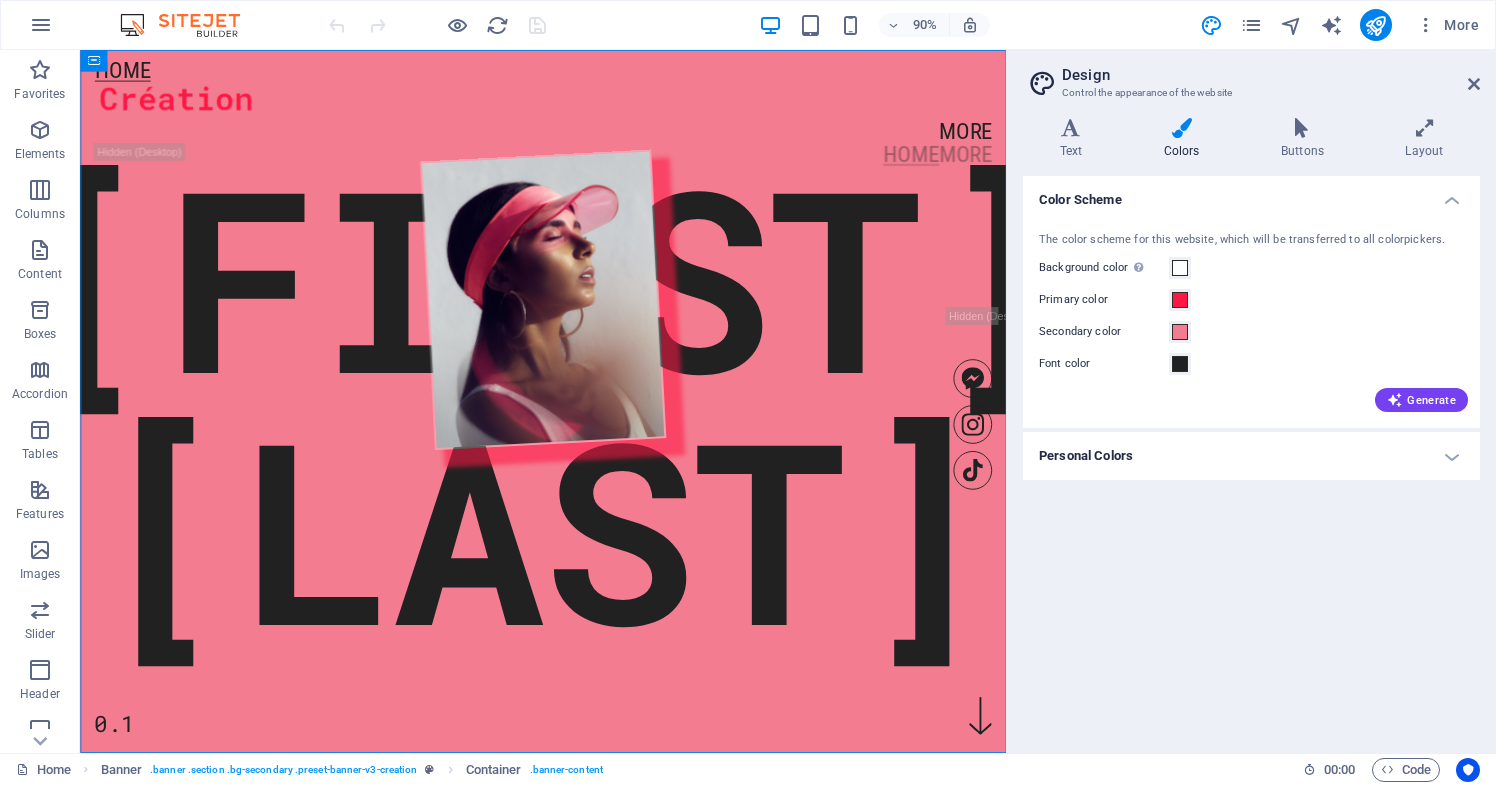 click on "Personal Colors" at bounding box center (1251, 456) 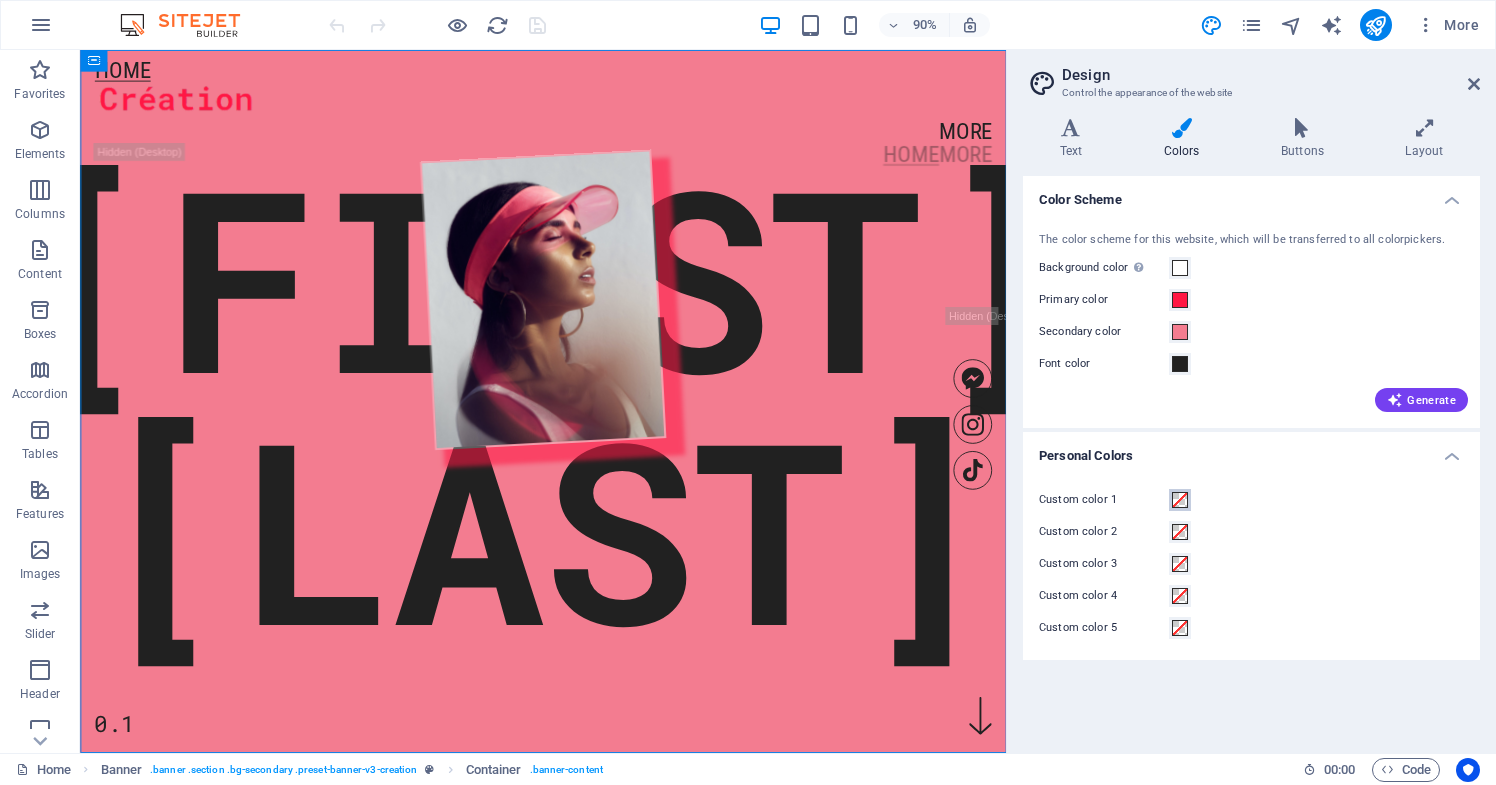 click at bounding box center (1180, 500) 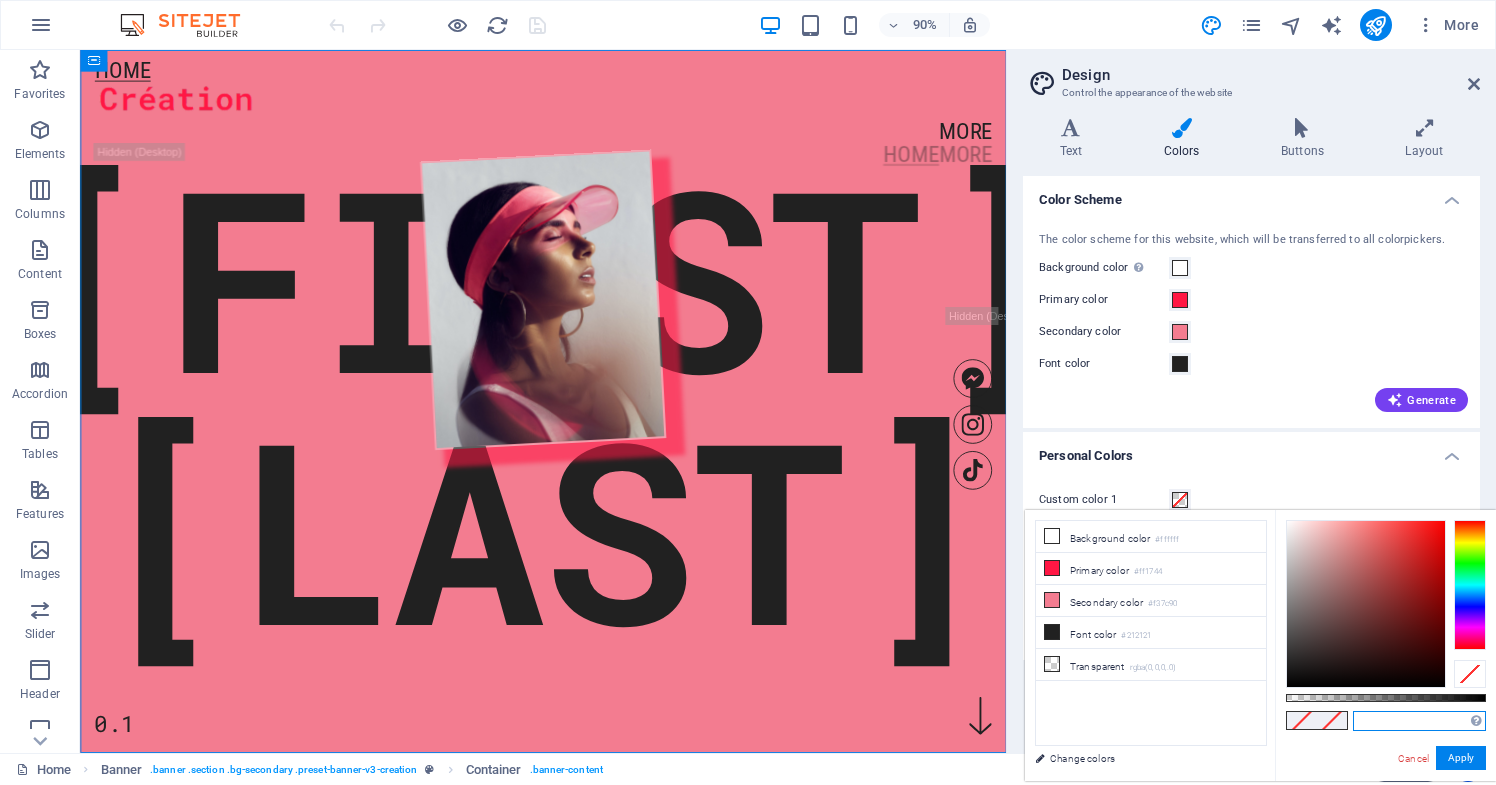 click at bounding box center [1419, 721] 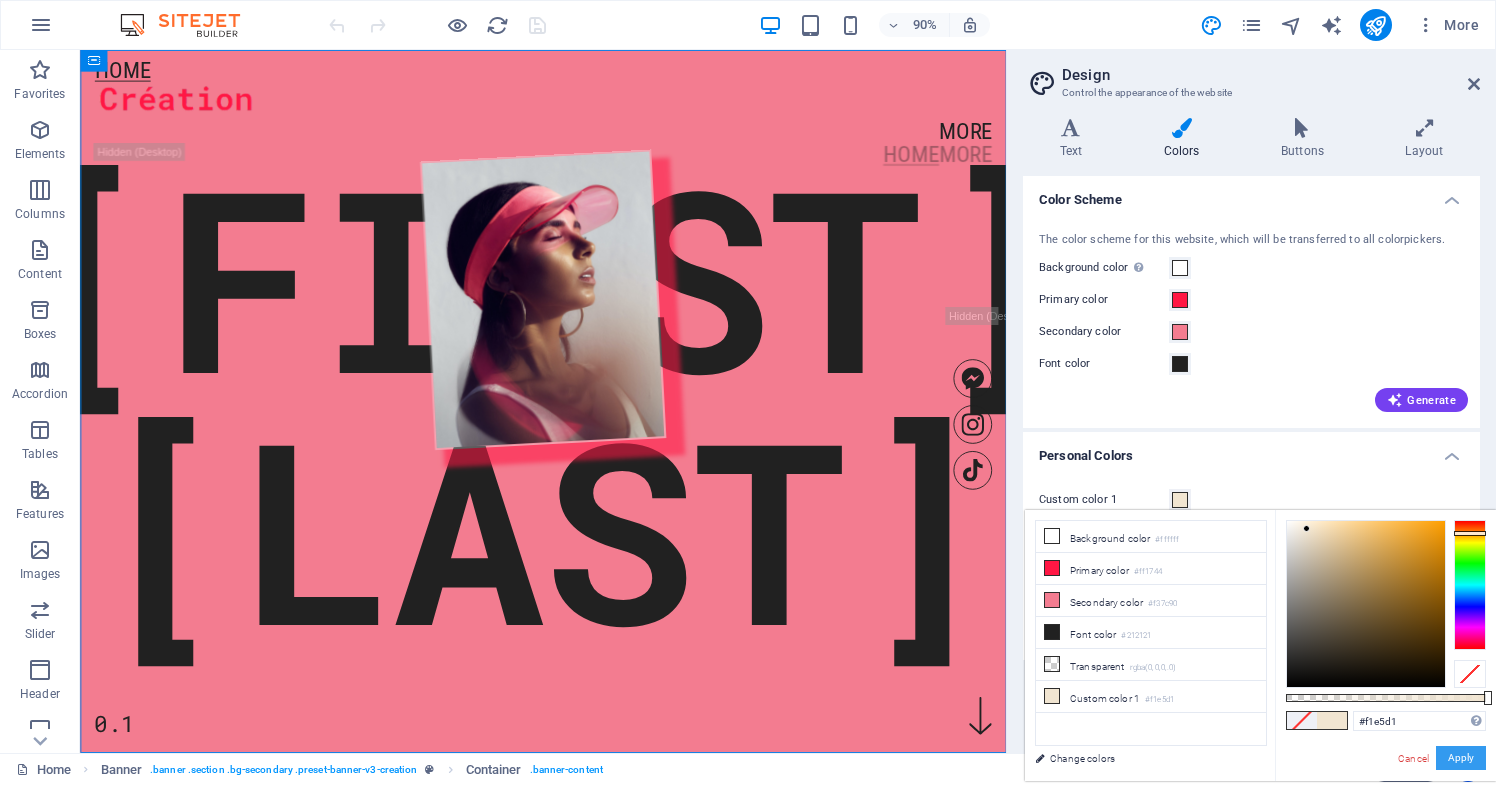 click on "Apply" at bounding box center [1461, 758] 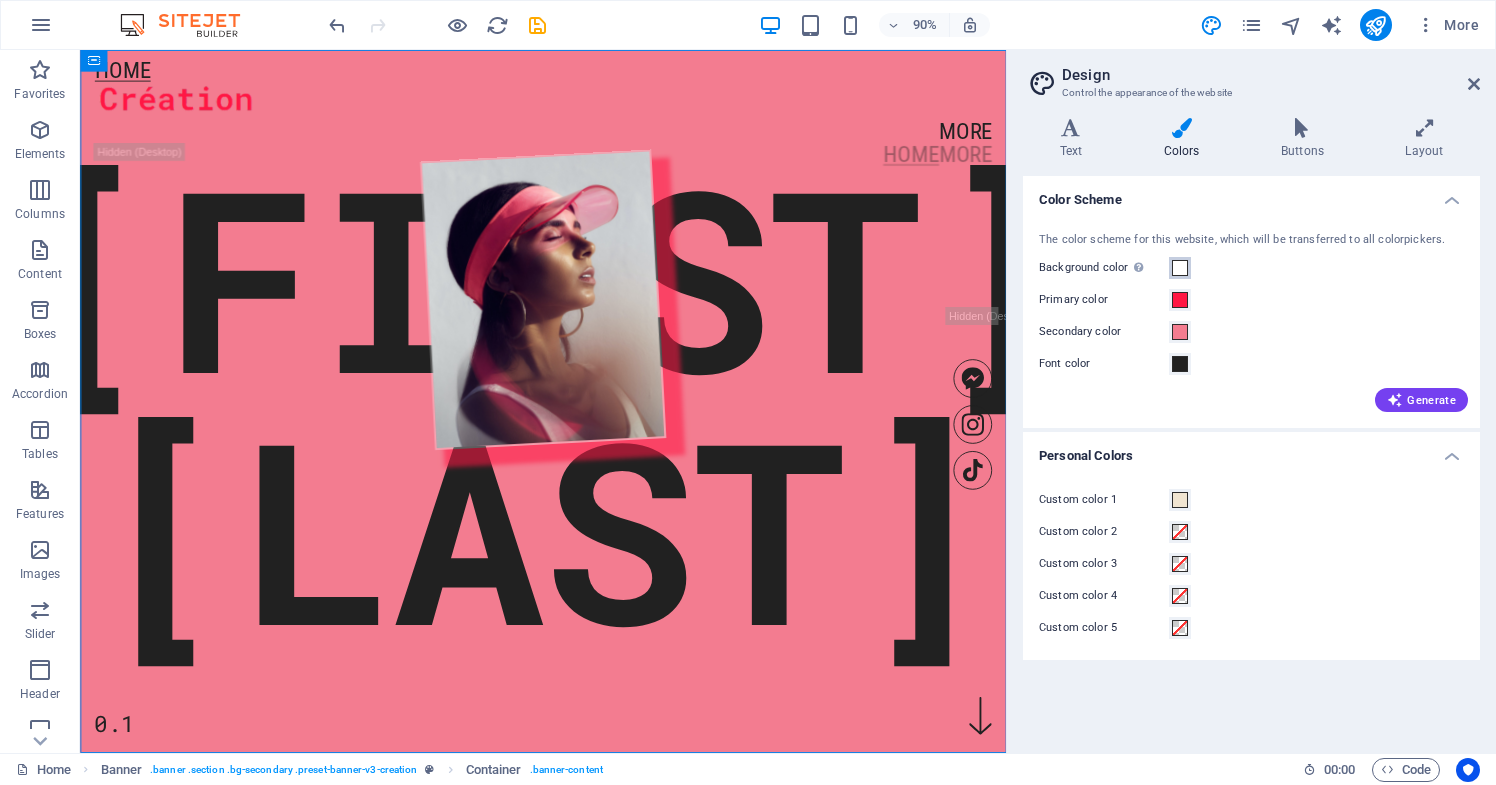 click at bounding box center (1180, 268) 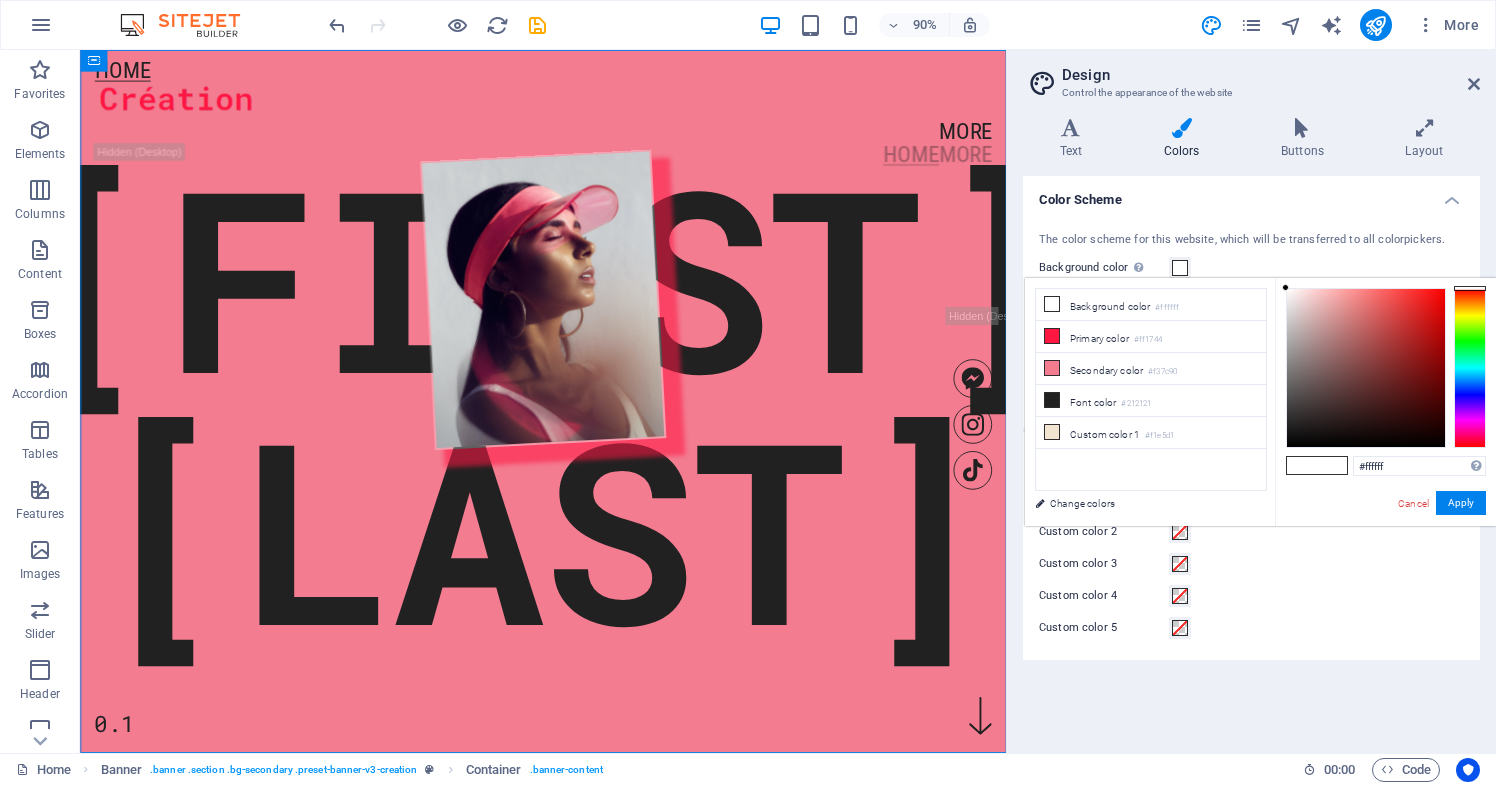 click on "#ffffff Supported formats #0852ed rgb(8, 82, 237) rgba(8, 82, 237, 90%) hsv(221,97,93) hsl(221, 93%, 48%) Cancel Apply" at bounding box center [1385, 547] 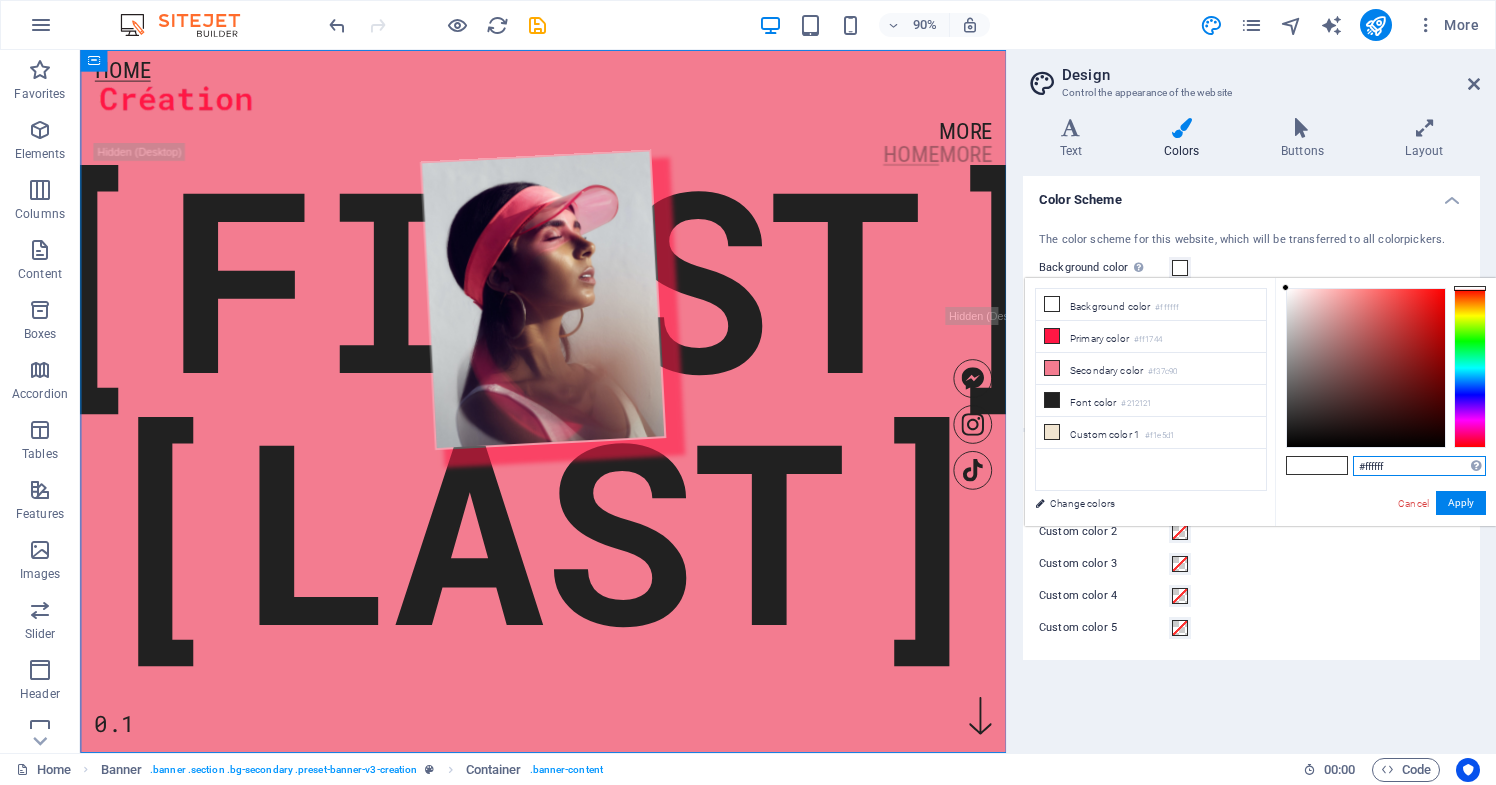 click on "#ffffff" at bounding box center [1419, 466] 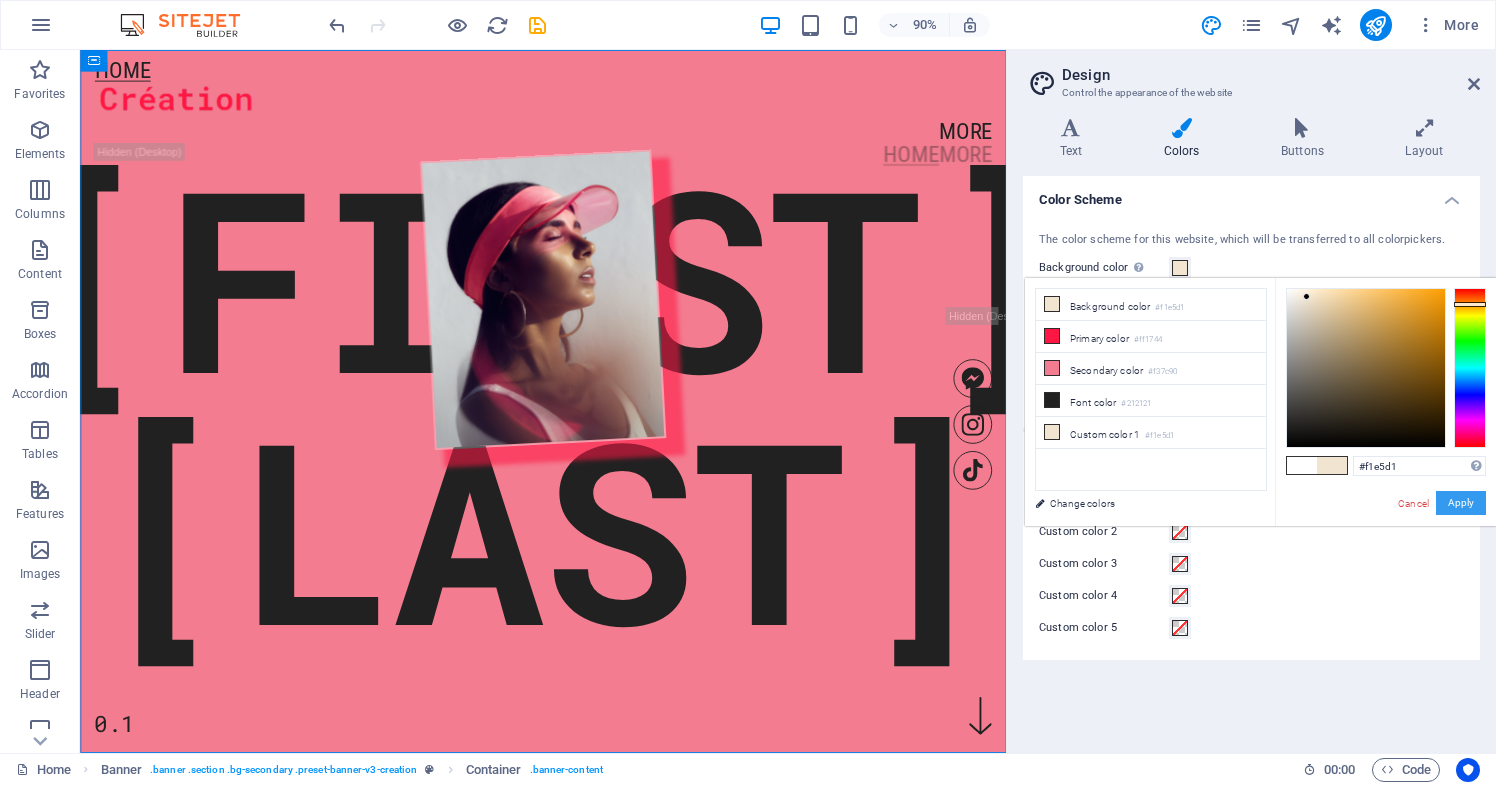 click on "Apply" at bounding box center (1461, 503) 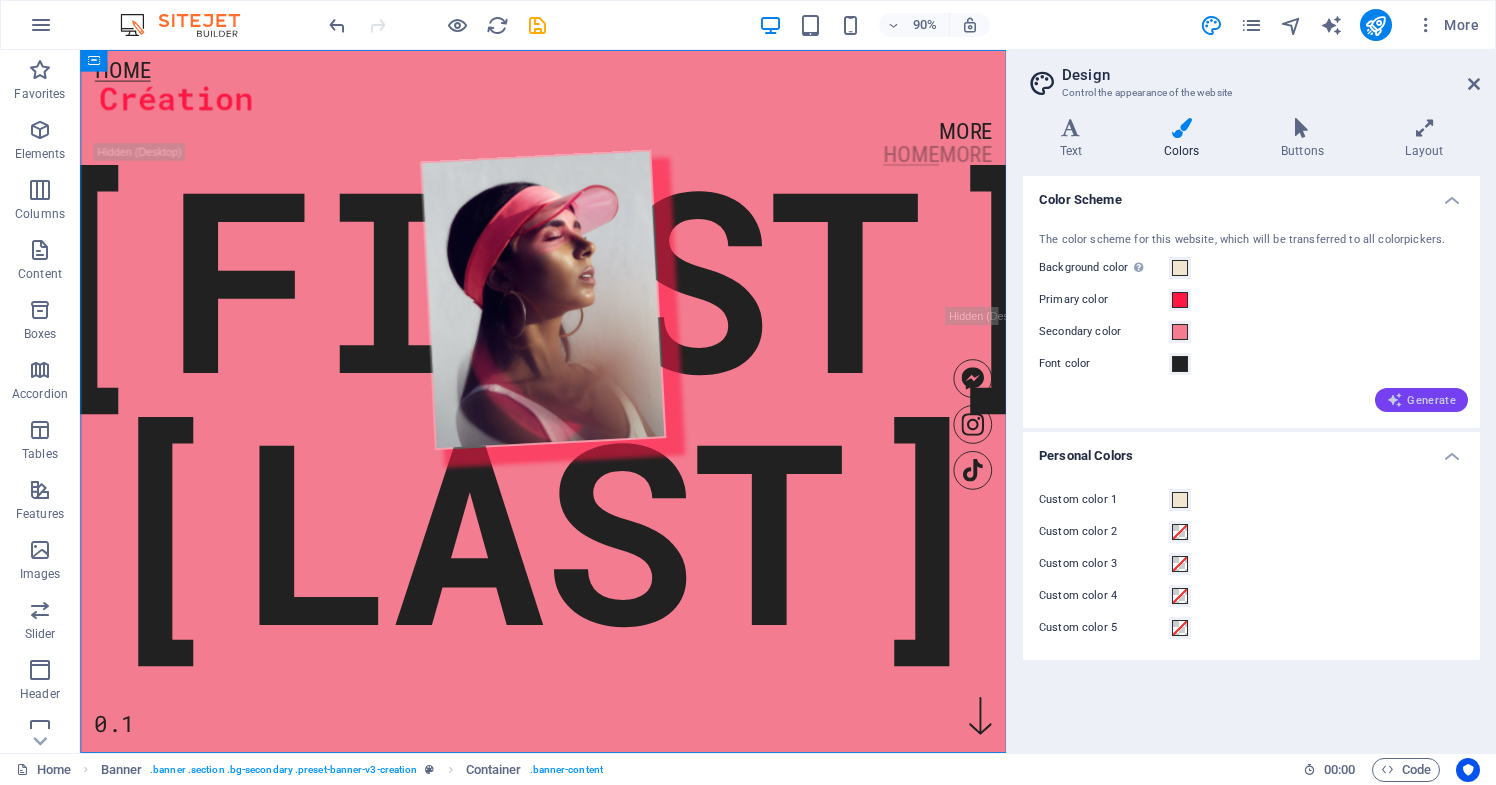 click on "Generate" at bounding box center (1421, 400) 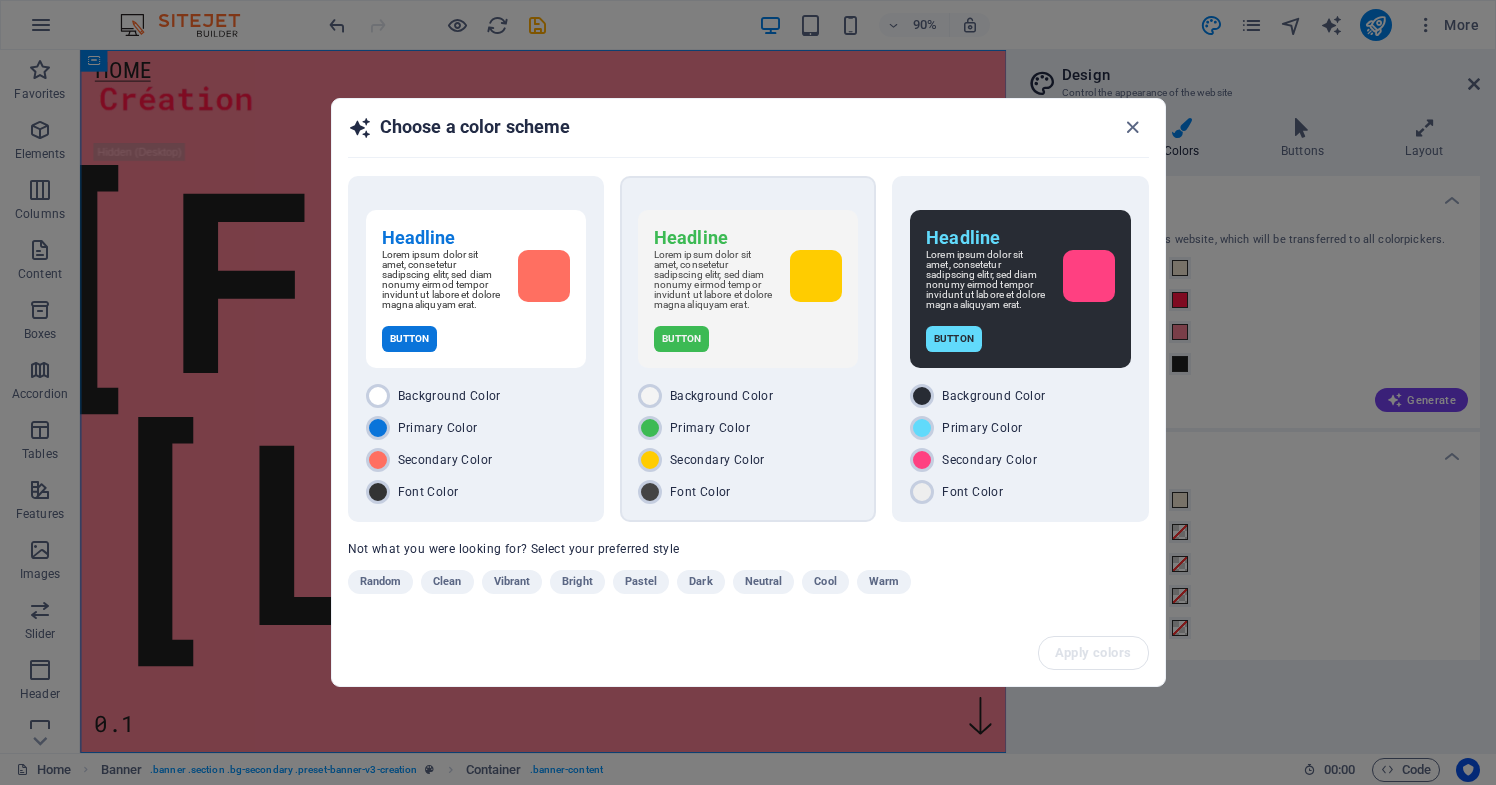 click on "Primary Color" at bounding box center (710, 428) 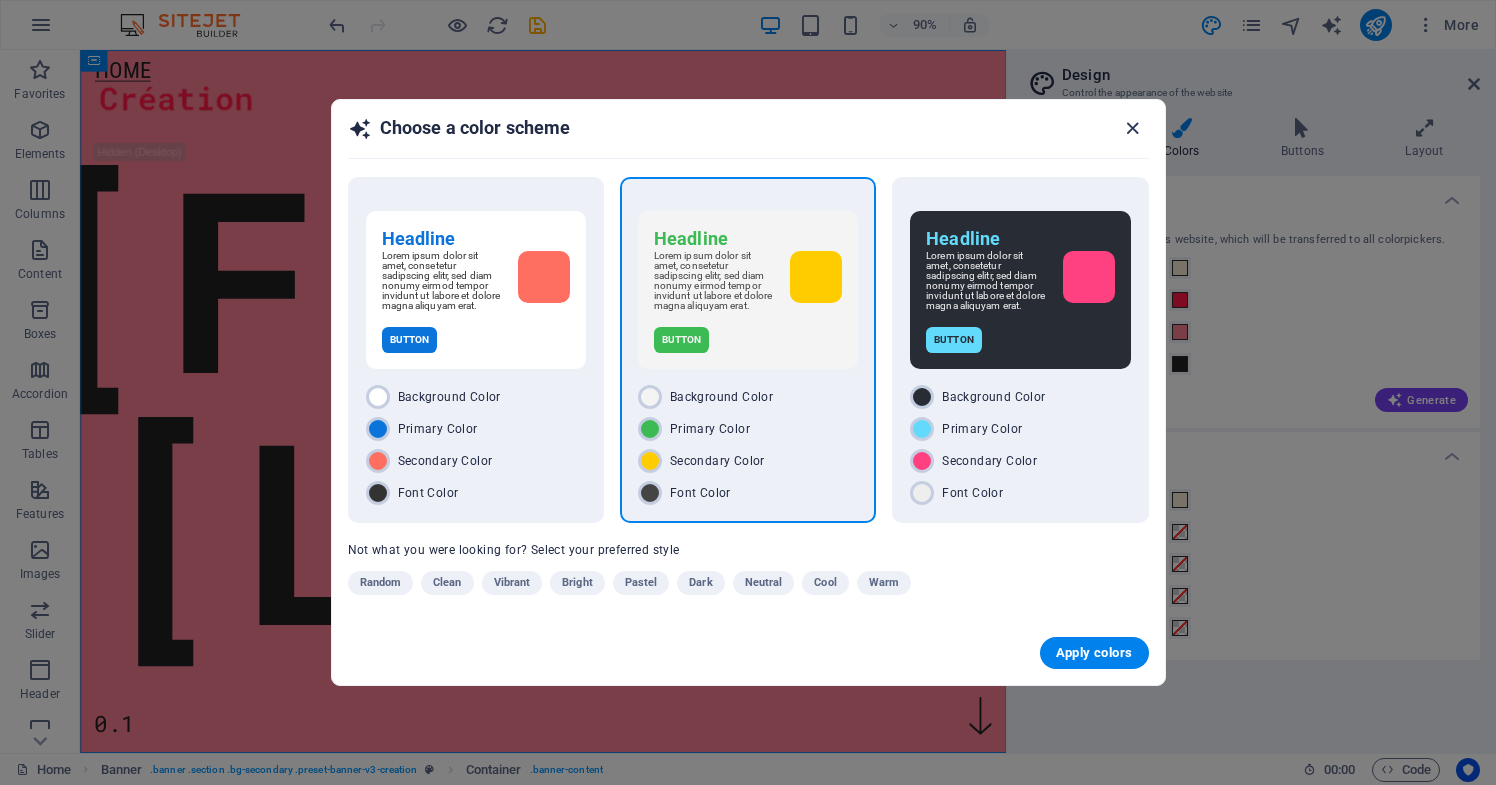 click at bounding box center (1132, 128) 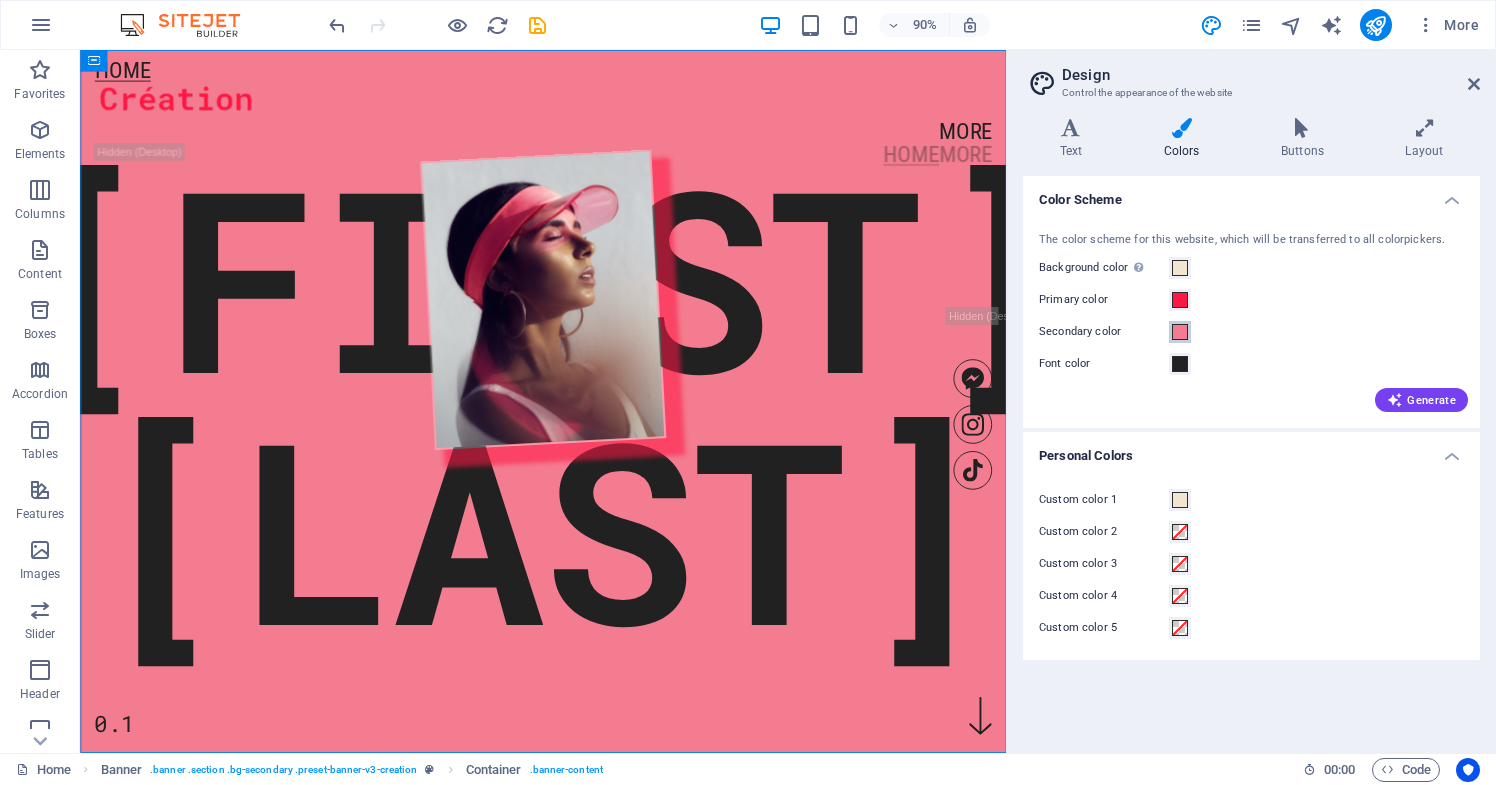 click at bounding box center [1180, 332] 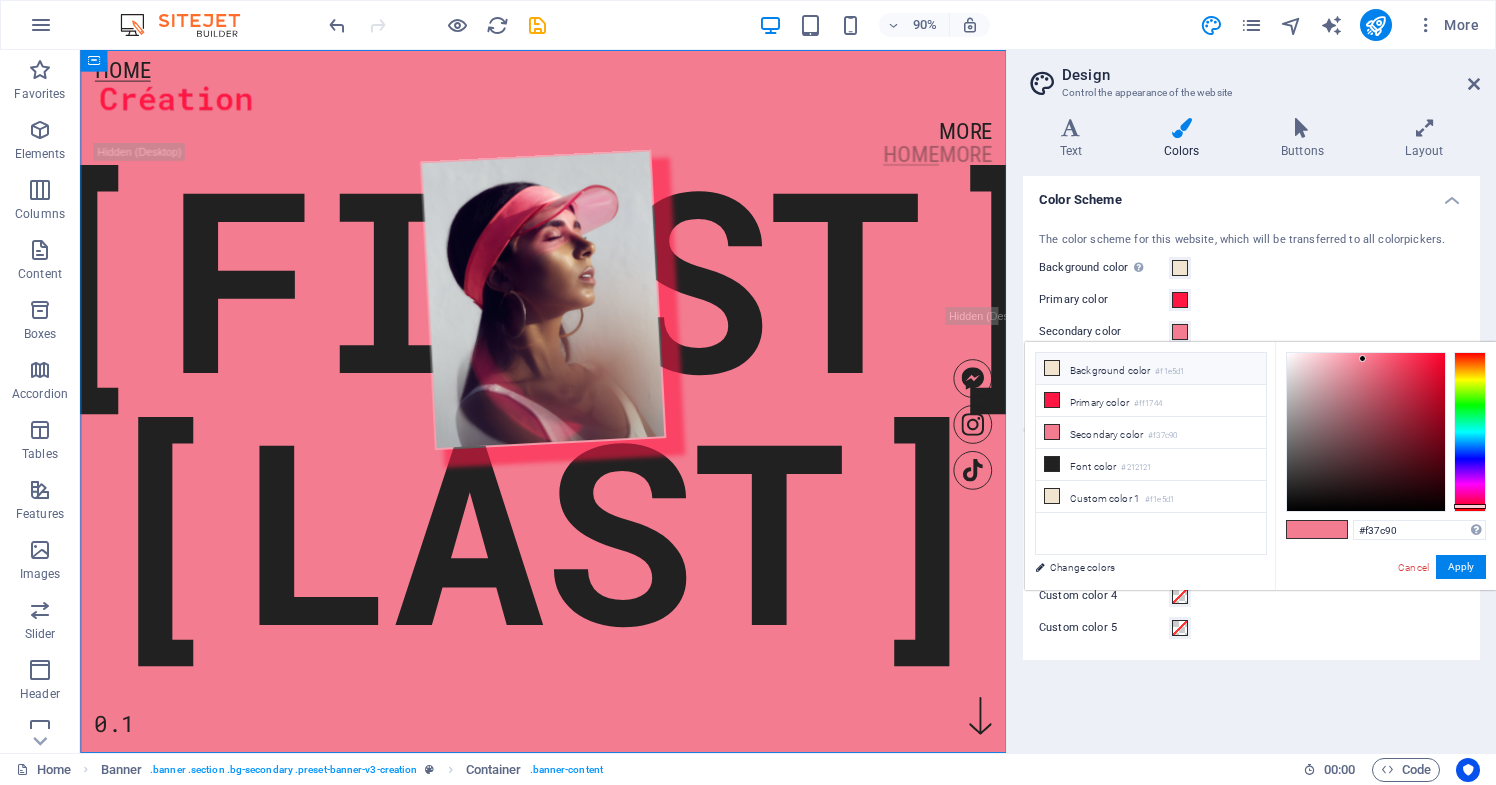 click on "Background color
#f1e5d1" at bounding box center (1151, 369) 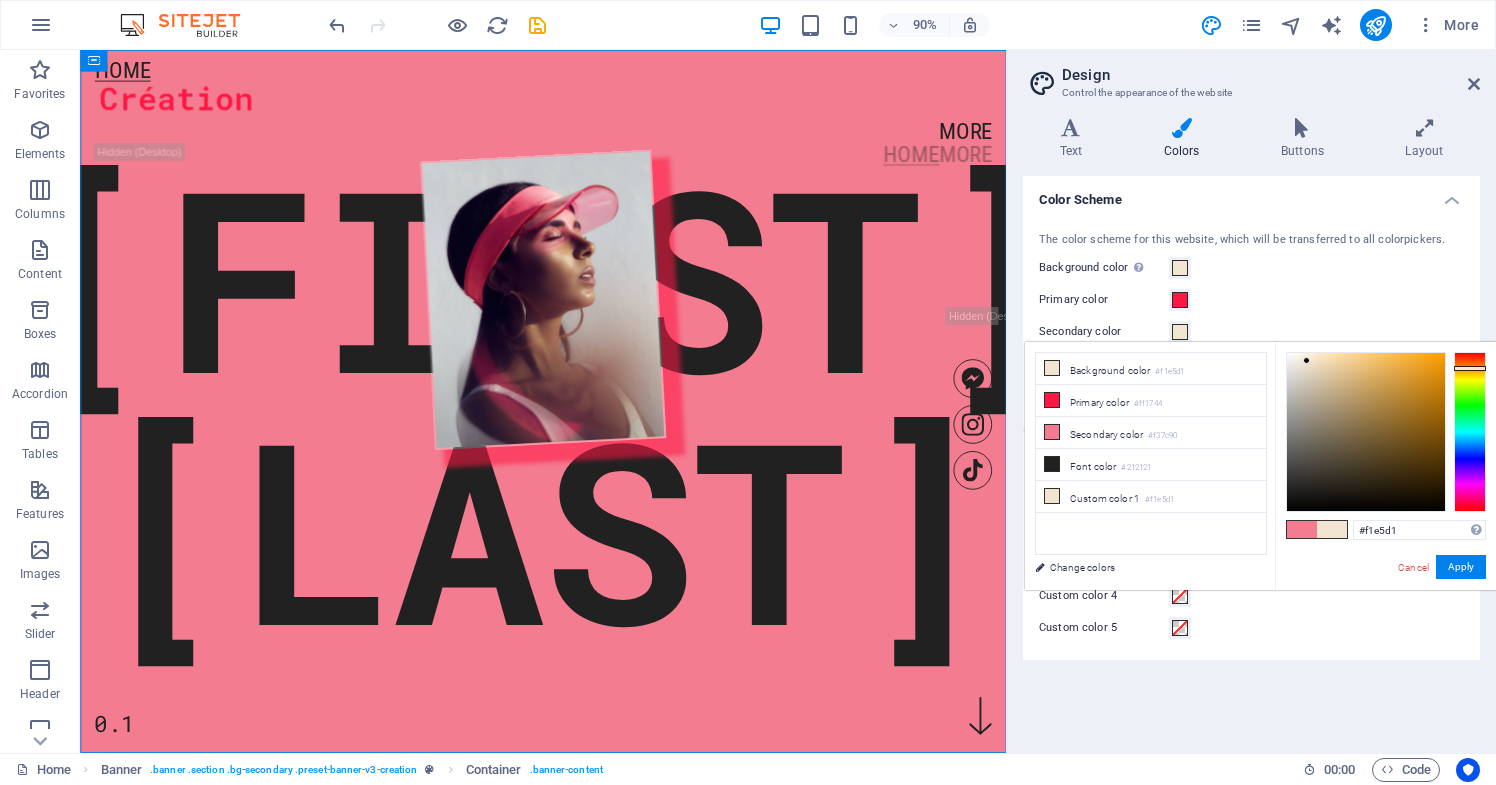 click on "The color scheme for this website, which will be transferred to all colorpickers. Background color Only visible if it is not covered by other backgrounds. Primary color Secondary color Font color Generate" at bounding box center [1251, 320] 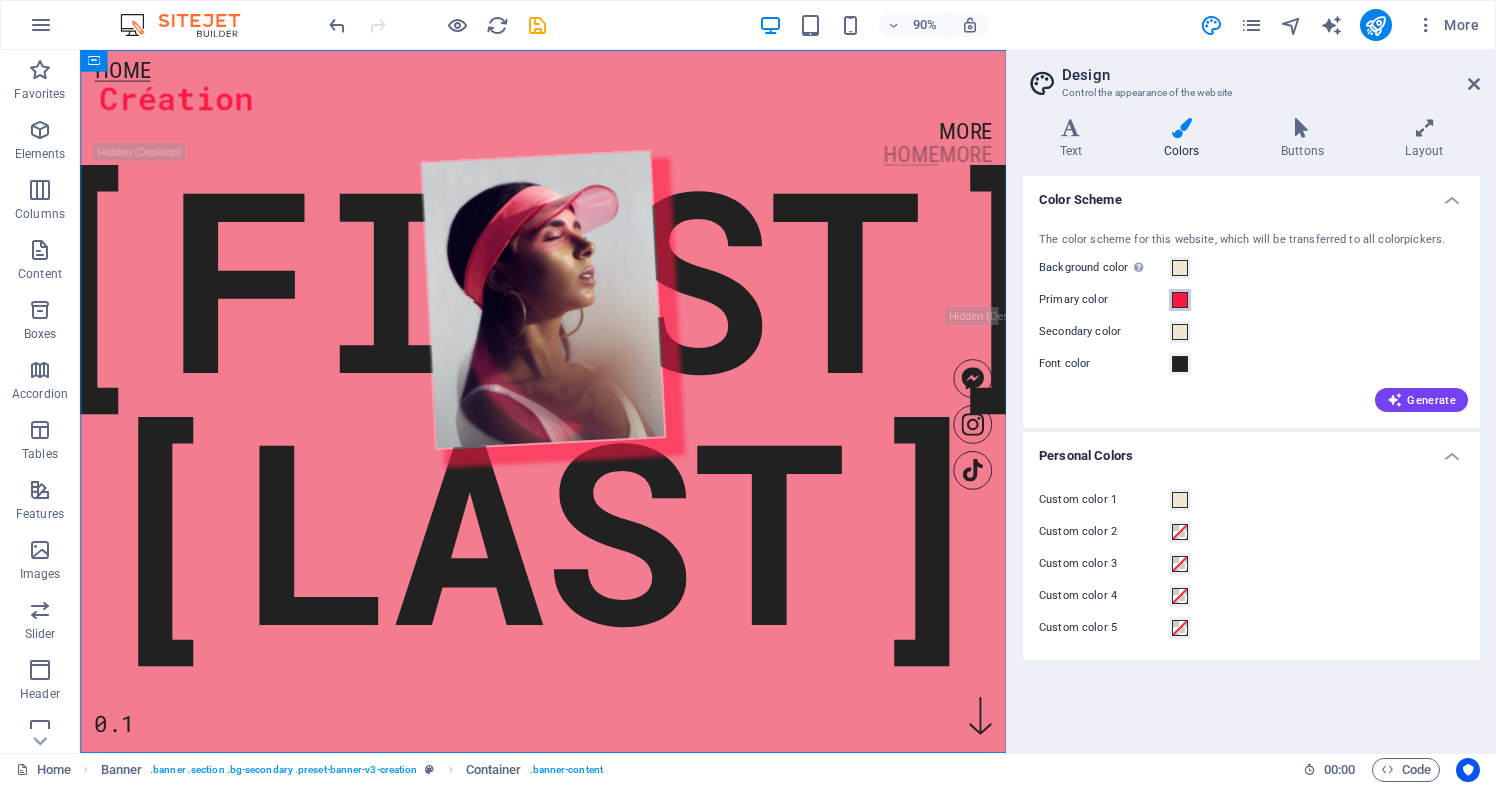 click at bounding box center (1180, 300) 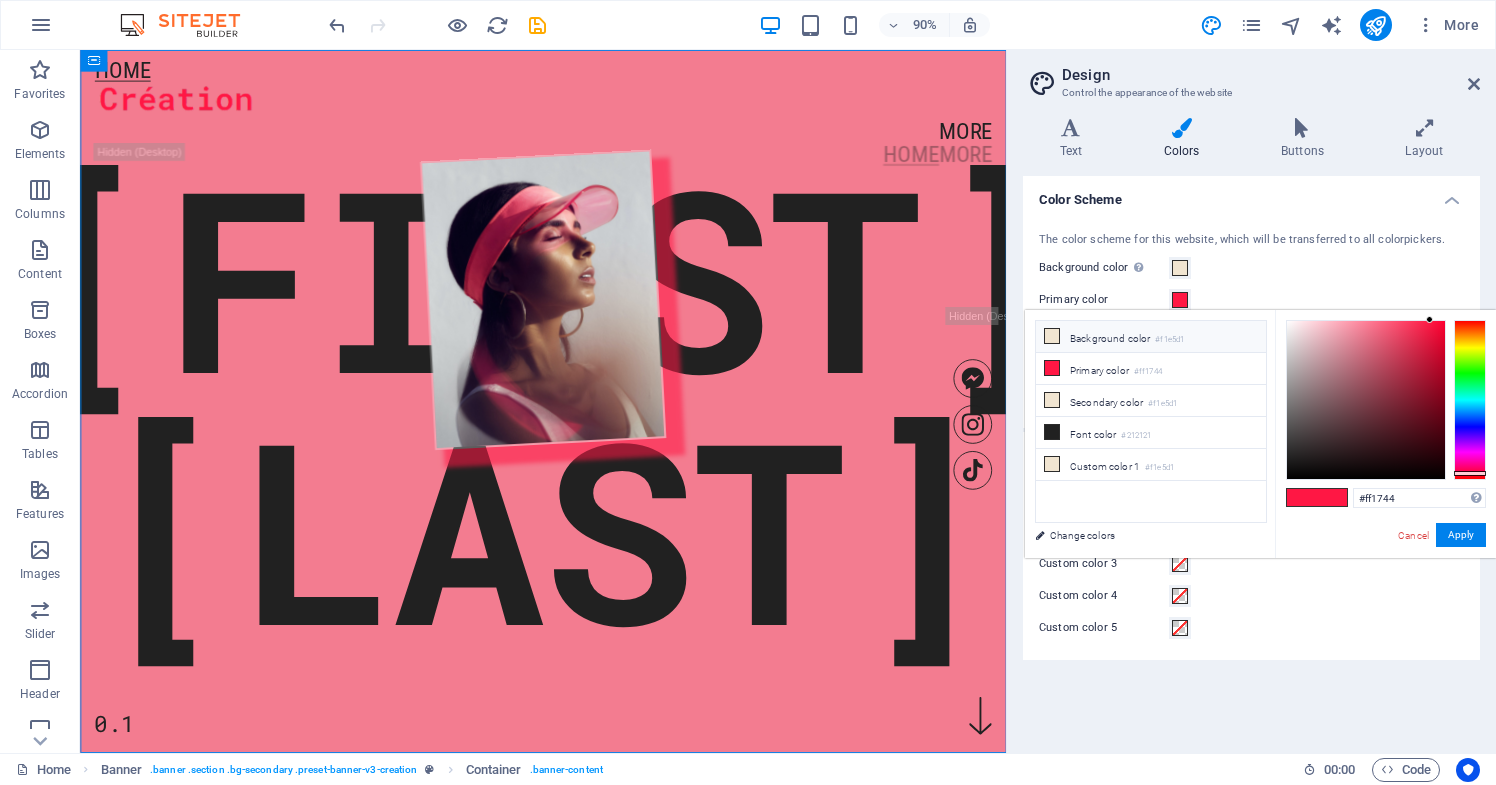 click on "#f1e5d1" at bounding box center (1169, 340) 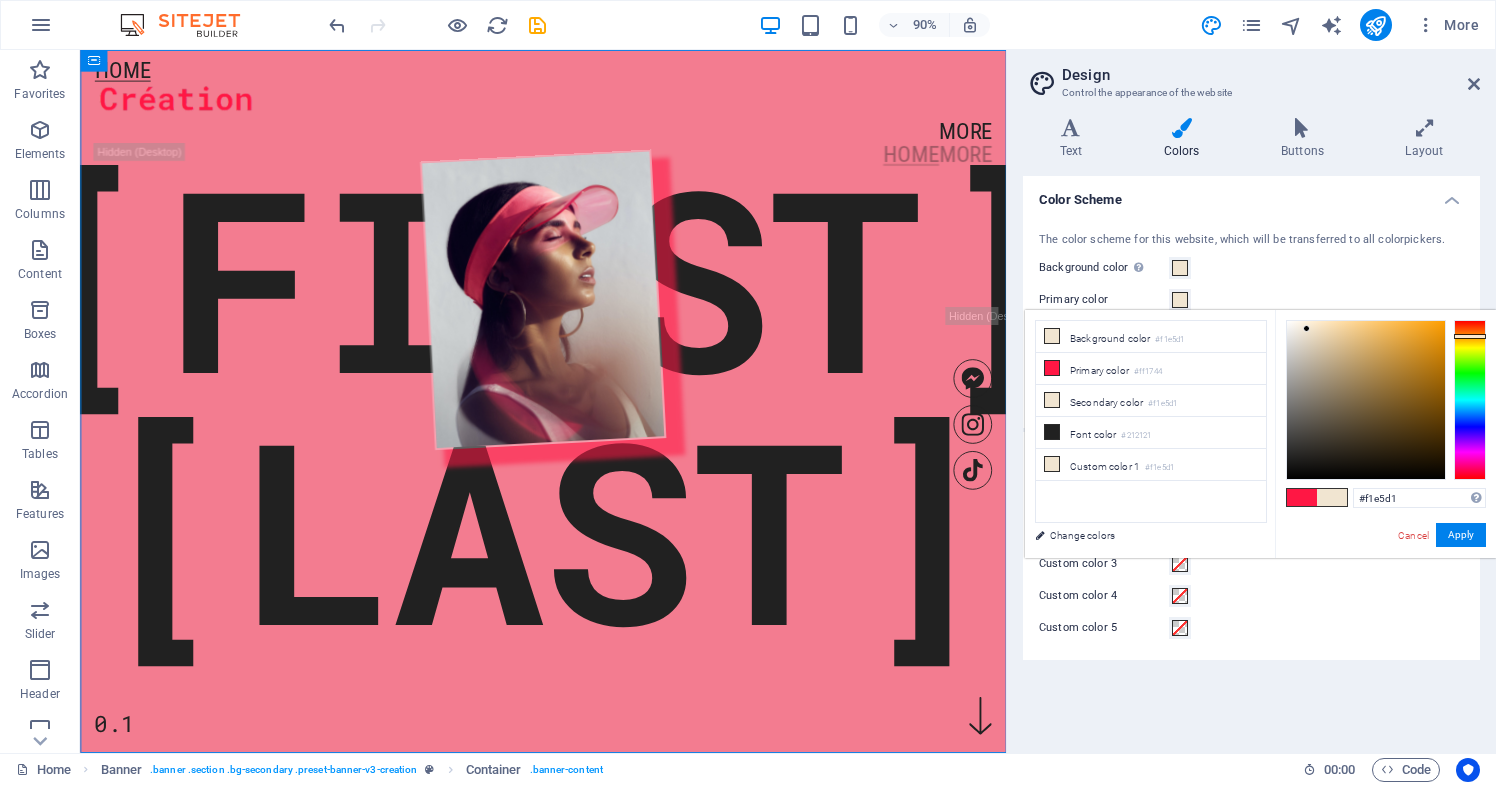 click on "Background color Only visible if it is not covered by other backgrounds." at bounding box center (1251, 268) 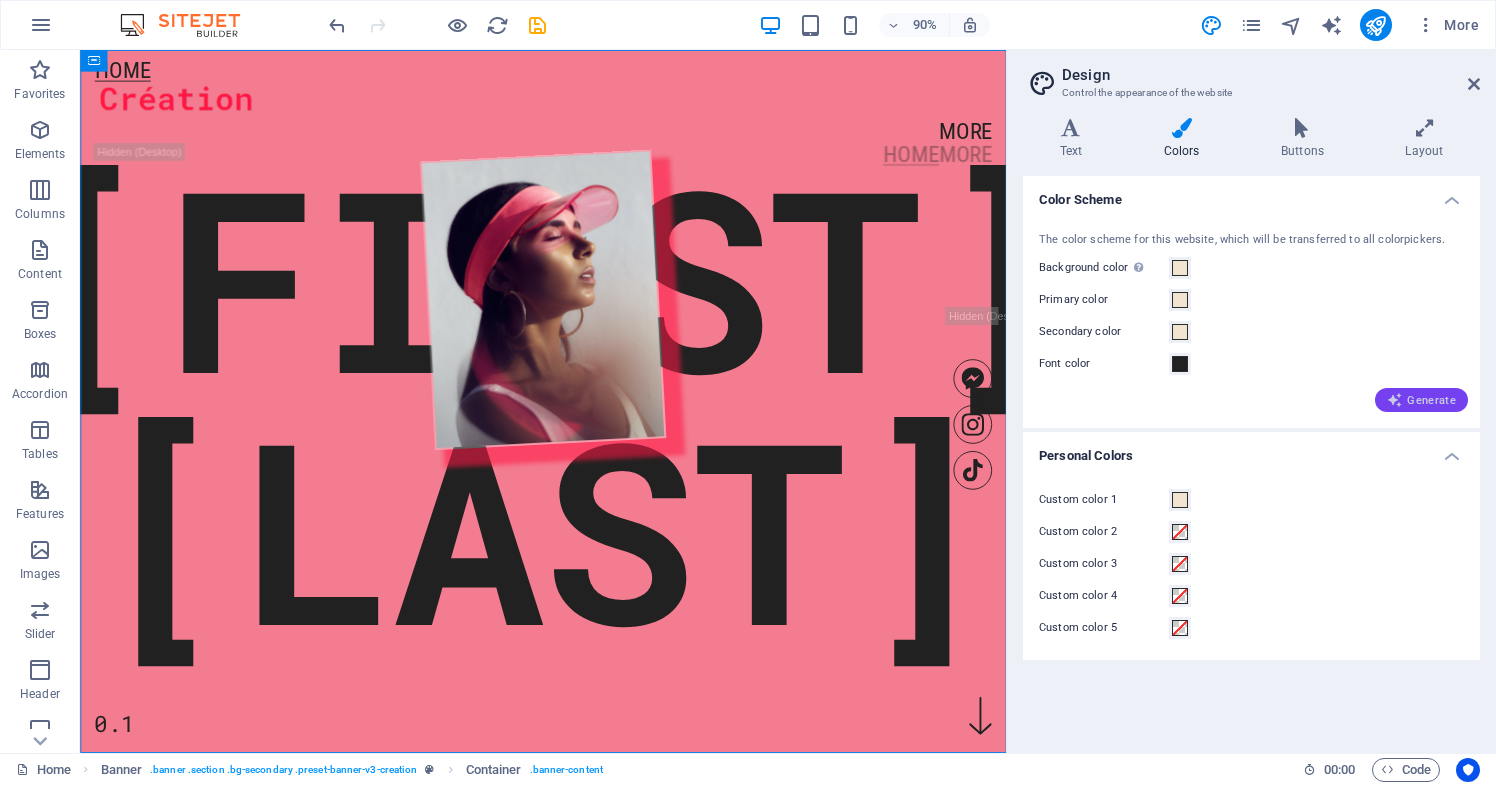 click on "Generate" at bounding box center (1421, 400) 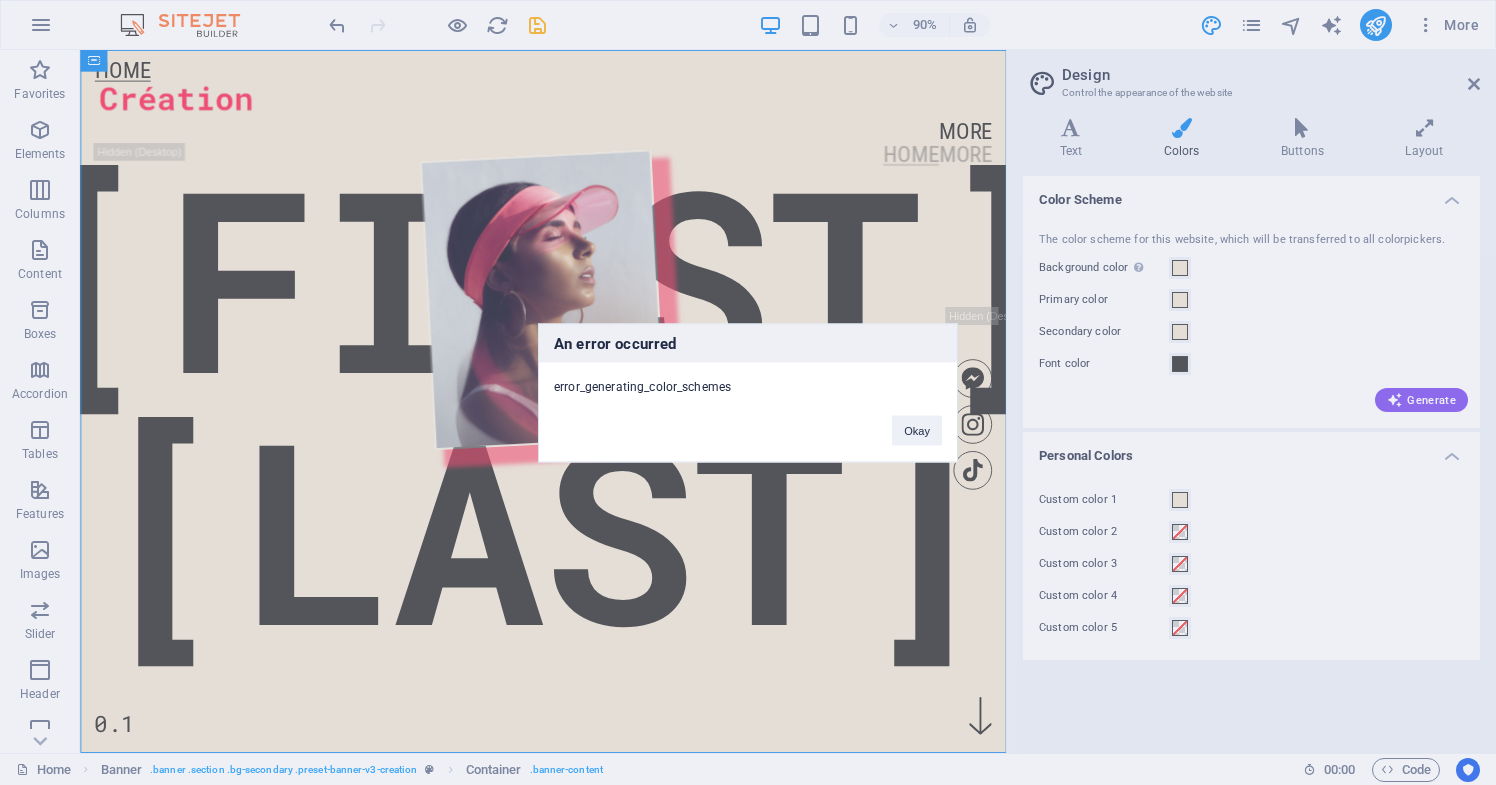 click on "Okay" at bounding box center (917, 420) 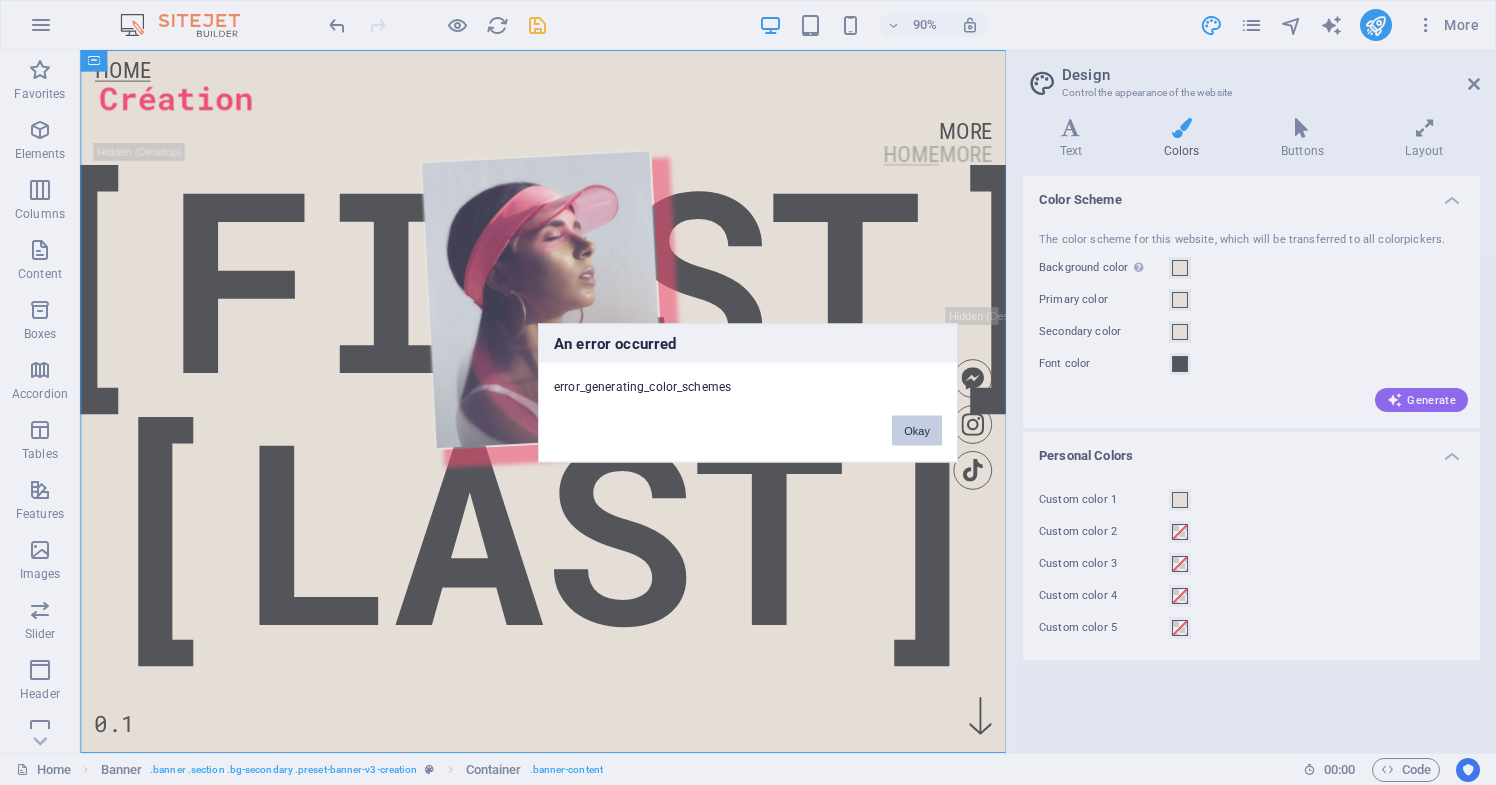 click on "Okay" at bounding box center (917, 430) 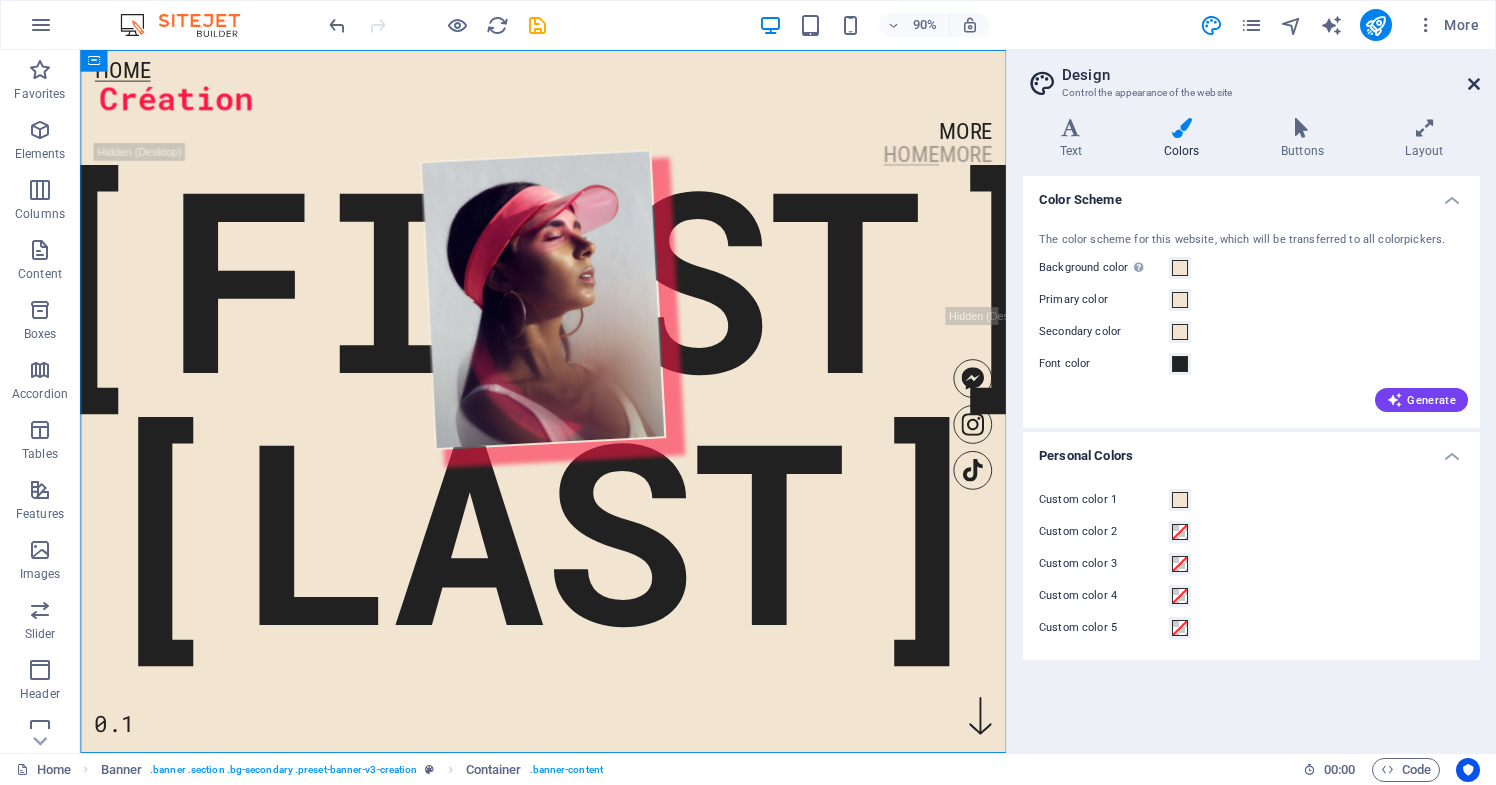 click at bounding box center [1474, 84] 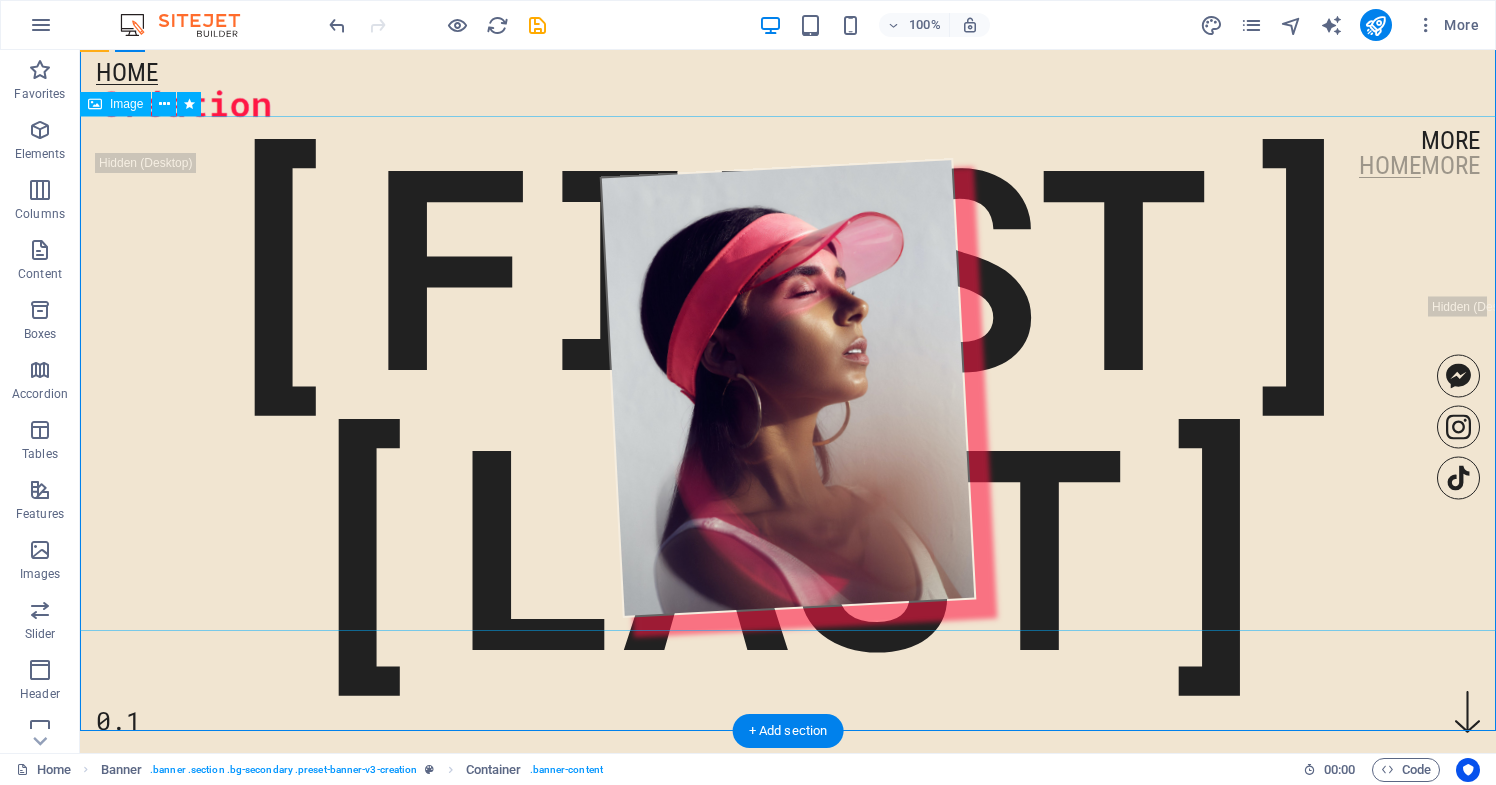scroll, scrollTop: 79, scrollLeft: 0, axis: vertical 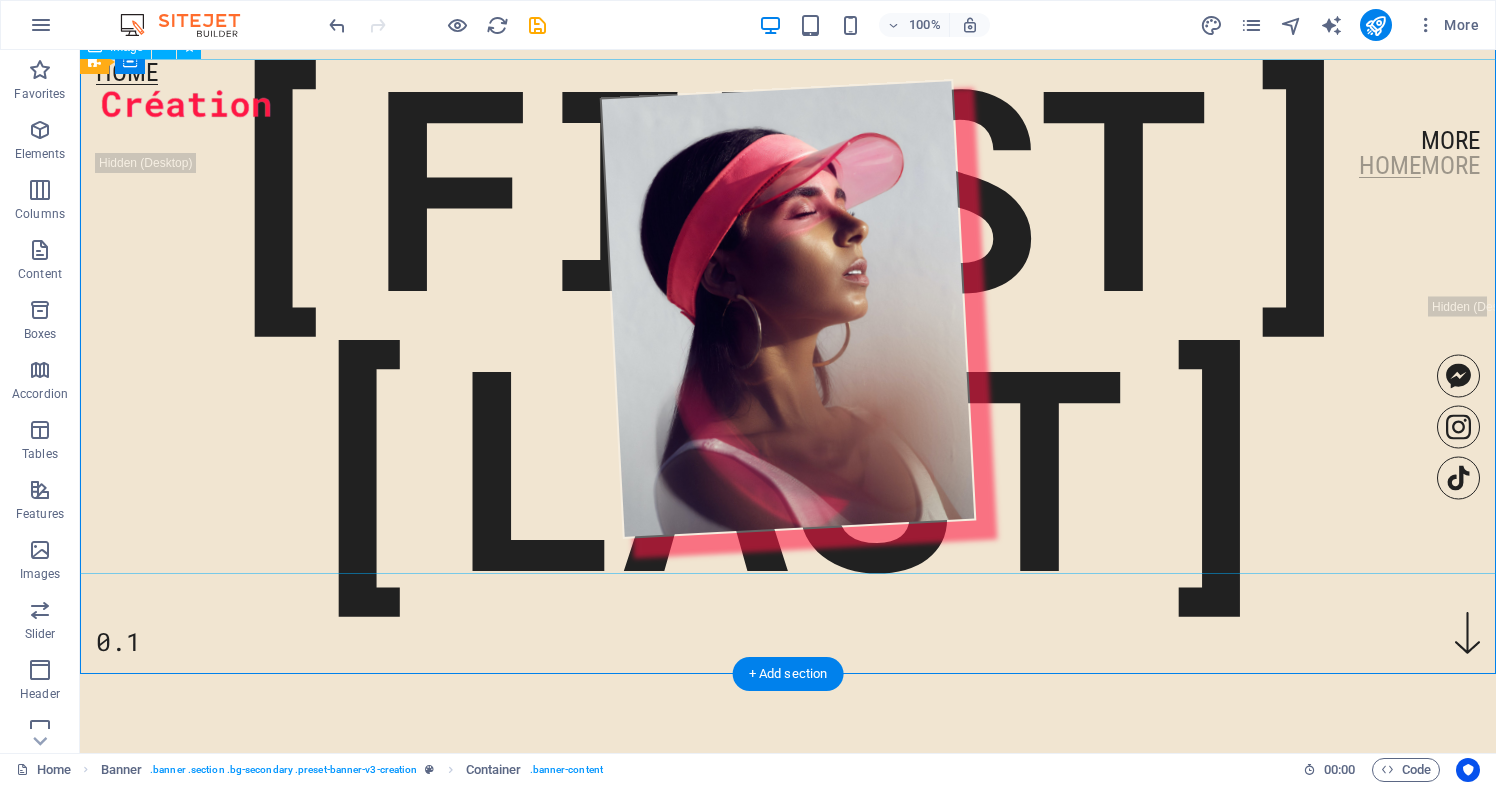 click at bounding box center [787, 308] 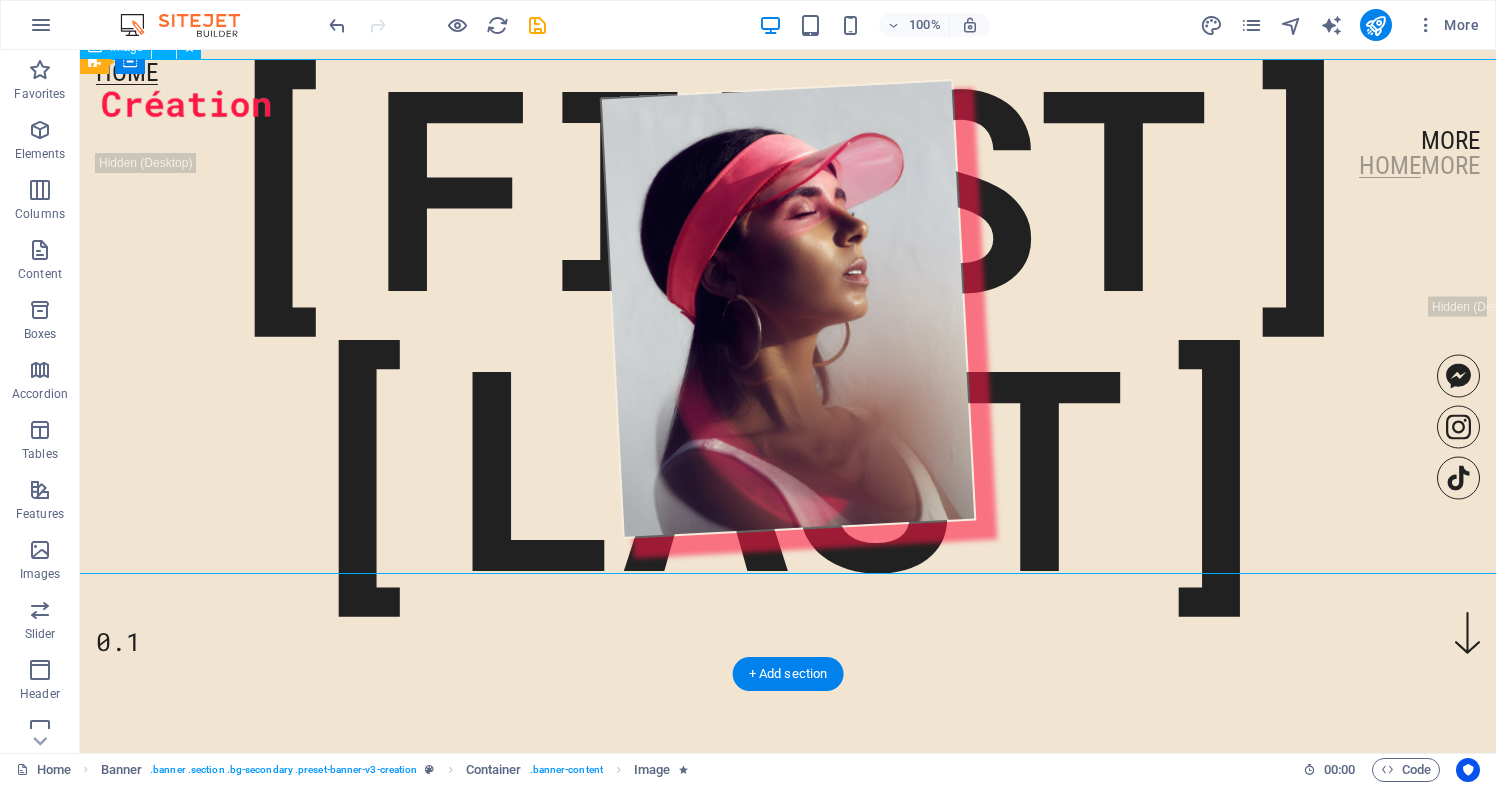 click at bounding box center [787, 308] 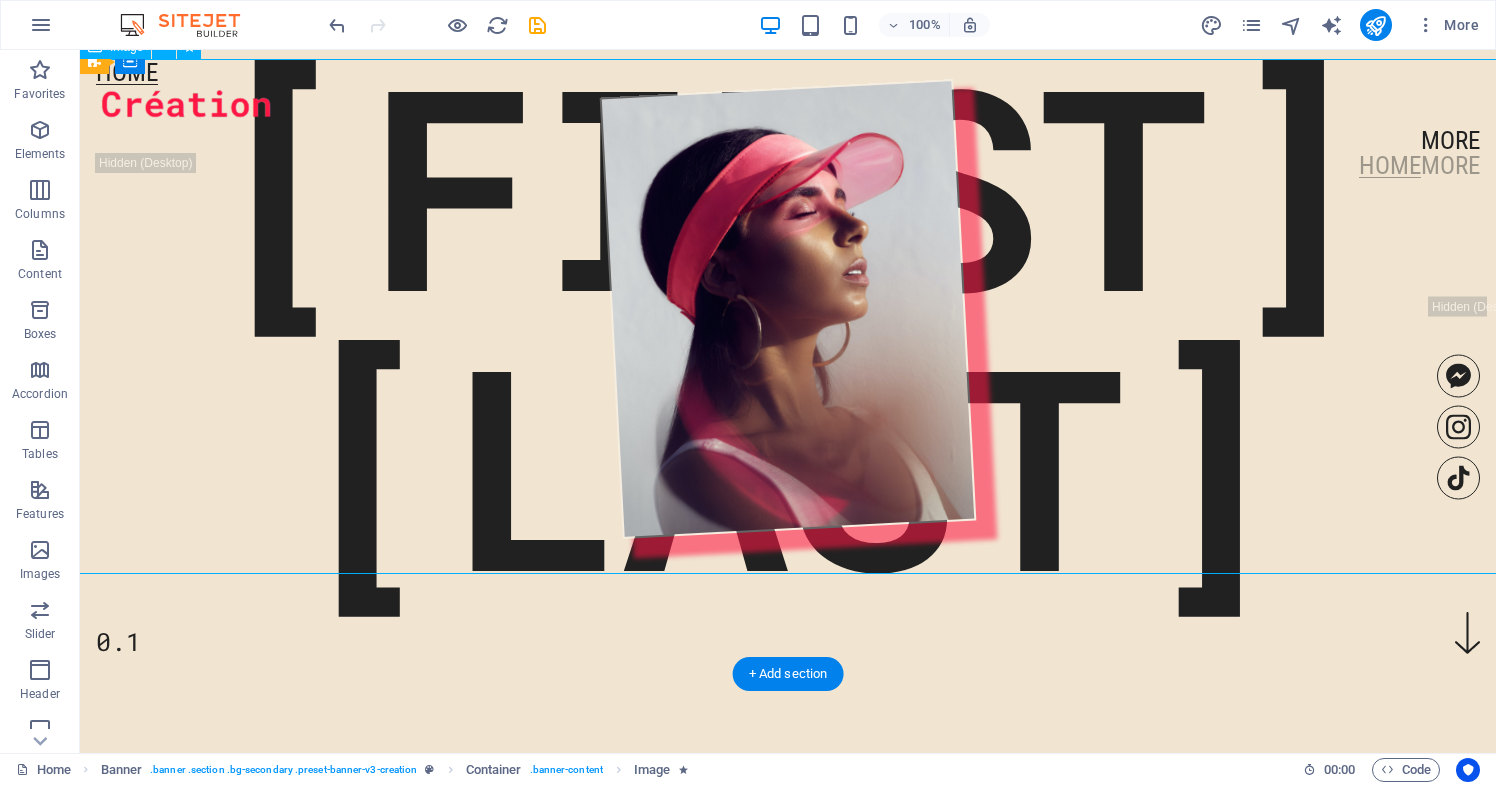 click at bounding box center (787, 308) 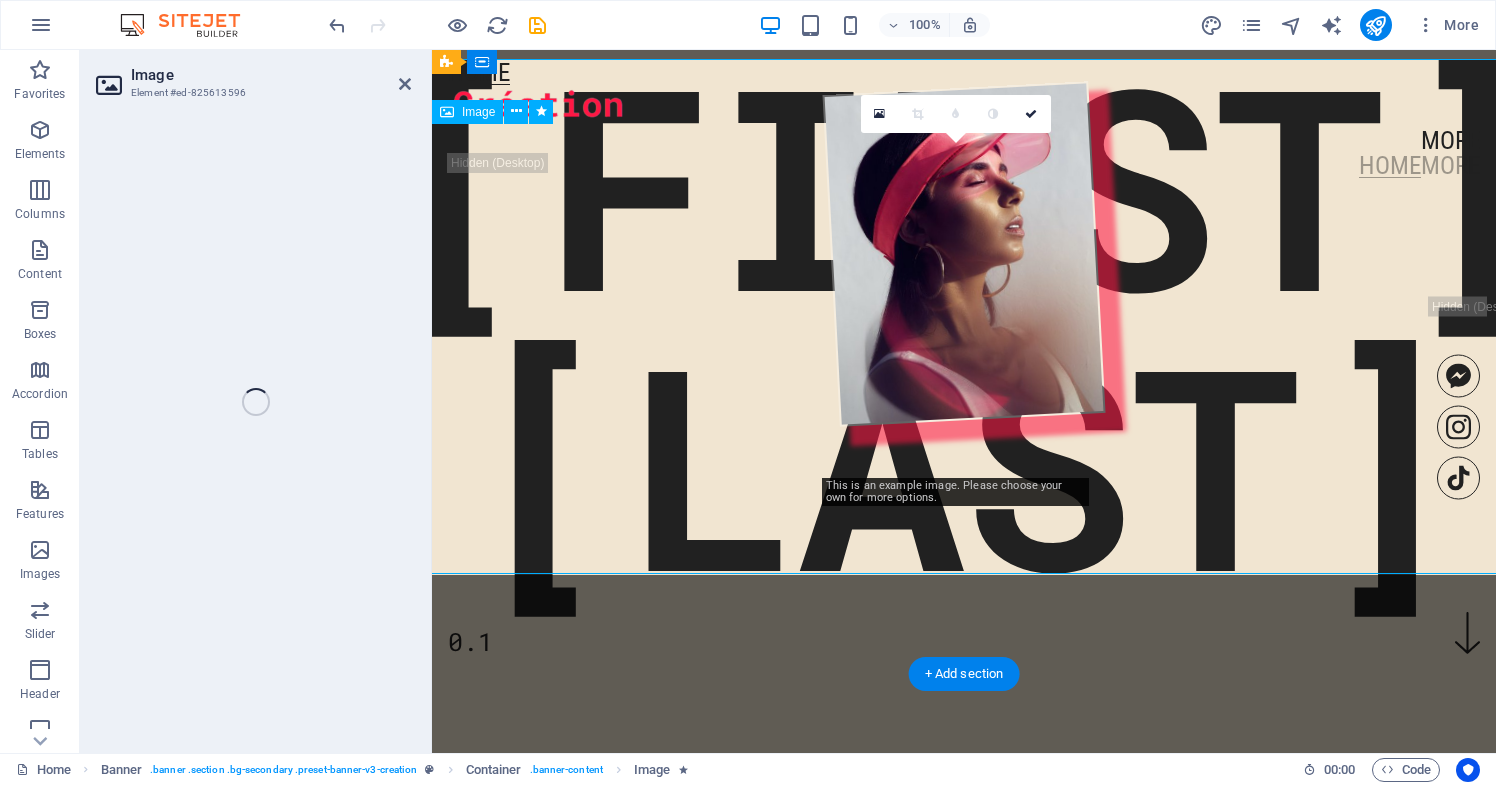 select on "%" 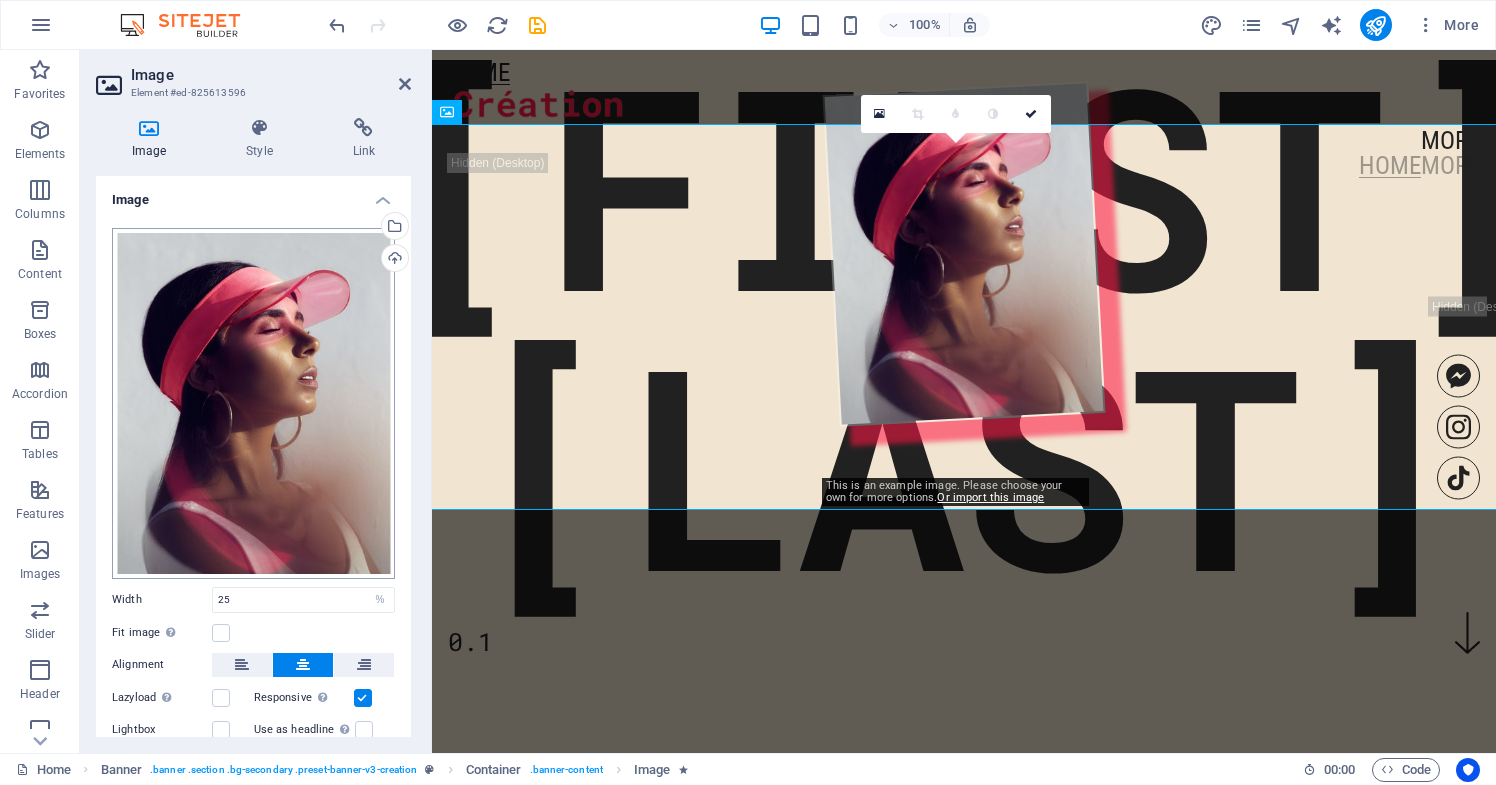 scroll, scrollTop: 0, scrollLeft: 0, axis: both 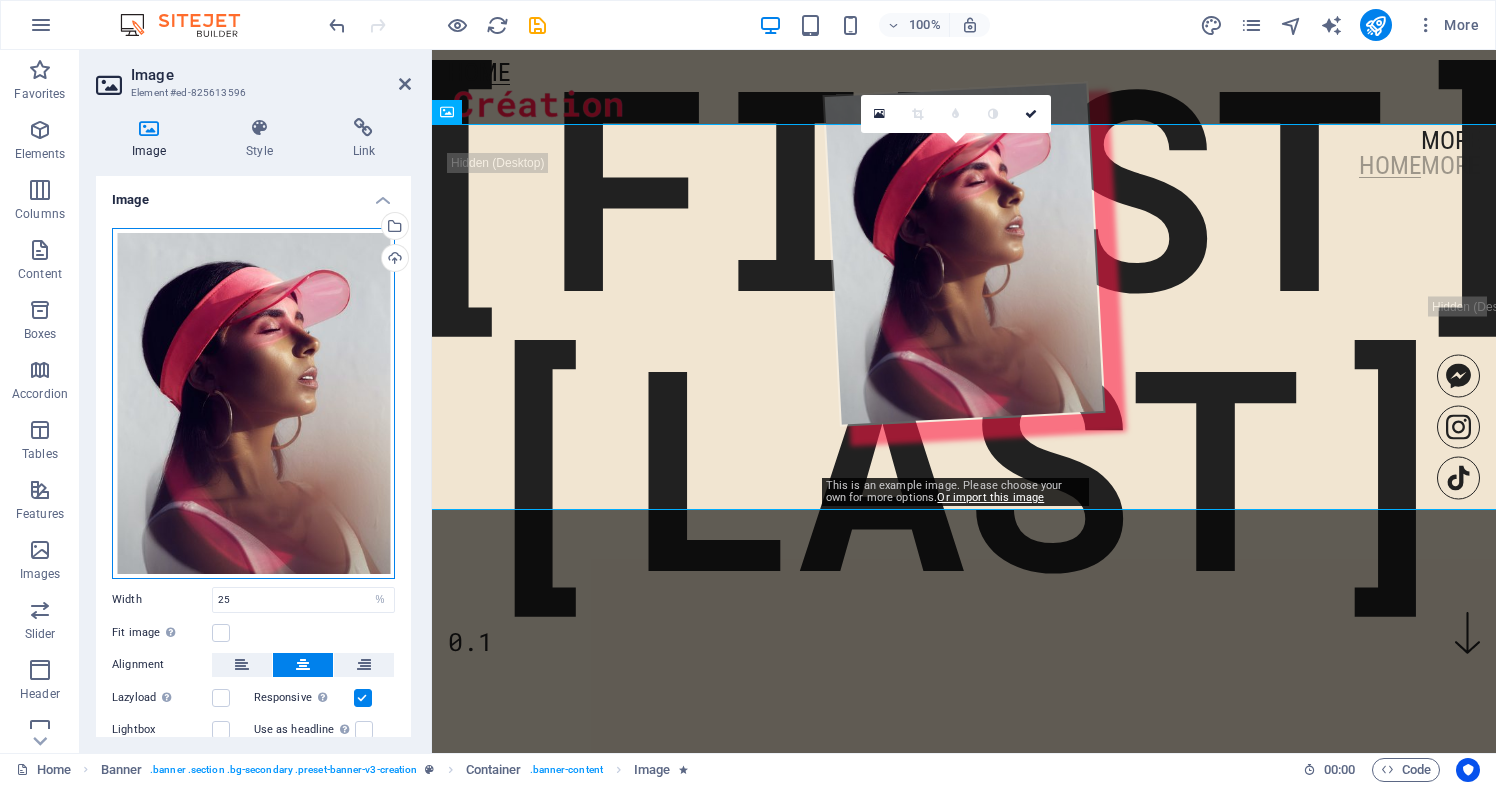 click on "Drag files here, click to choose files or select files from Files or our free stock photos & videos" at bounding box center [253, 403] 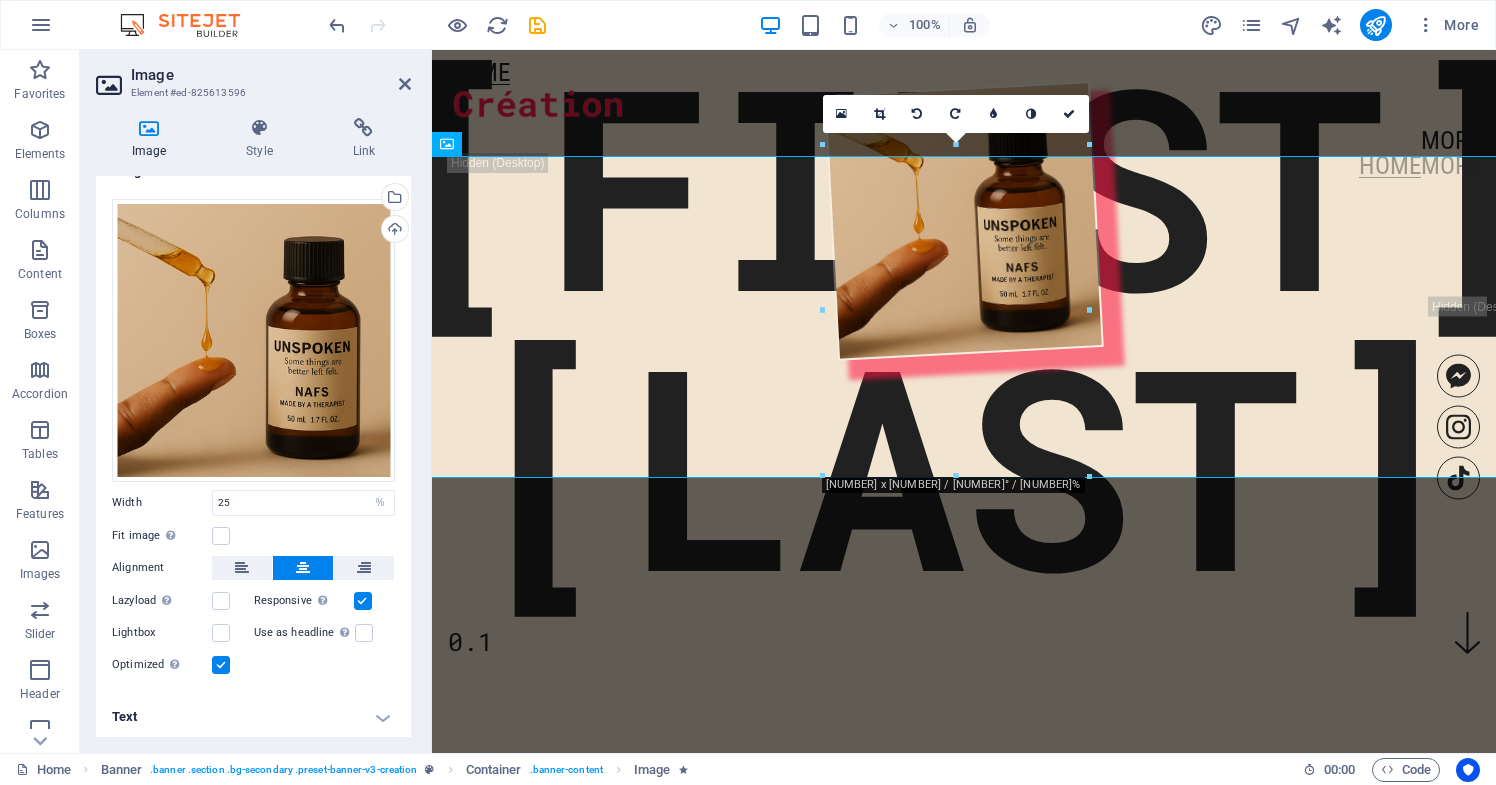 scroll, scrollTop: 28, scrollLeft: 0, axis: vertical 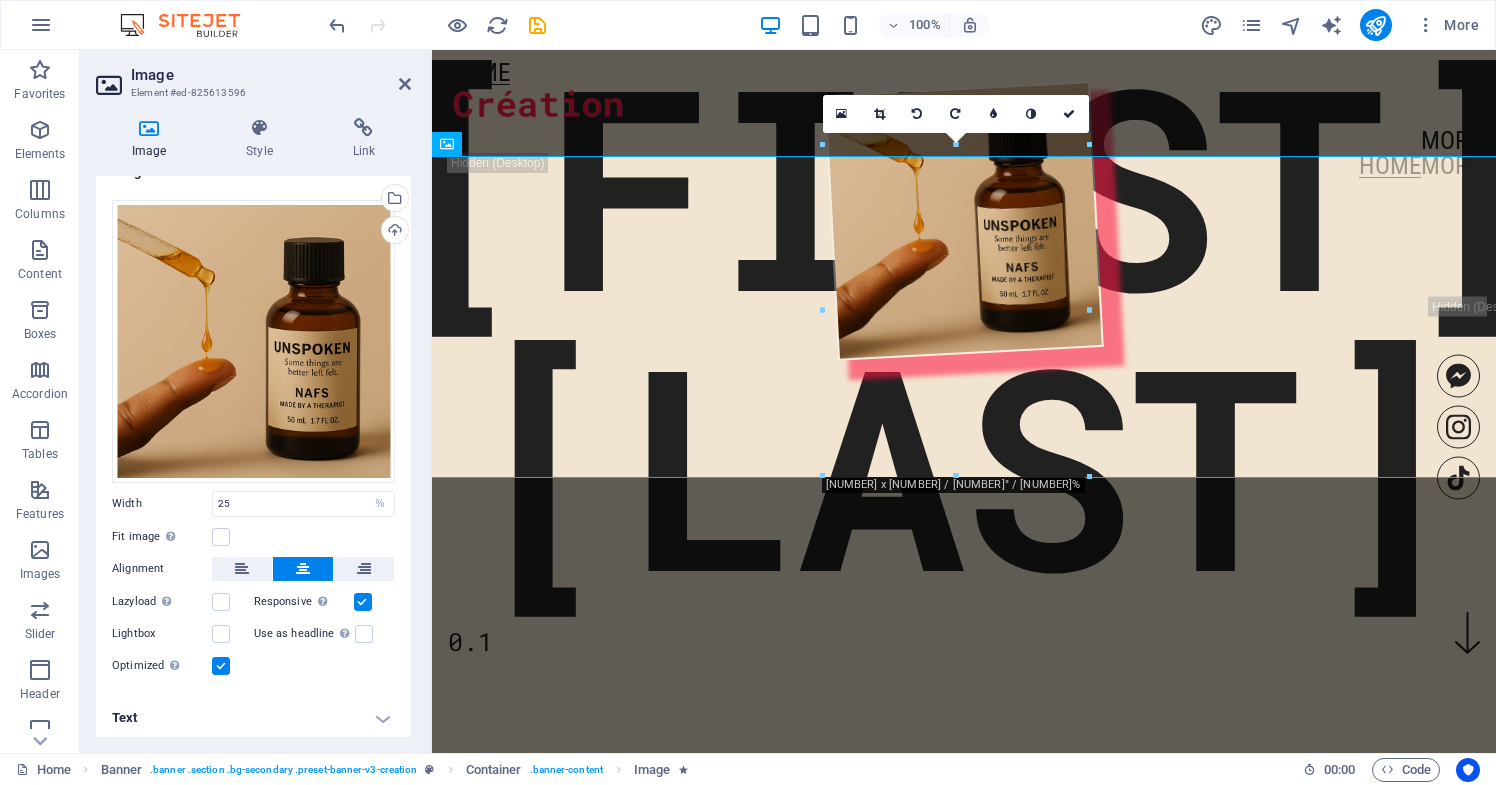 click on "Text" at bounding box center (253, 718) 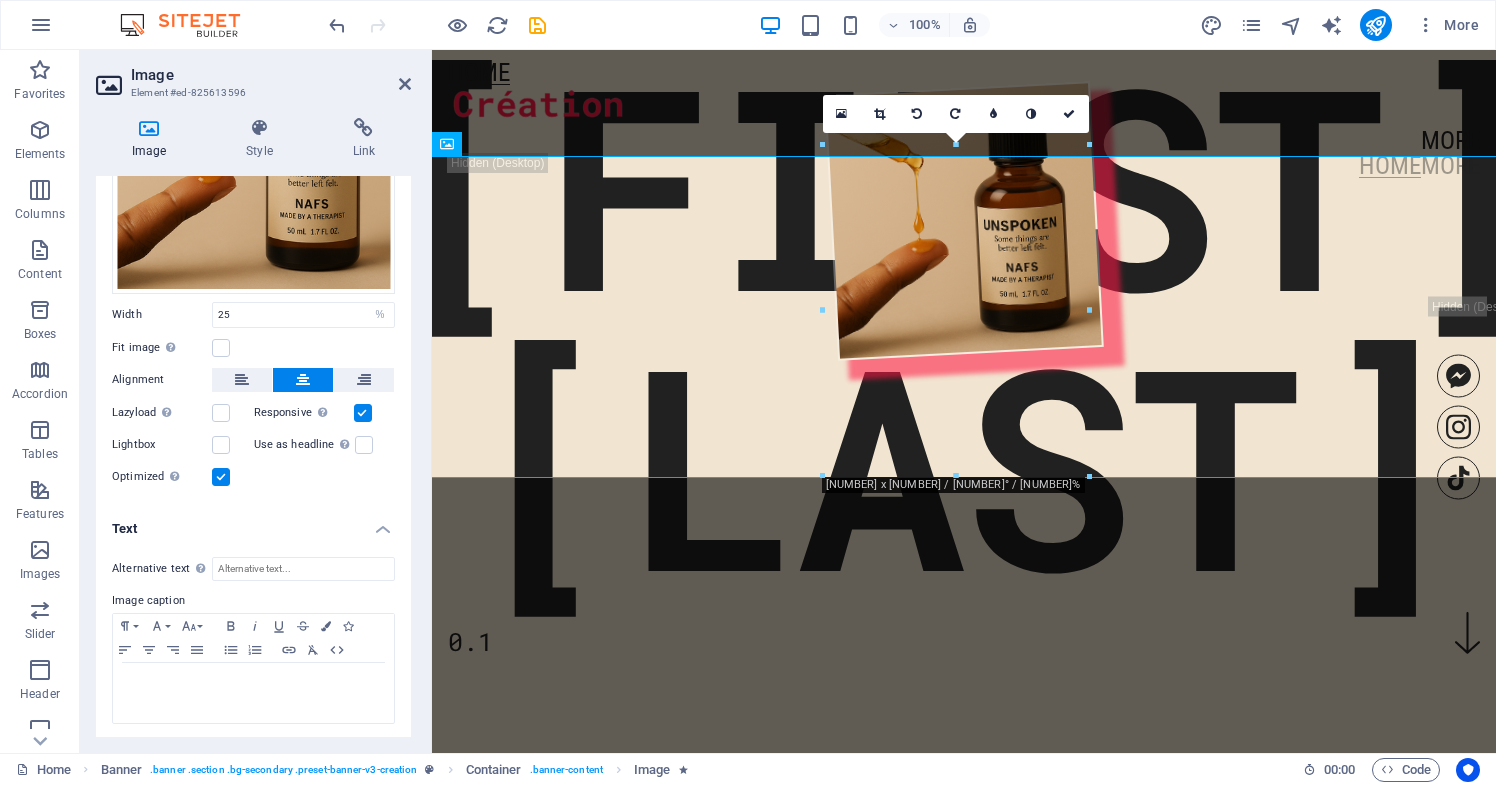 scroll, scrollTop: 216, scrollLeft: 0, axis: vertical 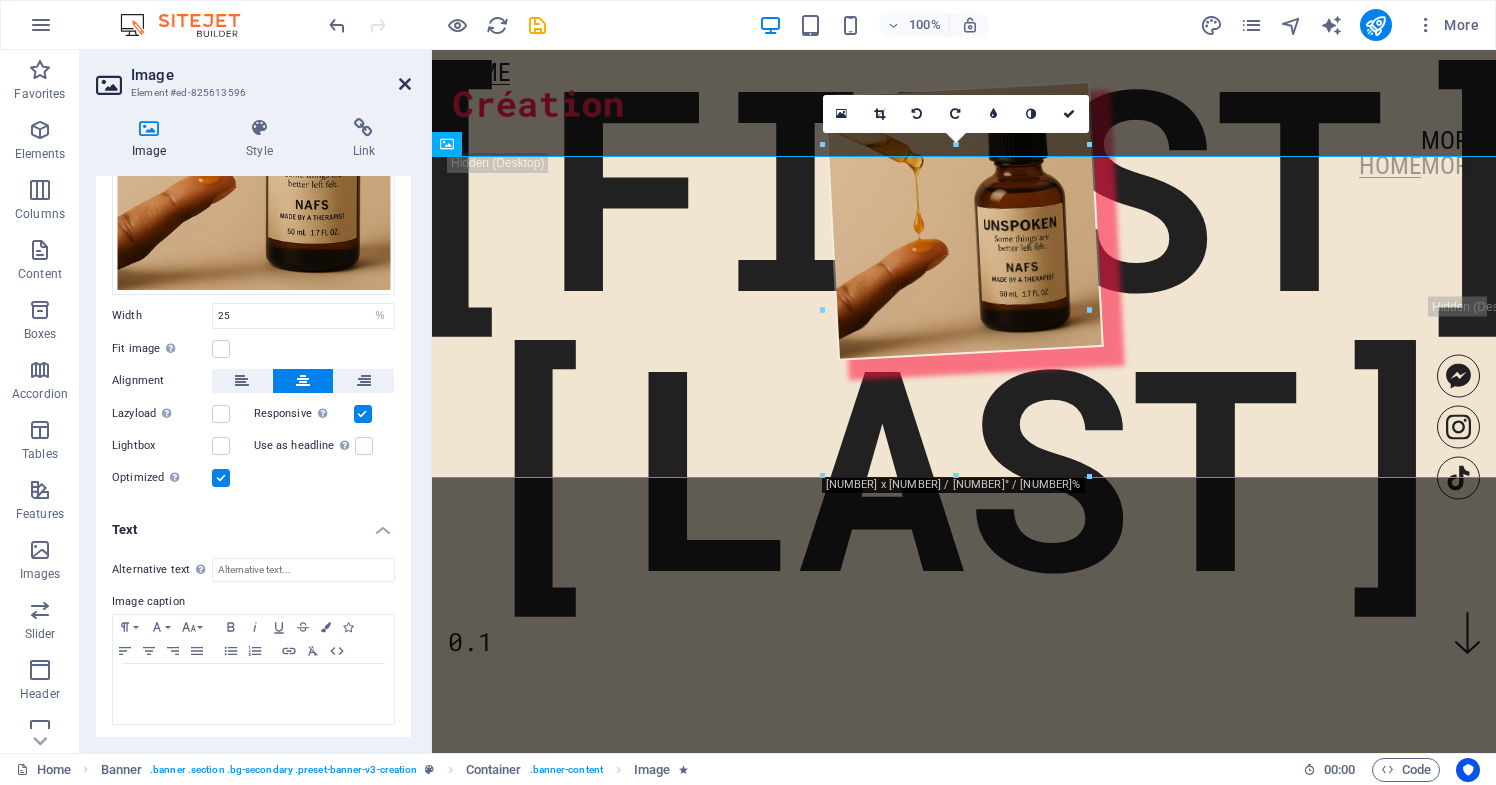 click at bounding box center (405, 84) 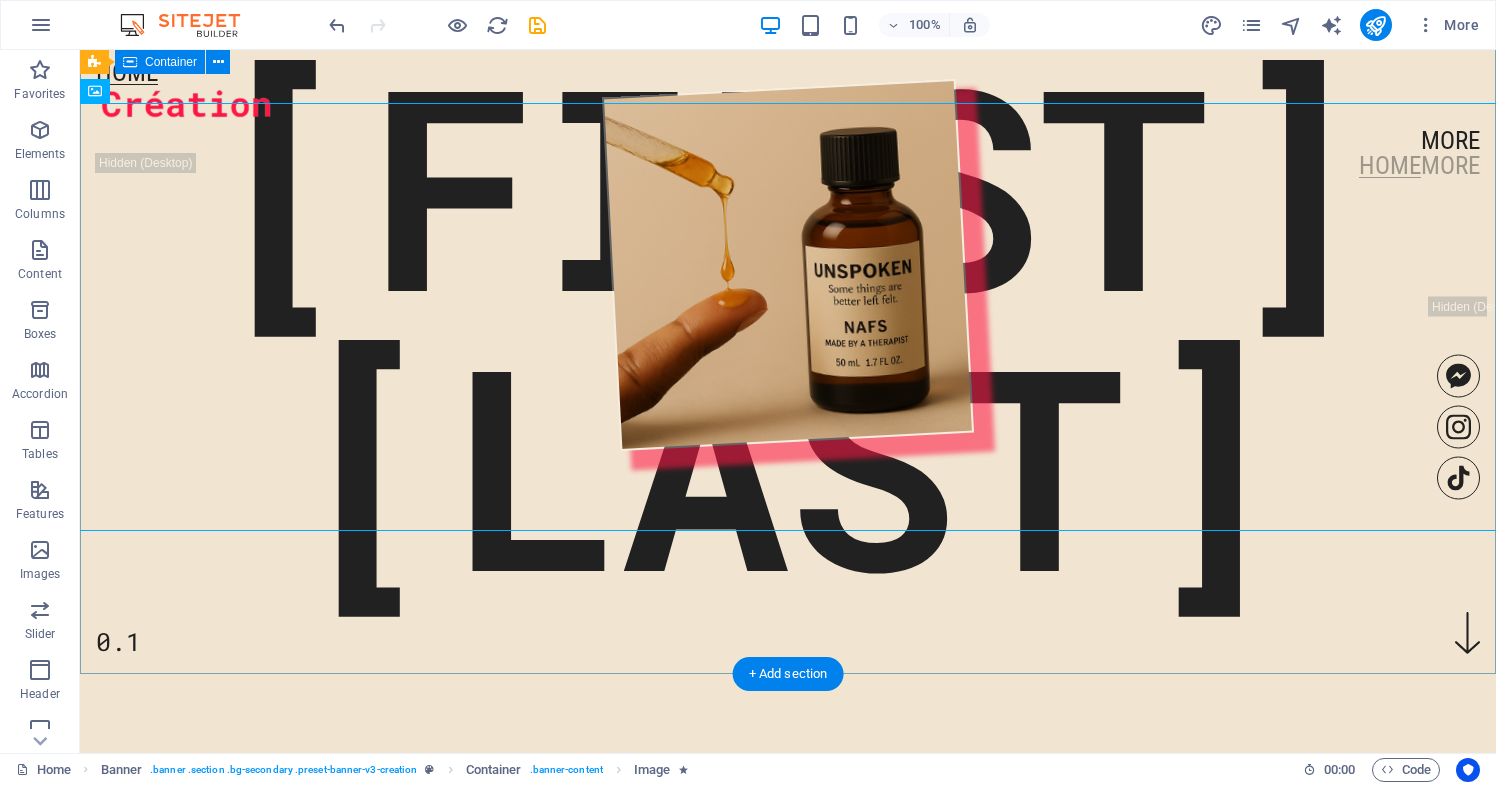 click on "[FIRST] [LAST] [NUMBER]" at bounding box center [788, 270] 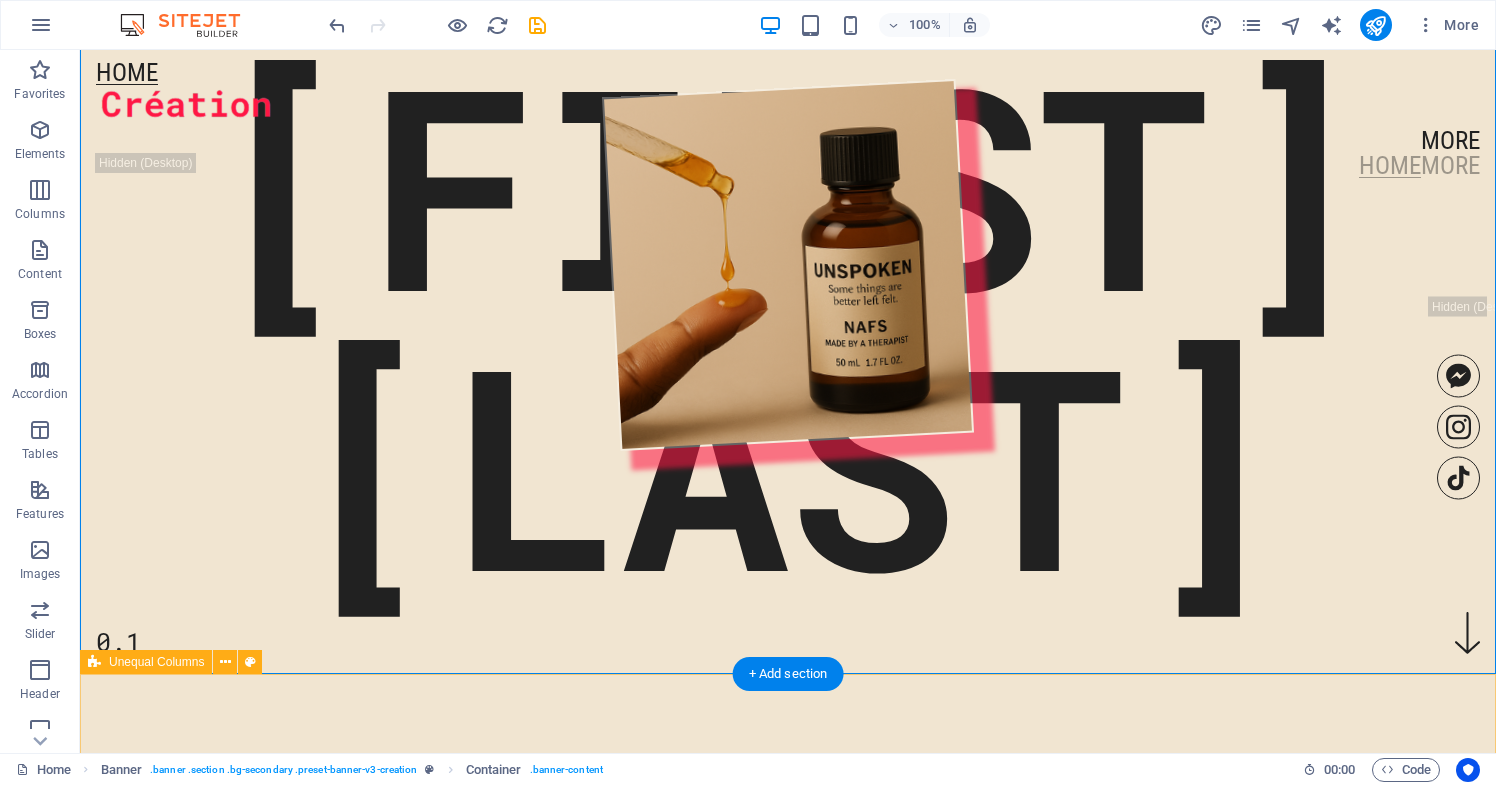 click on "About   Lorem ipsum dolor sit amet, consetetur sadipscing elitr, sed diam nonumy eirmod tempor invidunt ut labore et dolore magna aliquyam erat, sed diam voluptuat." at bounding box center (788, 995) 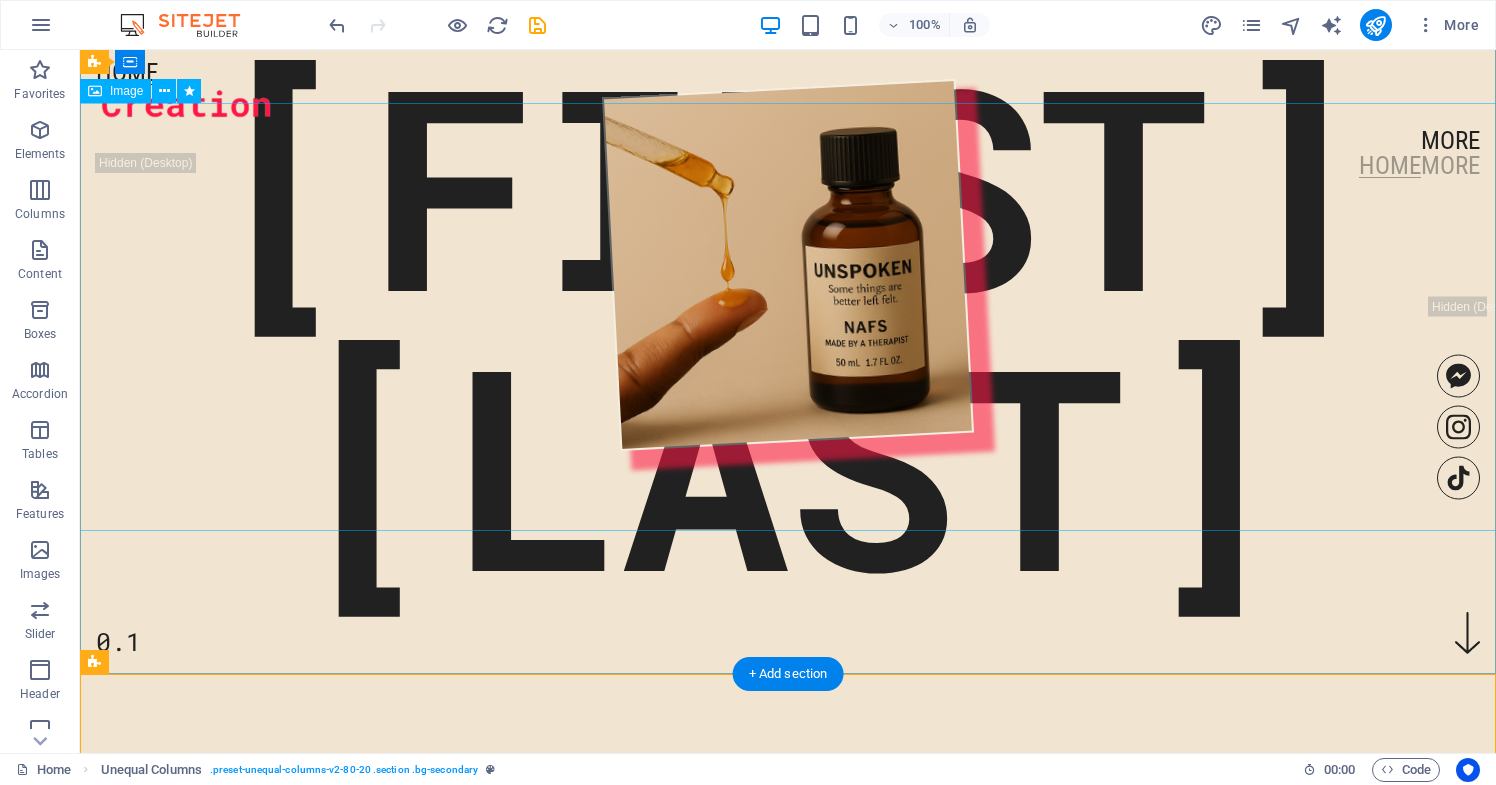 click at bounding box center [788, 265] 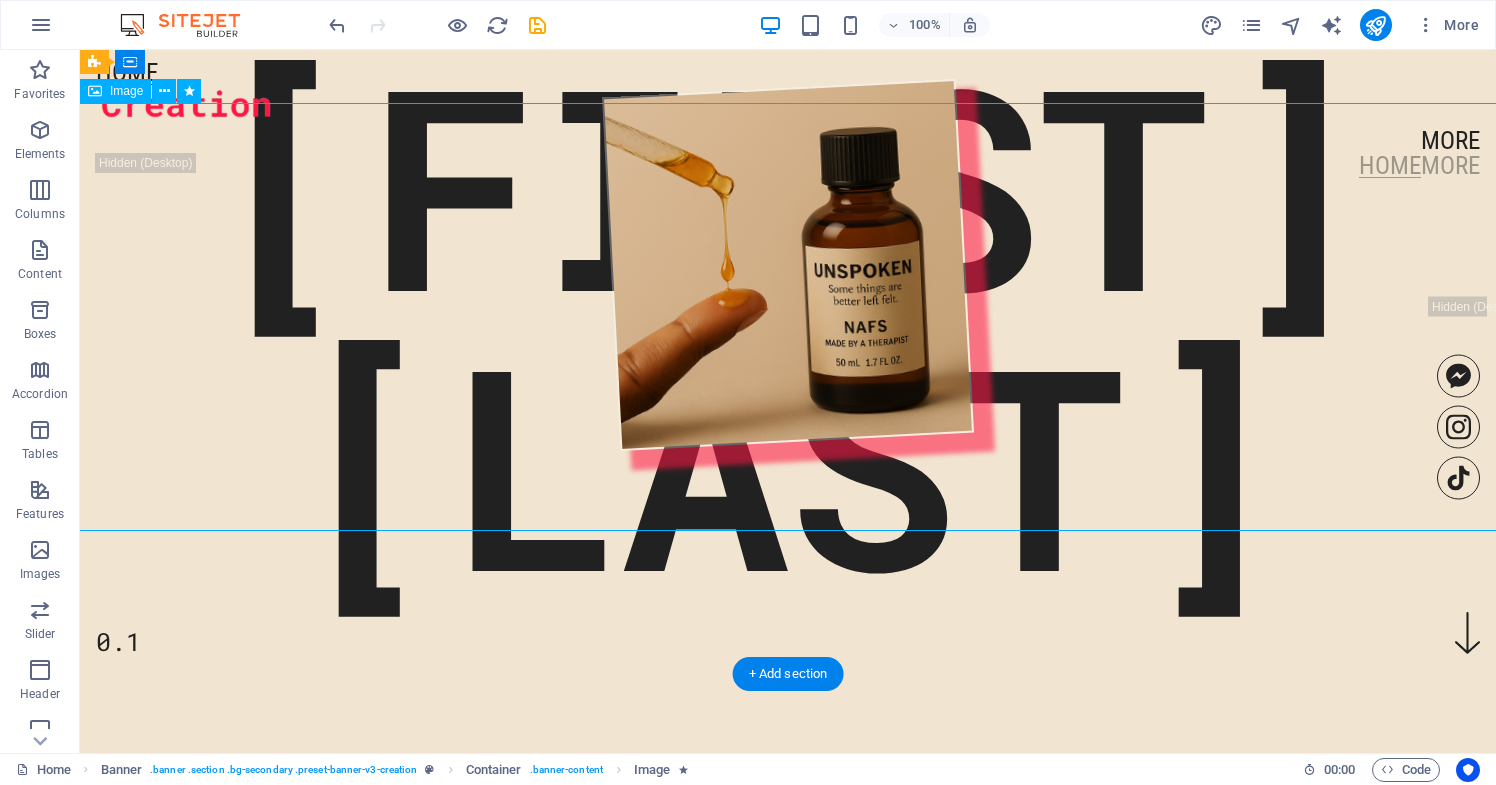 click at bounding box center [788, 265] 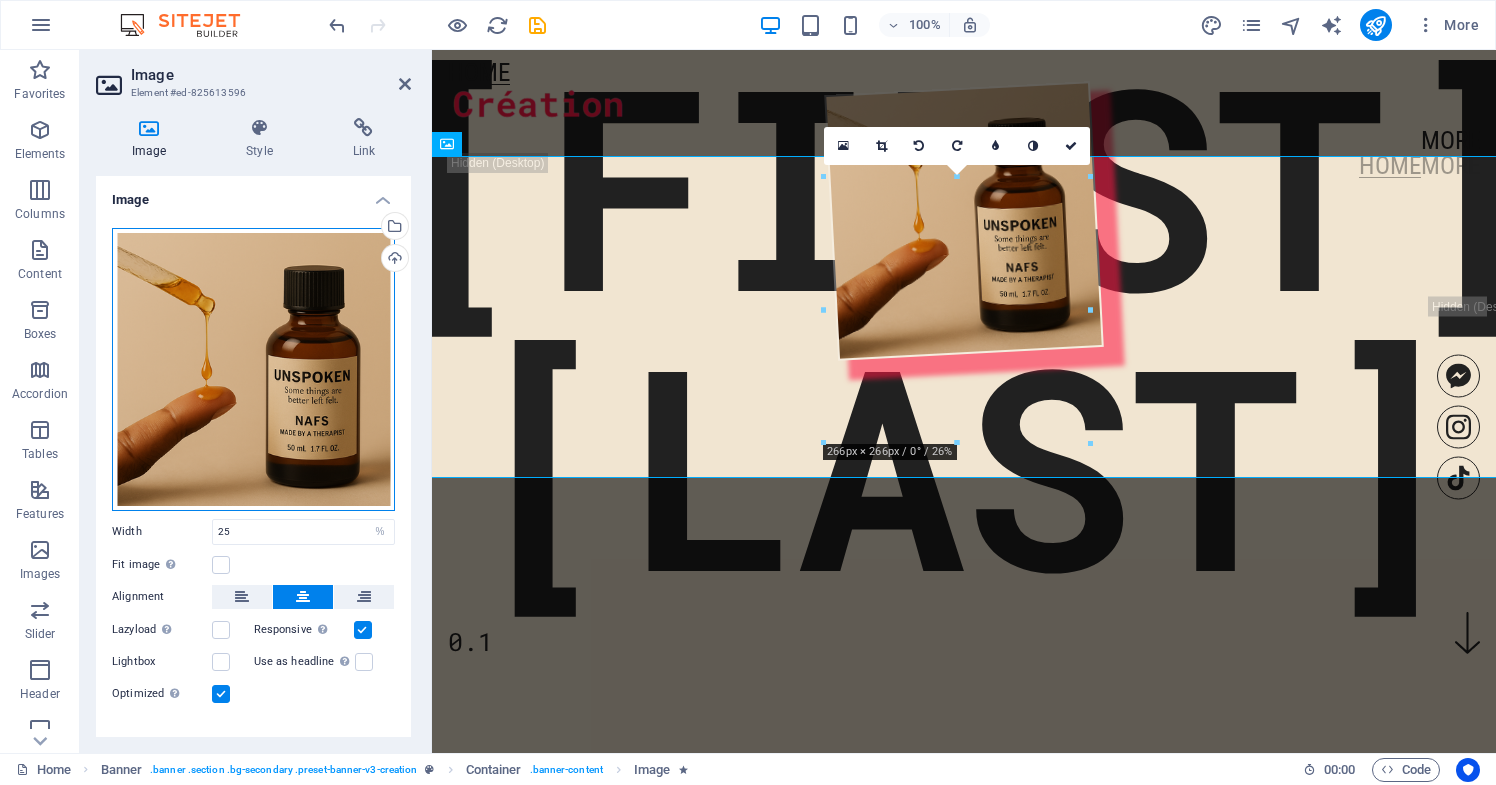 click on "Drag files here, click to choose files or select files from Files or our free stock photos & videos" at bounding box center [253, 369] 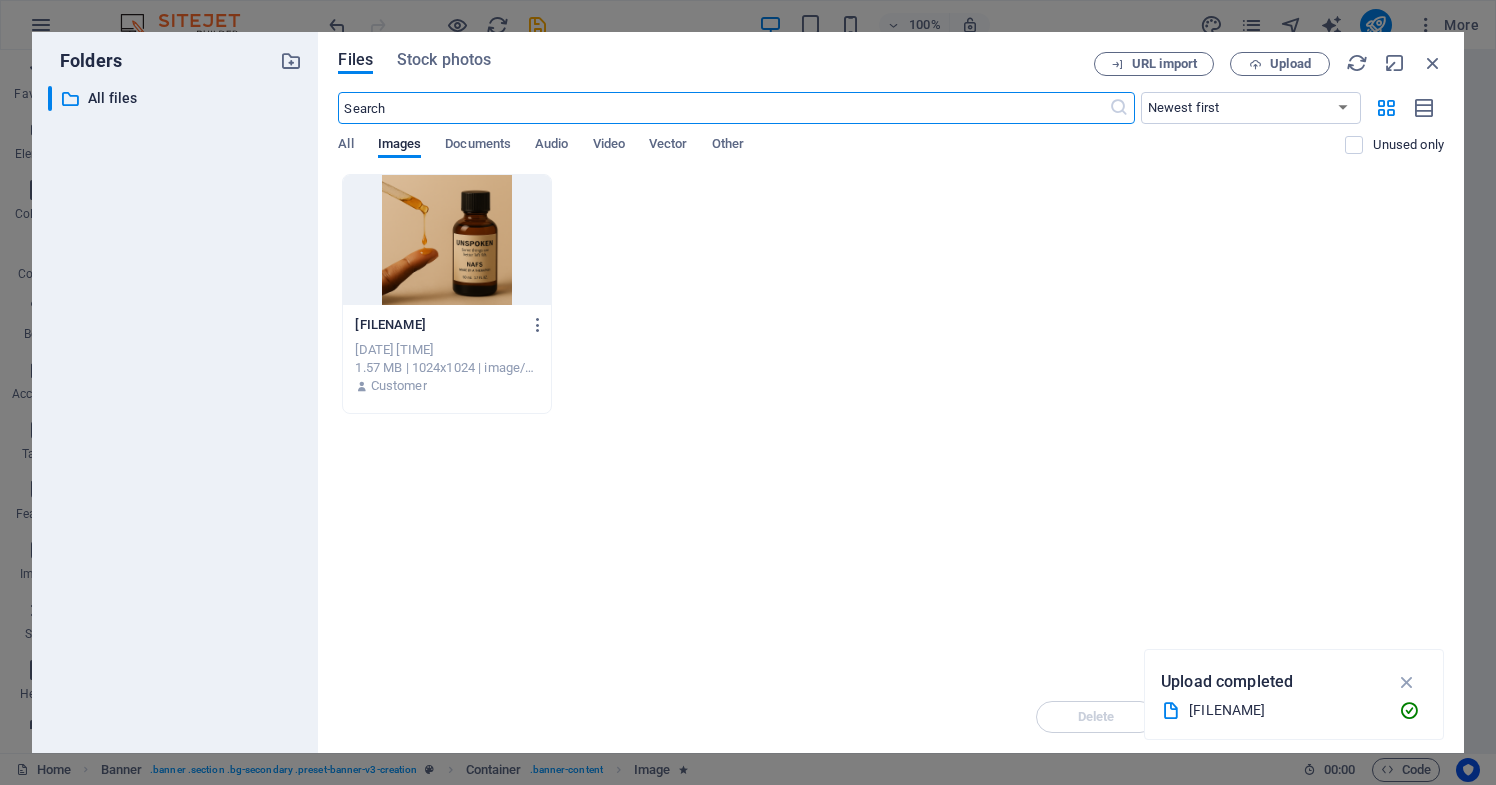 click on "Files Stock photos URL import Upload ​ Newest first Oldest first Name (A-Z) Name (Z-A) Size (0-9) Size (9-0) Resolution (0-9) Resolution (9-0) All Images Documents Audio Video Vector Other Unused only Drop files here to upload them instantly [FILENAME] [FILENAME] [DATE] [TIME] [SIZE] | [RESOLUTION] | [FILETYPE] Customer Delete Move Insert" at bounding box center [891, 392] 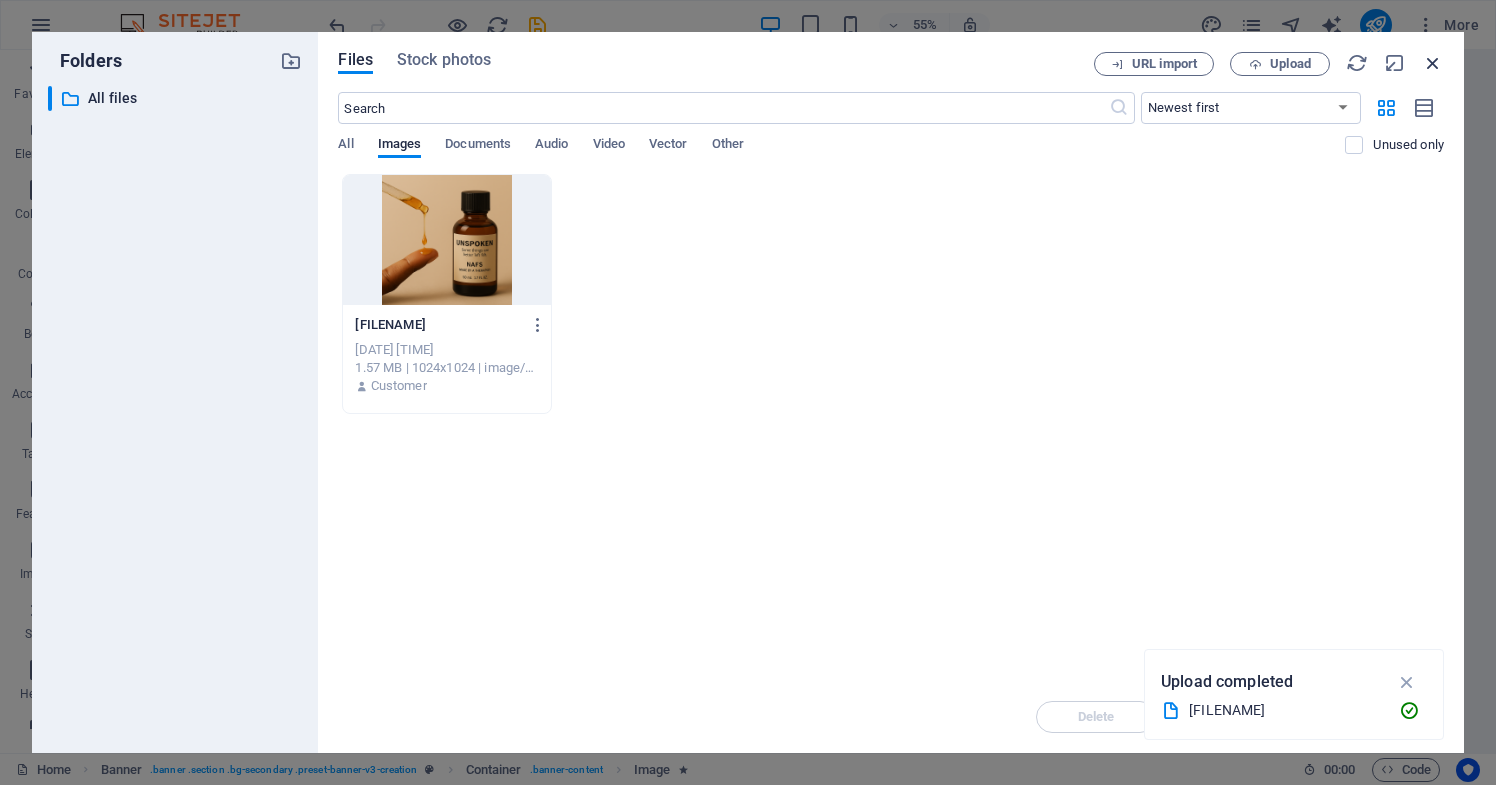 click at bounding box center [1433, 63] 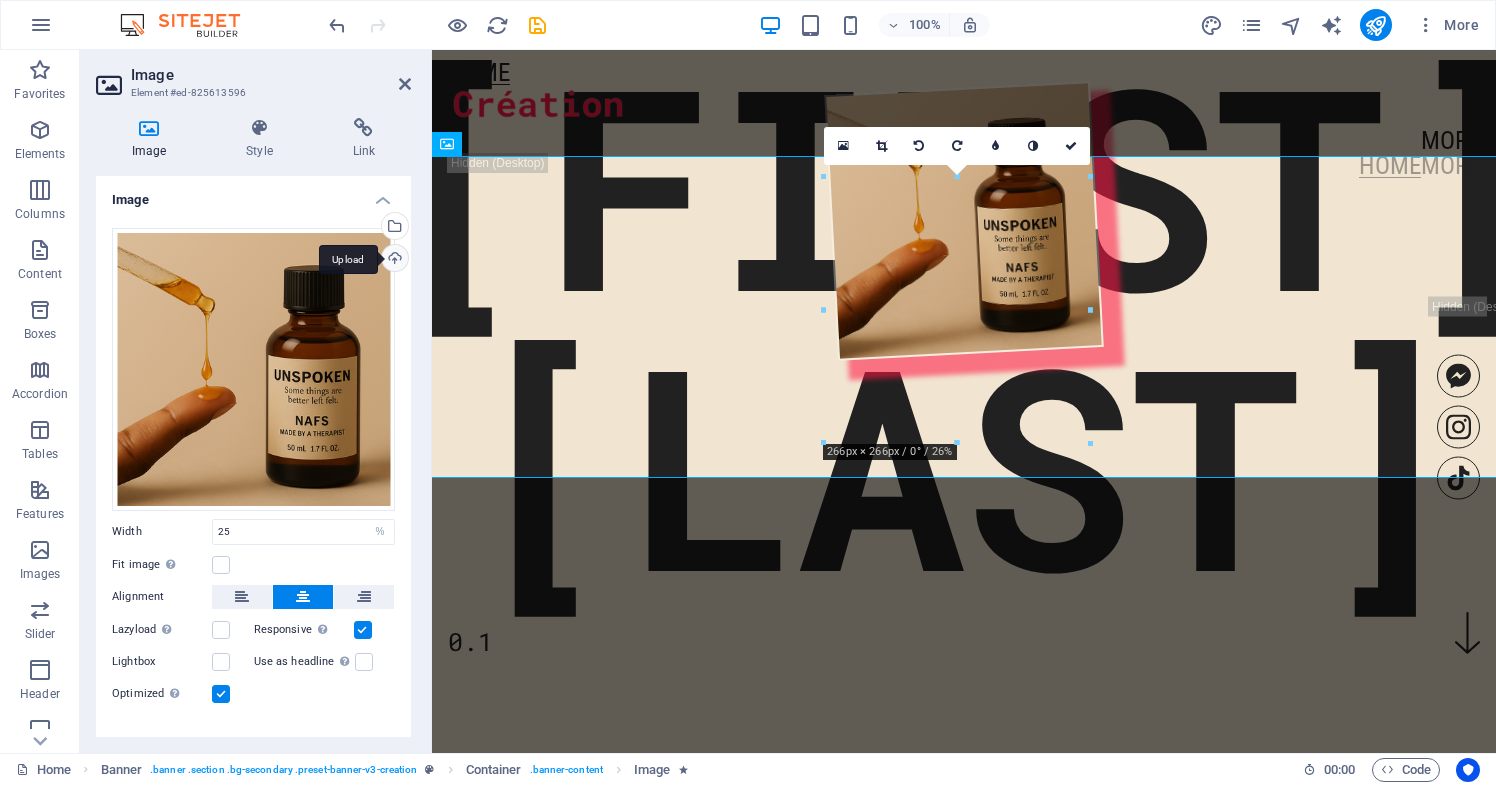 click on "Upload" at bounding box center (393, 260) 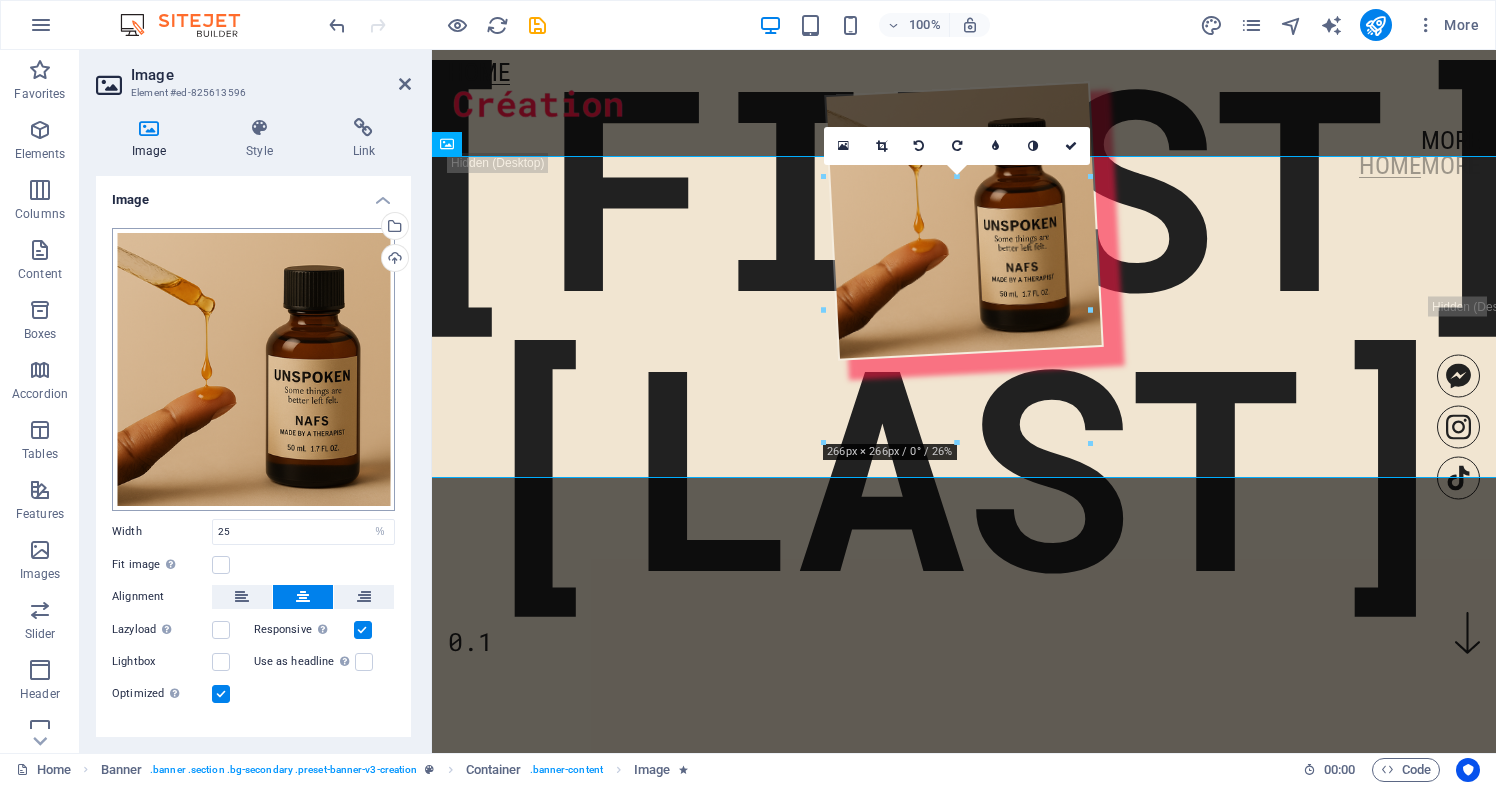 scroll, scrollTop: 0, scrollLeft: 0, axis: both 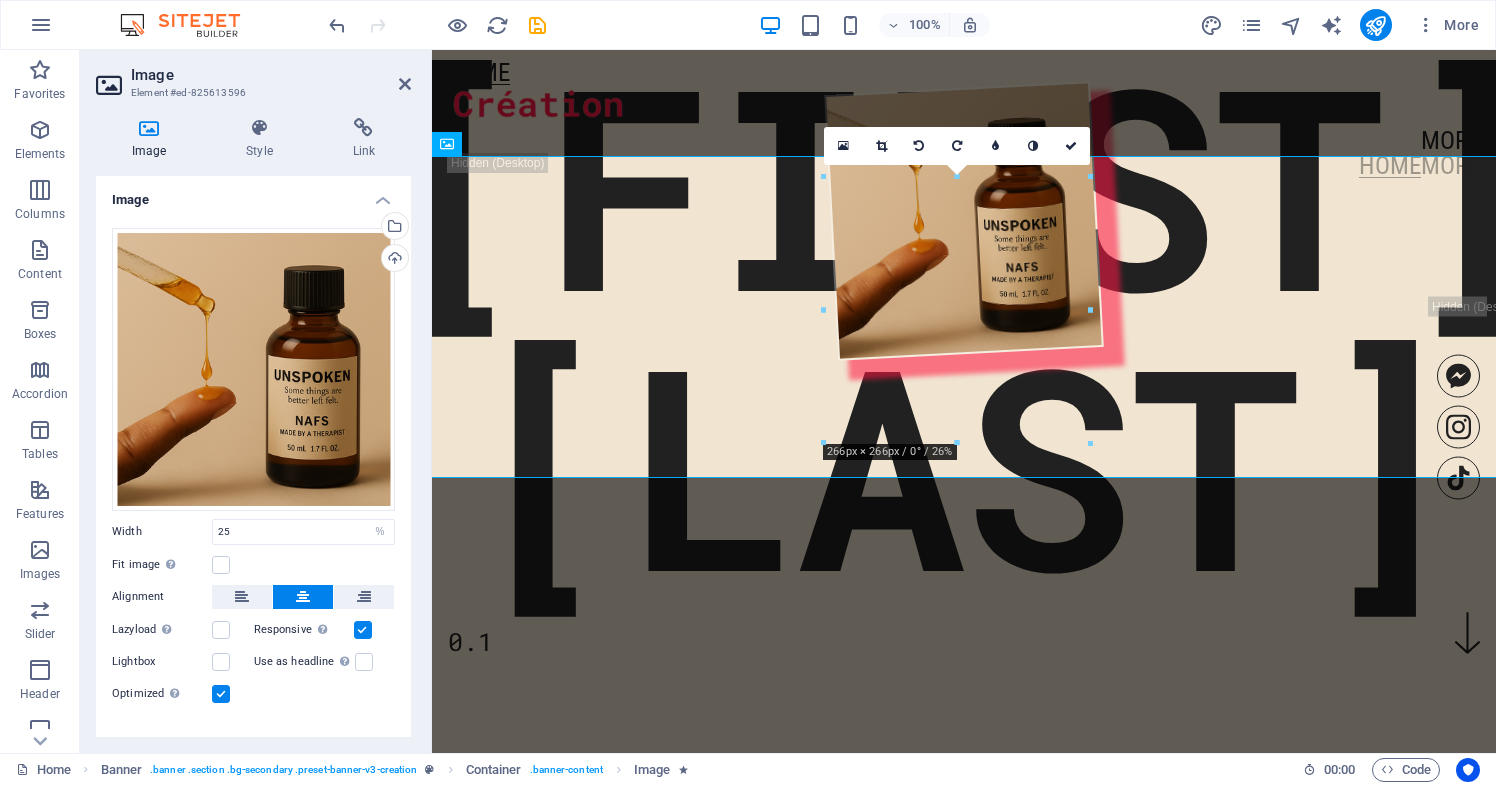drag, startPoint x: 1484, startPoint y: 381, endPoint x: 1052, endPoint y: 331, distance: 434.88388 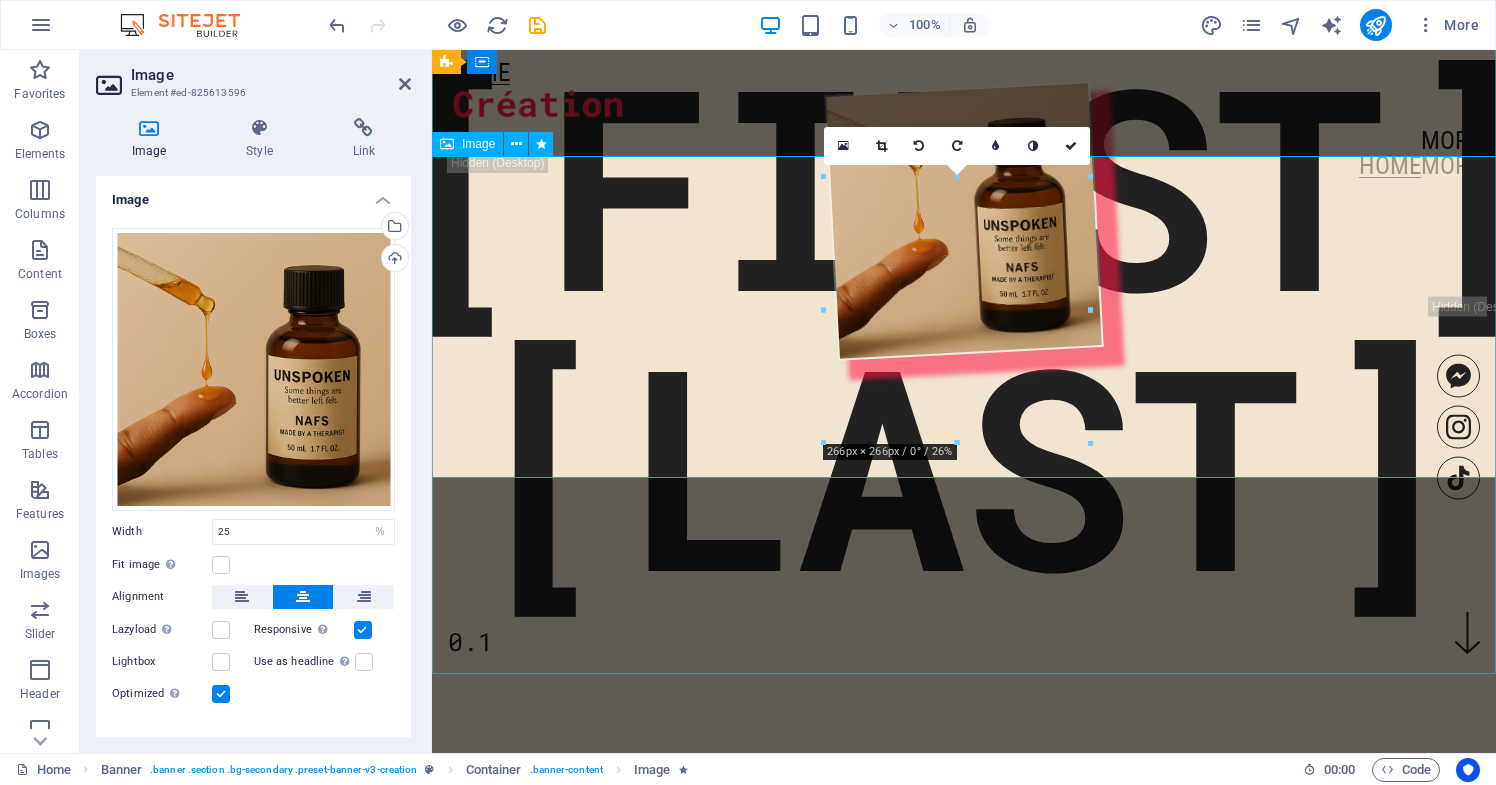click at bounding box center (964, 220) 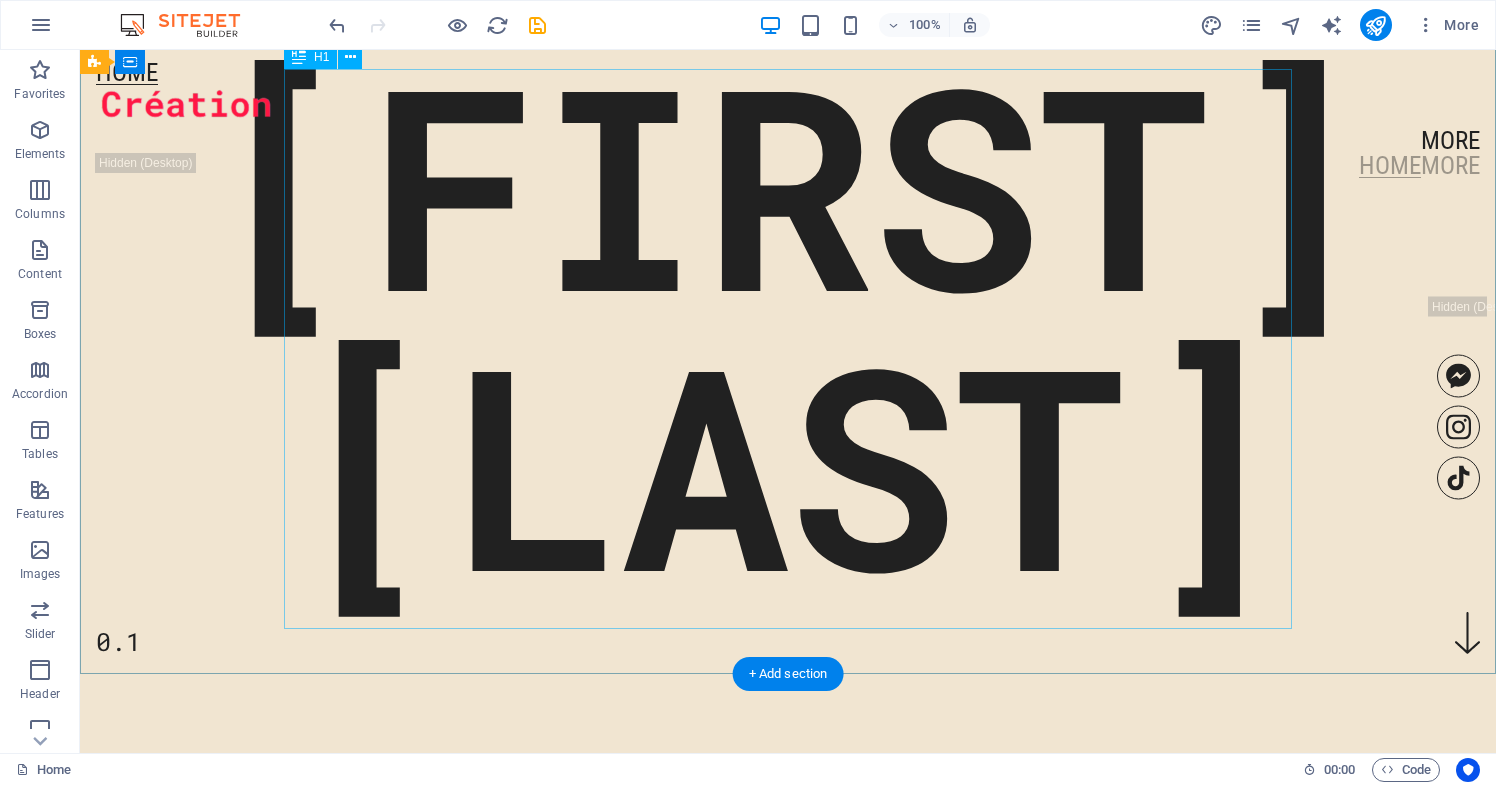 click on "[FIRST] [LAST]" at bounding box center (788, 323) 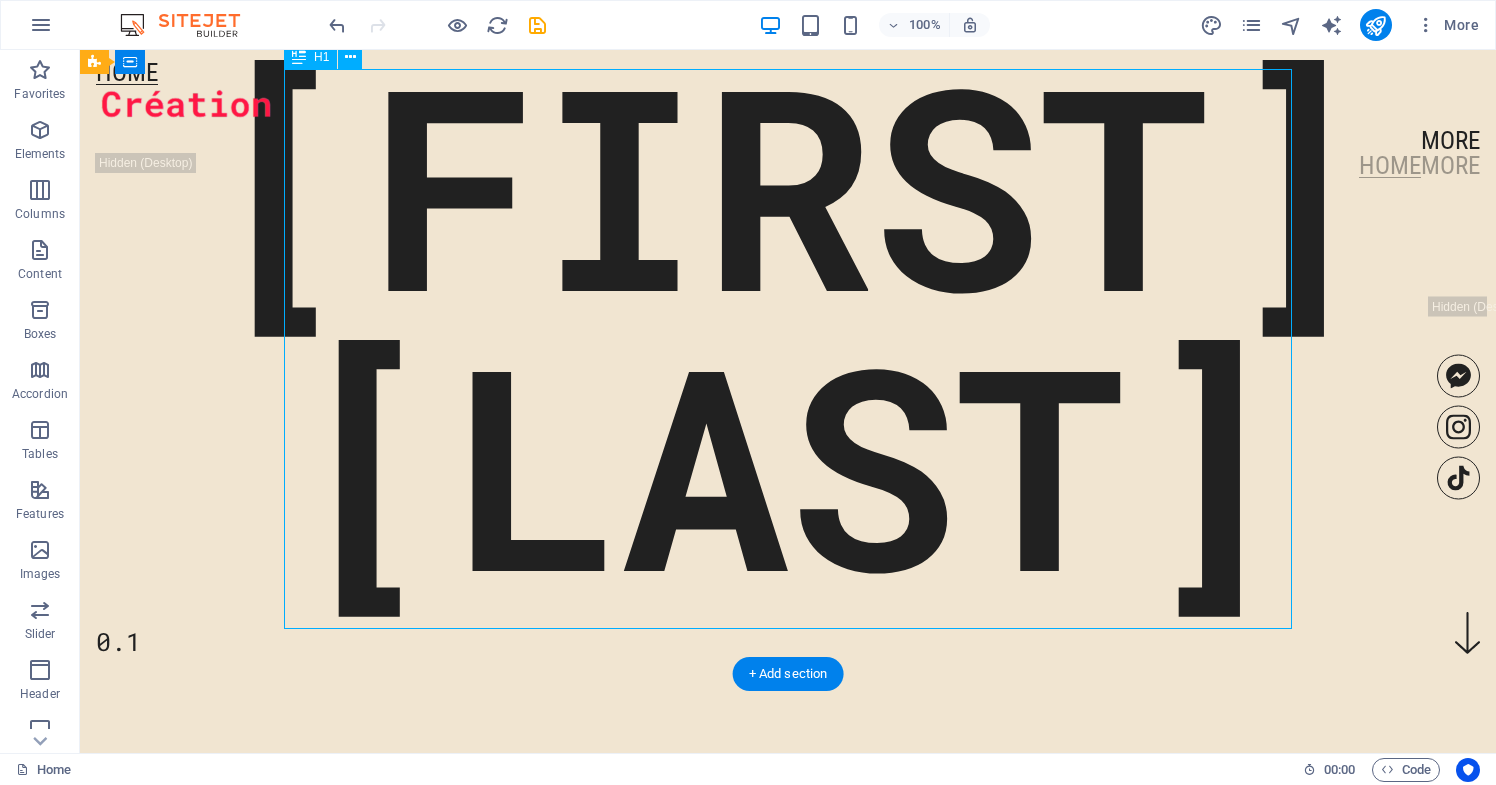 click on "[FIRST] [LAST]" at bounding box center (788, 323) 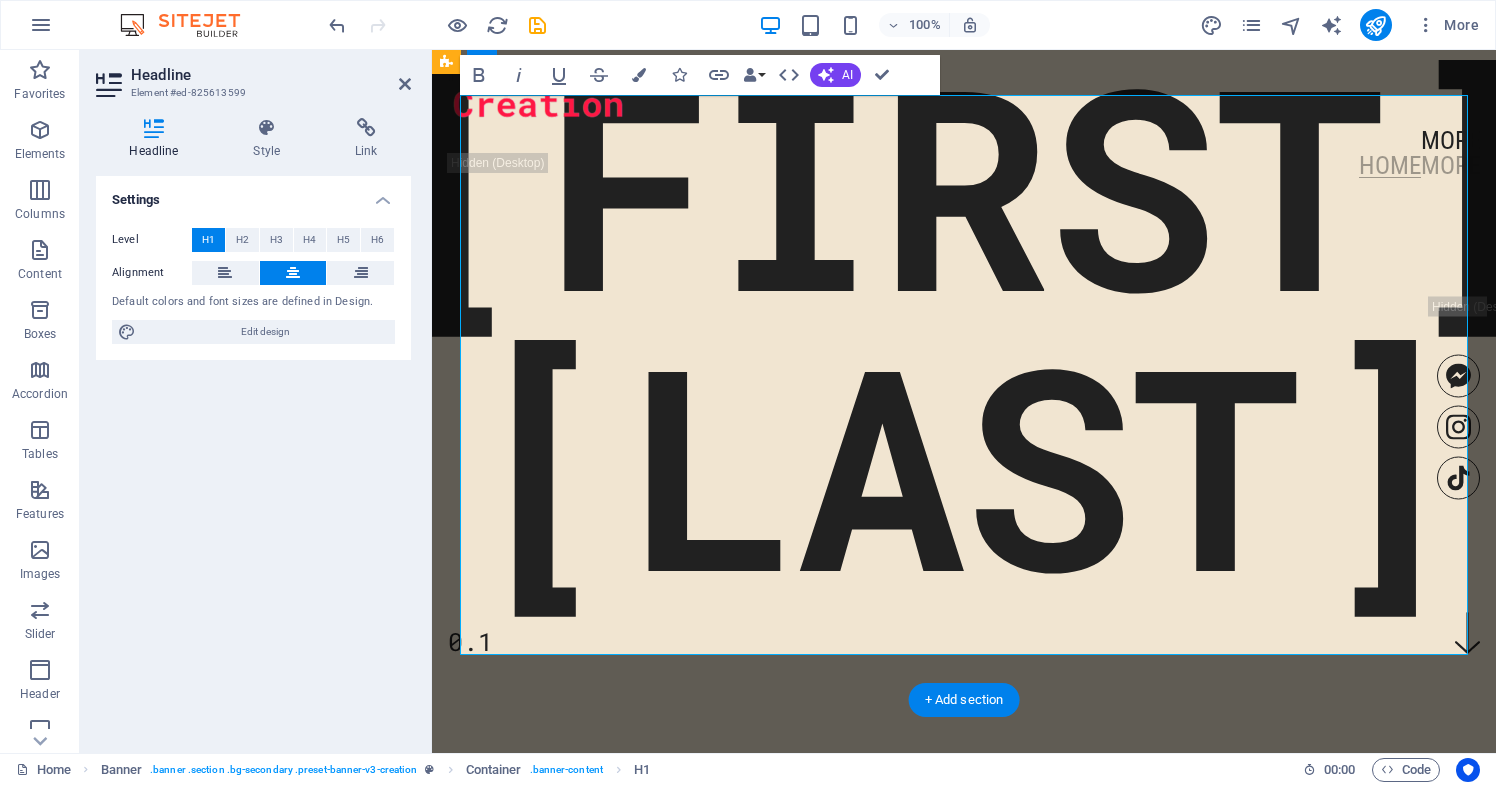 scroll, scrollTop: 53, scrollLeft: 0, axis: vertical 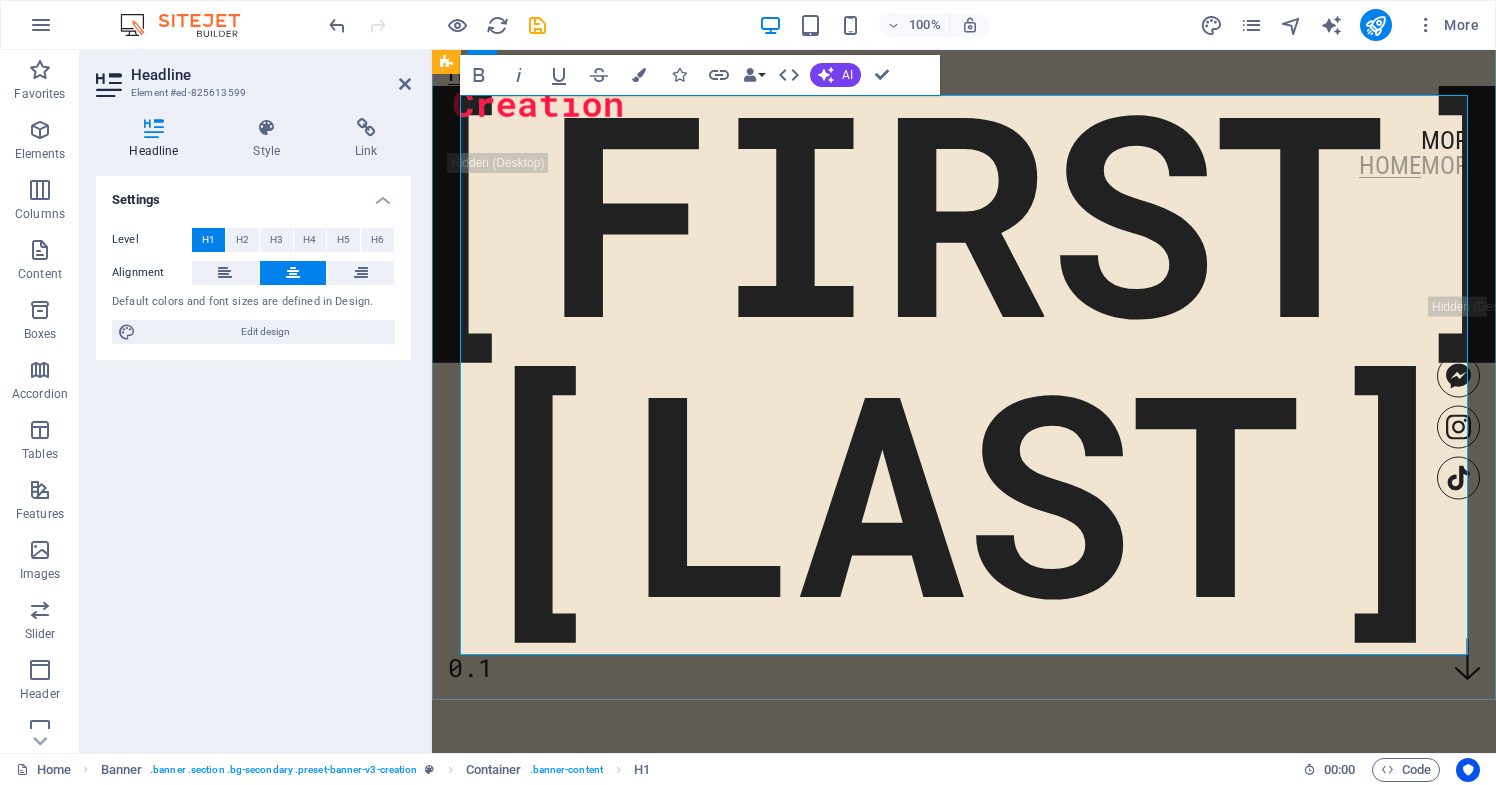 click on "[FIRST]" at bounding box center [964, 208] 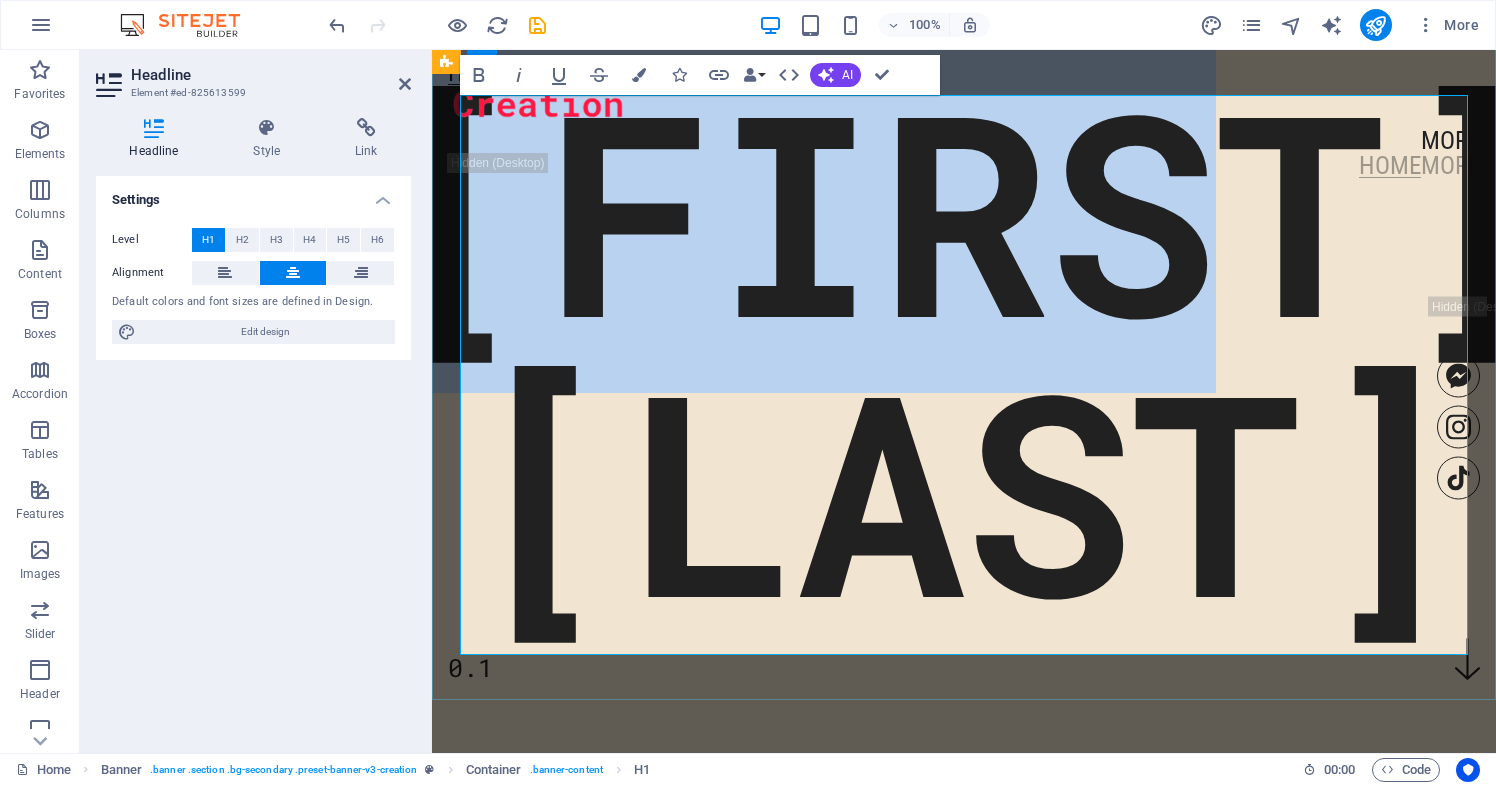 click on "[FIRST]" at bounding box center (964, 208) 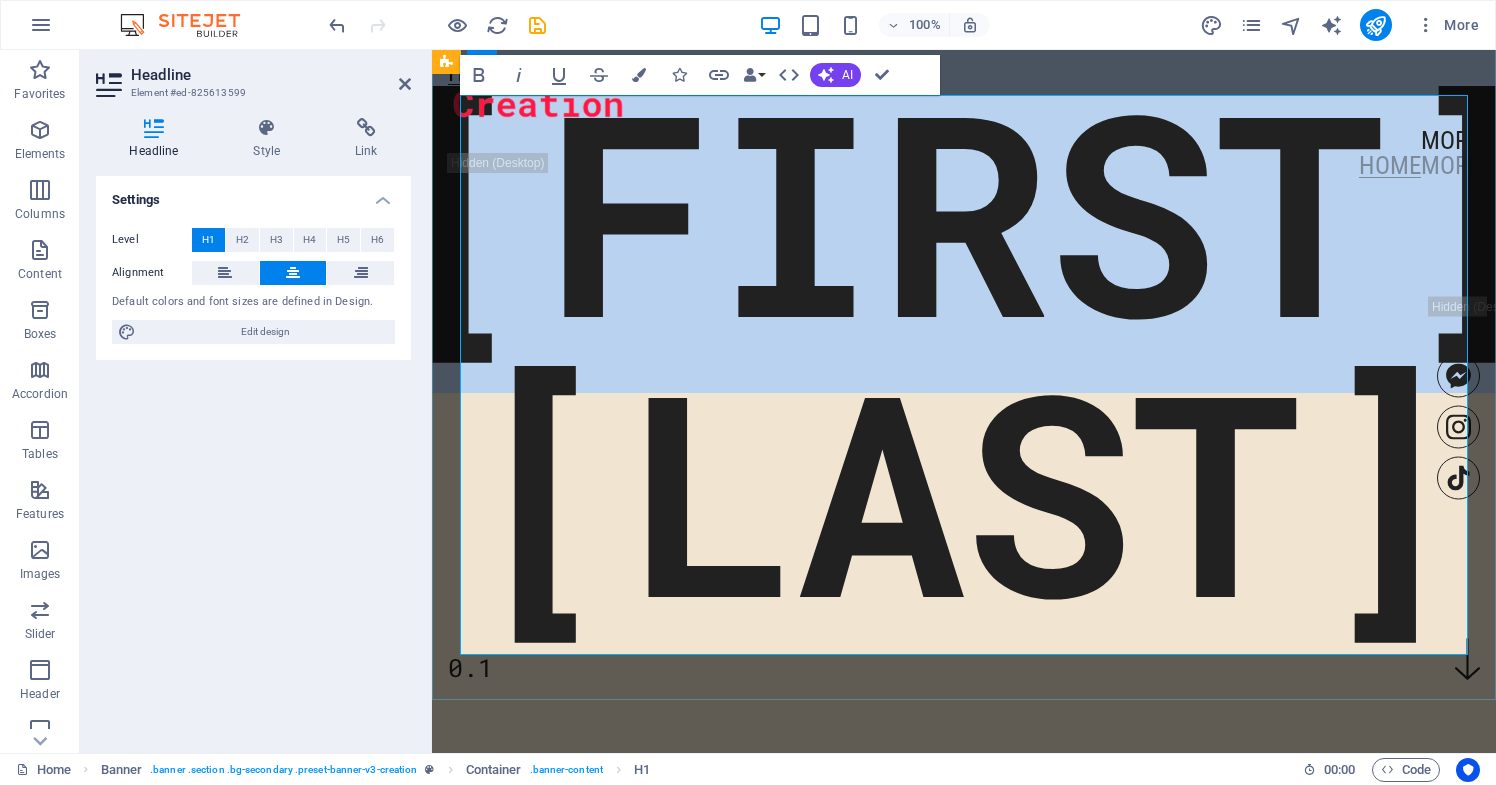 click on "[FIRST]" at bounding box center [964, 208] 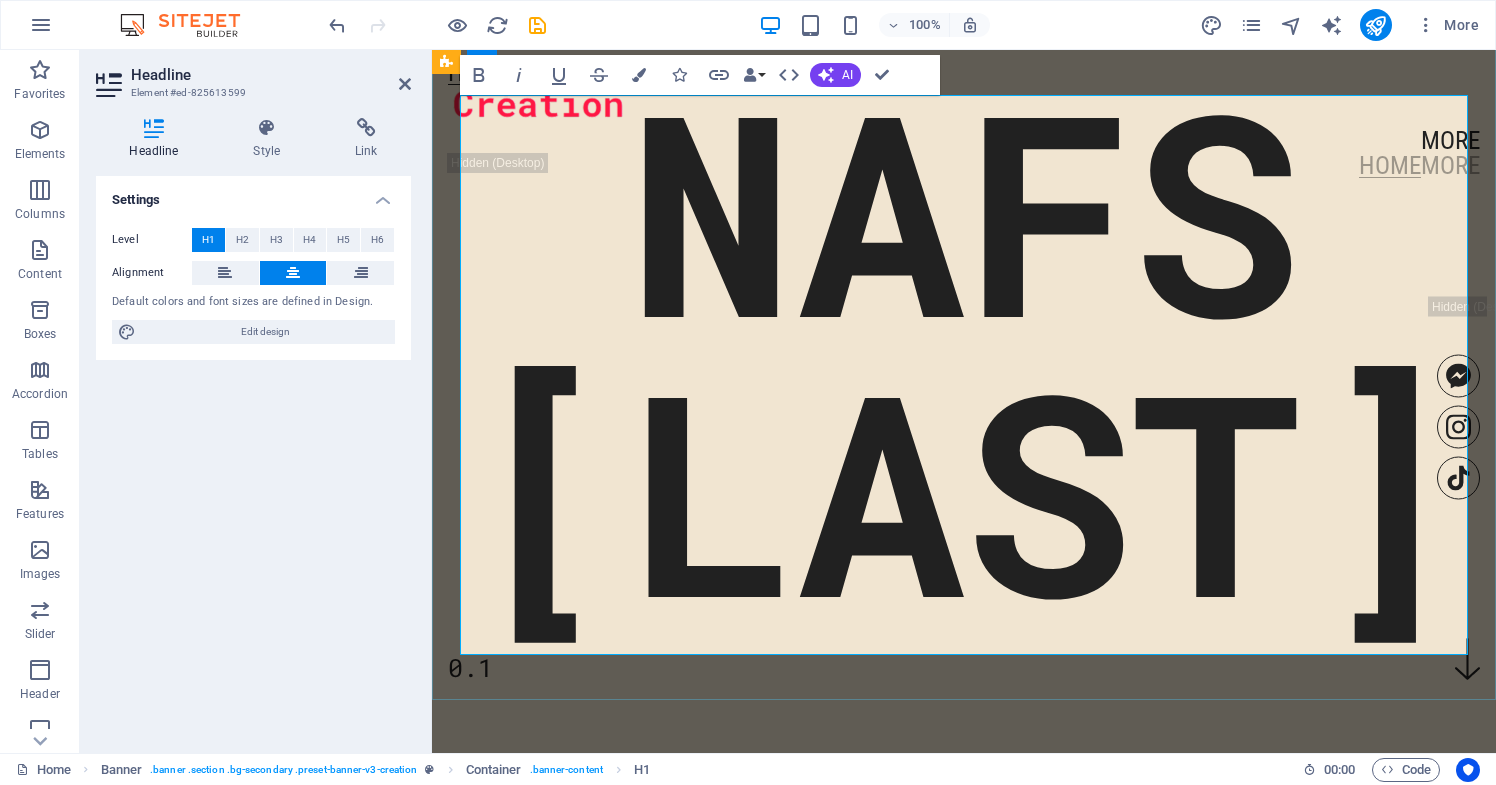 click on "[LAST]" at bounding box center (964, 488) 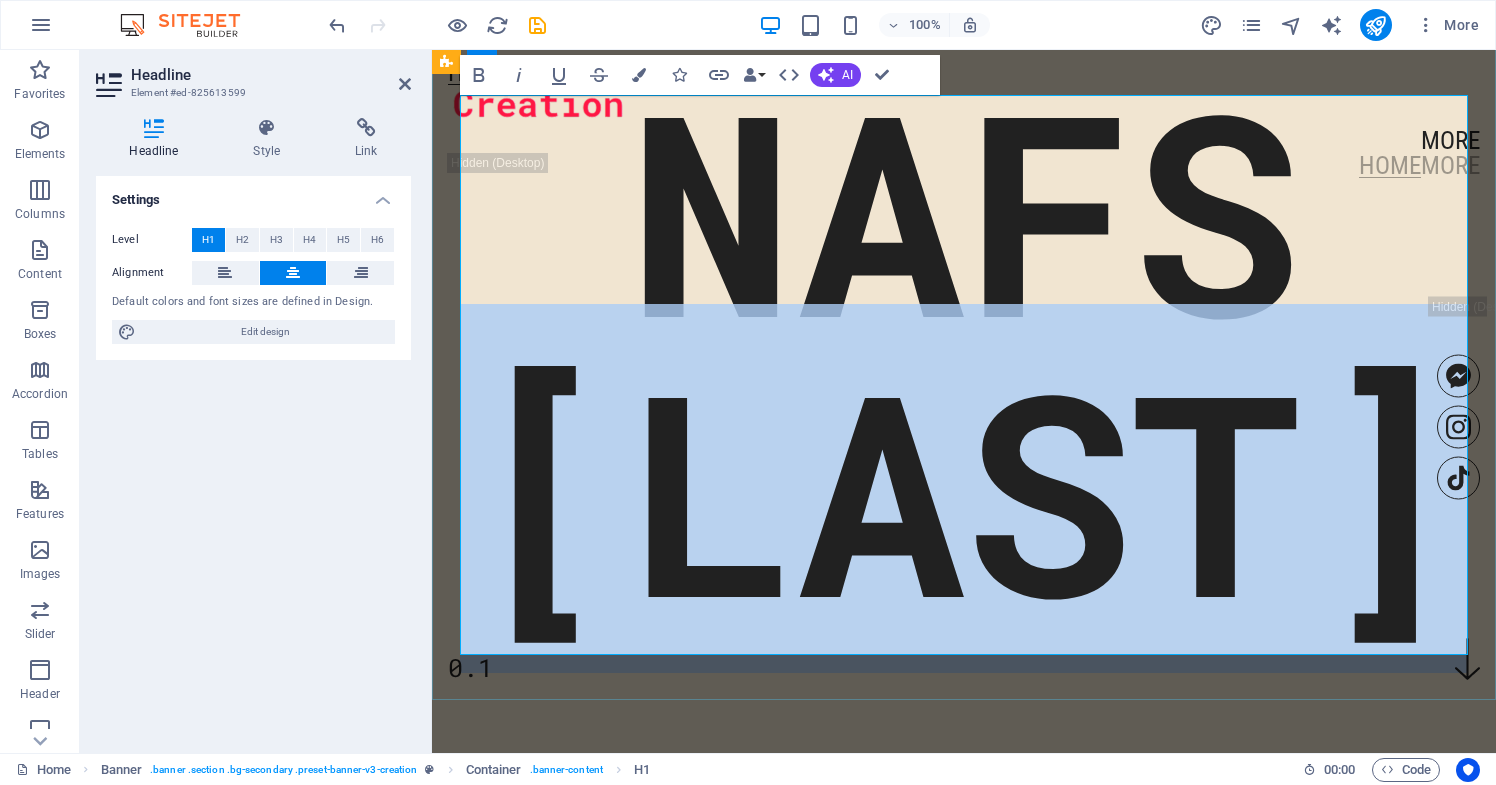 click on "[LAST]" at bounding box center (964, 488) 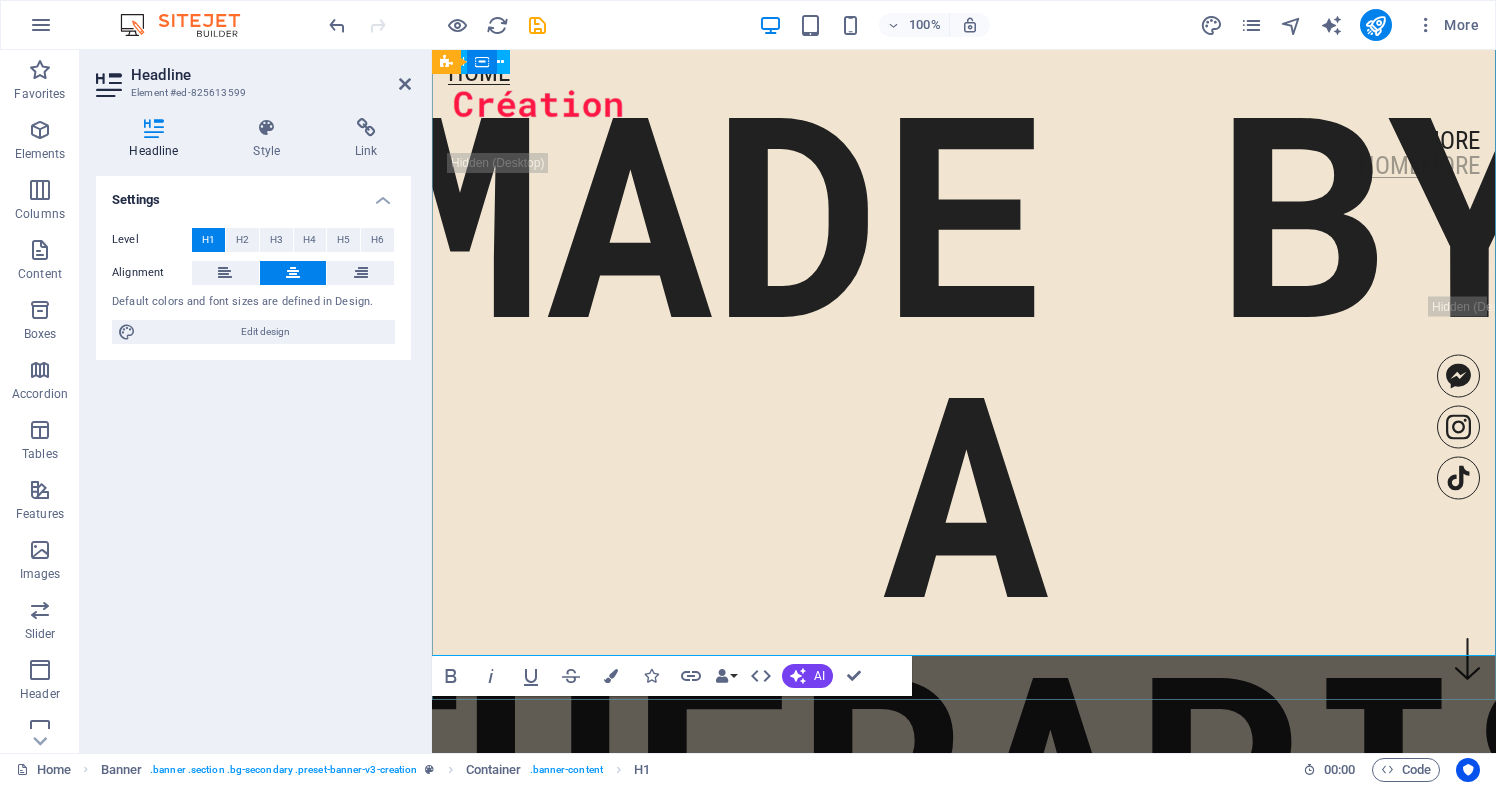 scroll, scrollTop: 139, scrollLeft: 392, axis: both 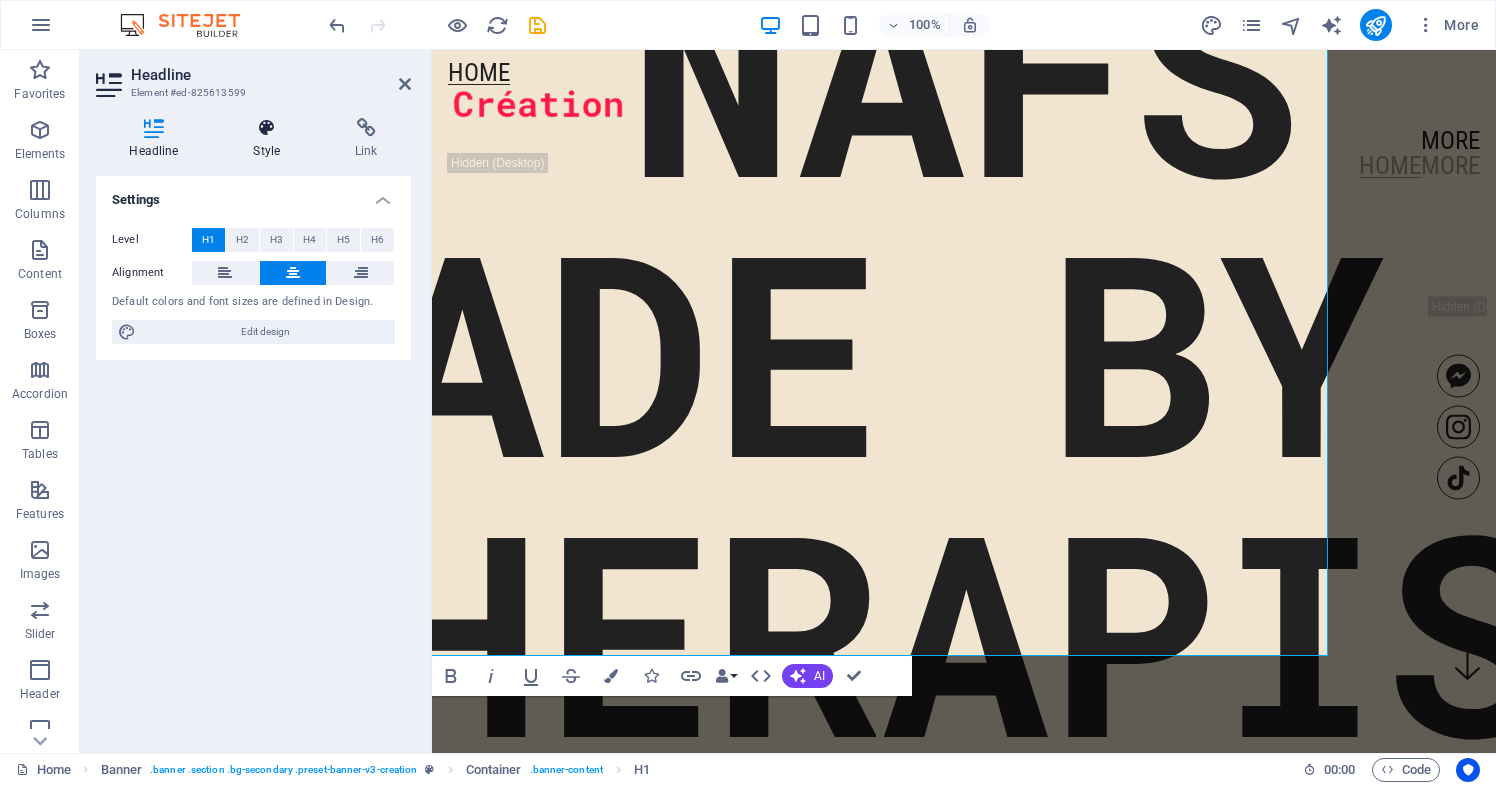 click on "Style" at bounding box center [271, 139] 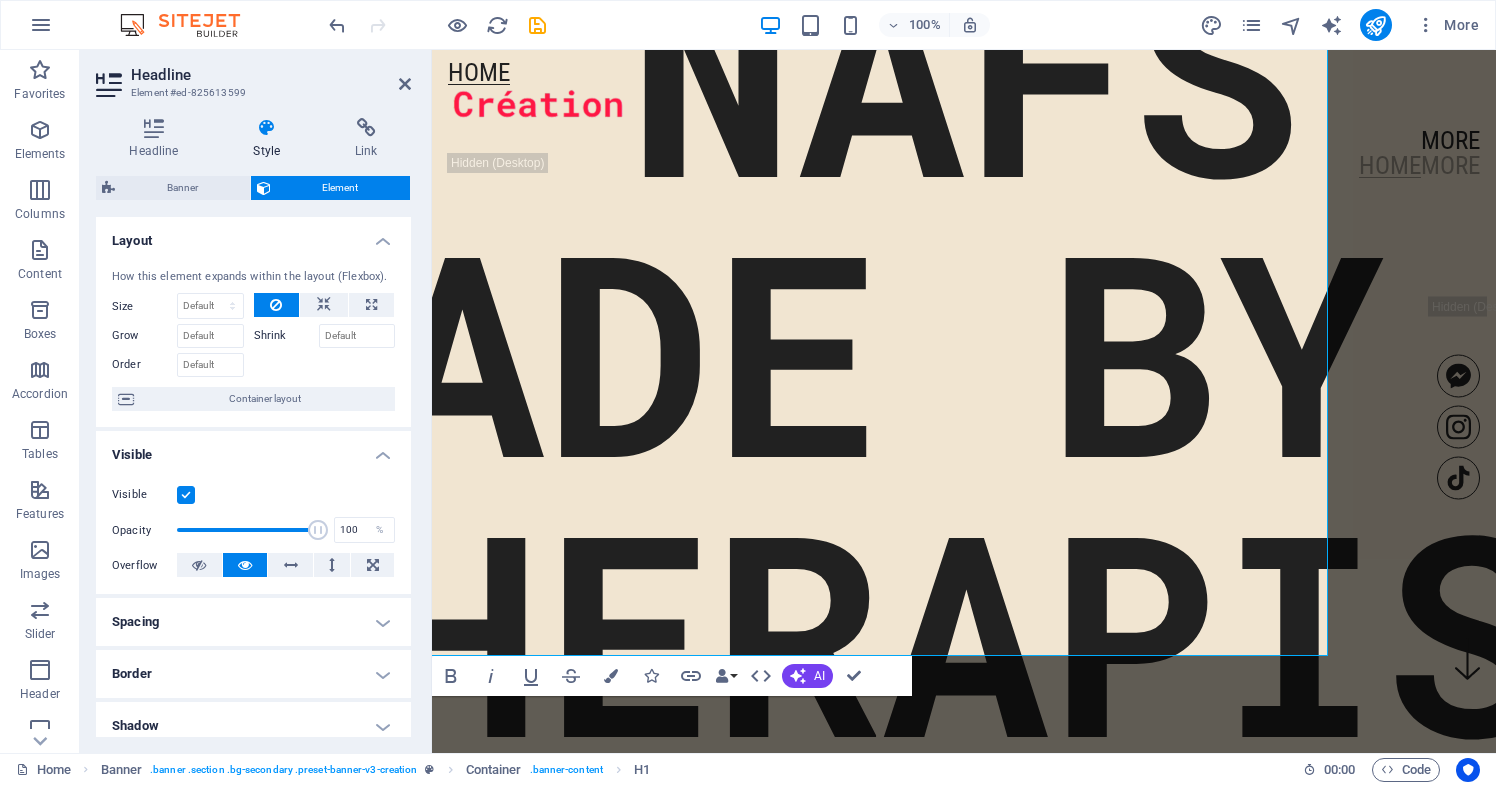 scroll, scrollTop: 0, scrollLeft: 0, axis: both 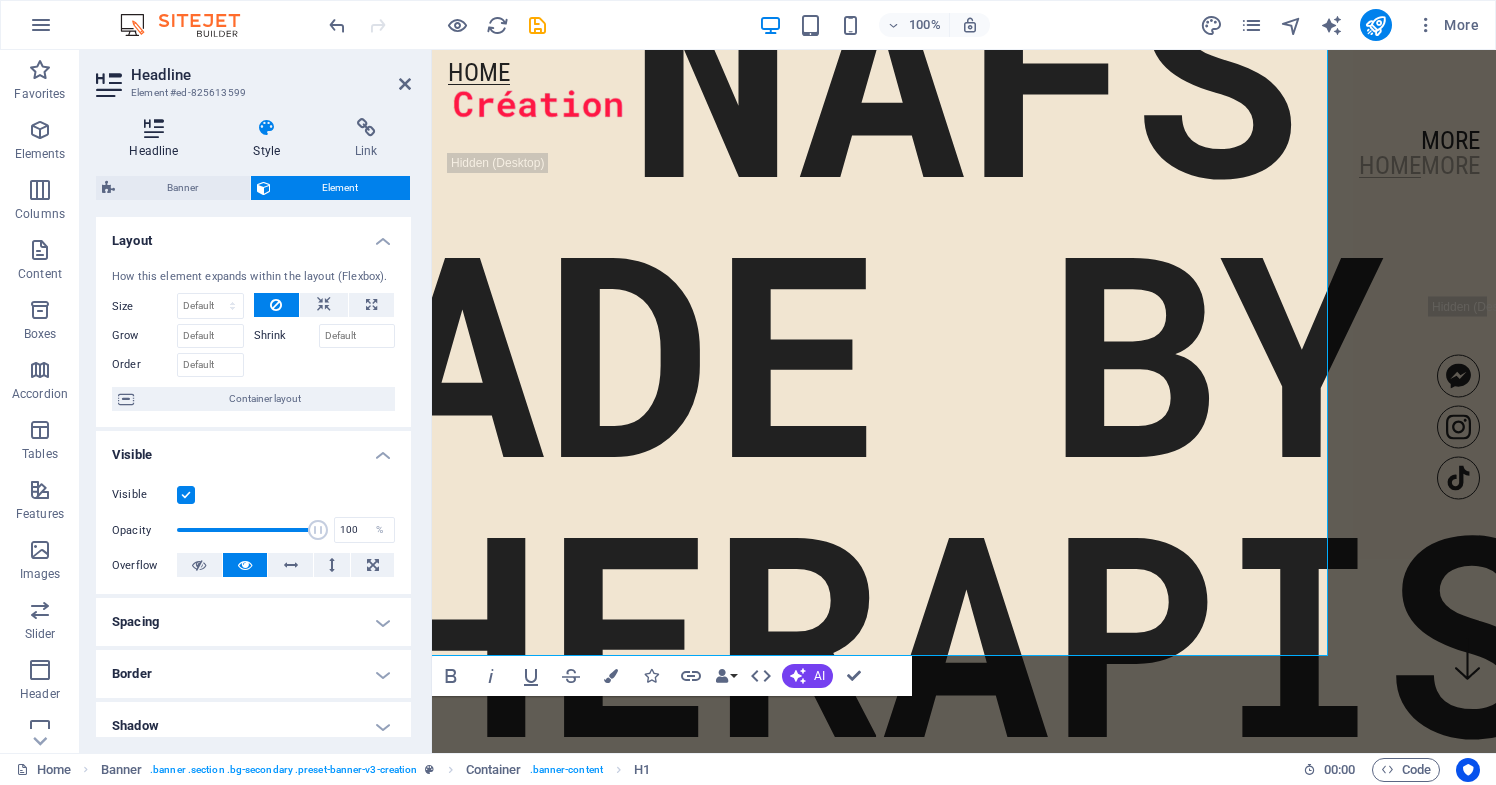 click on "Headline" at bounding box center [158, 139] 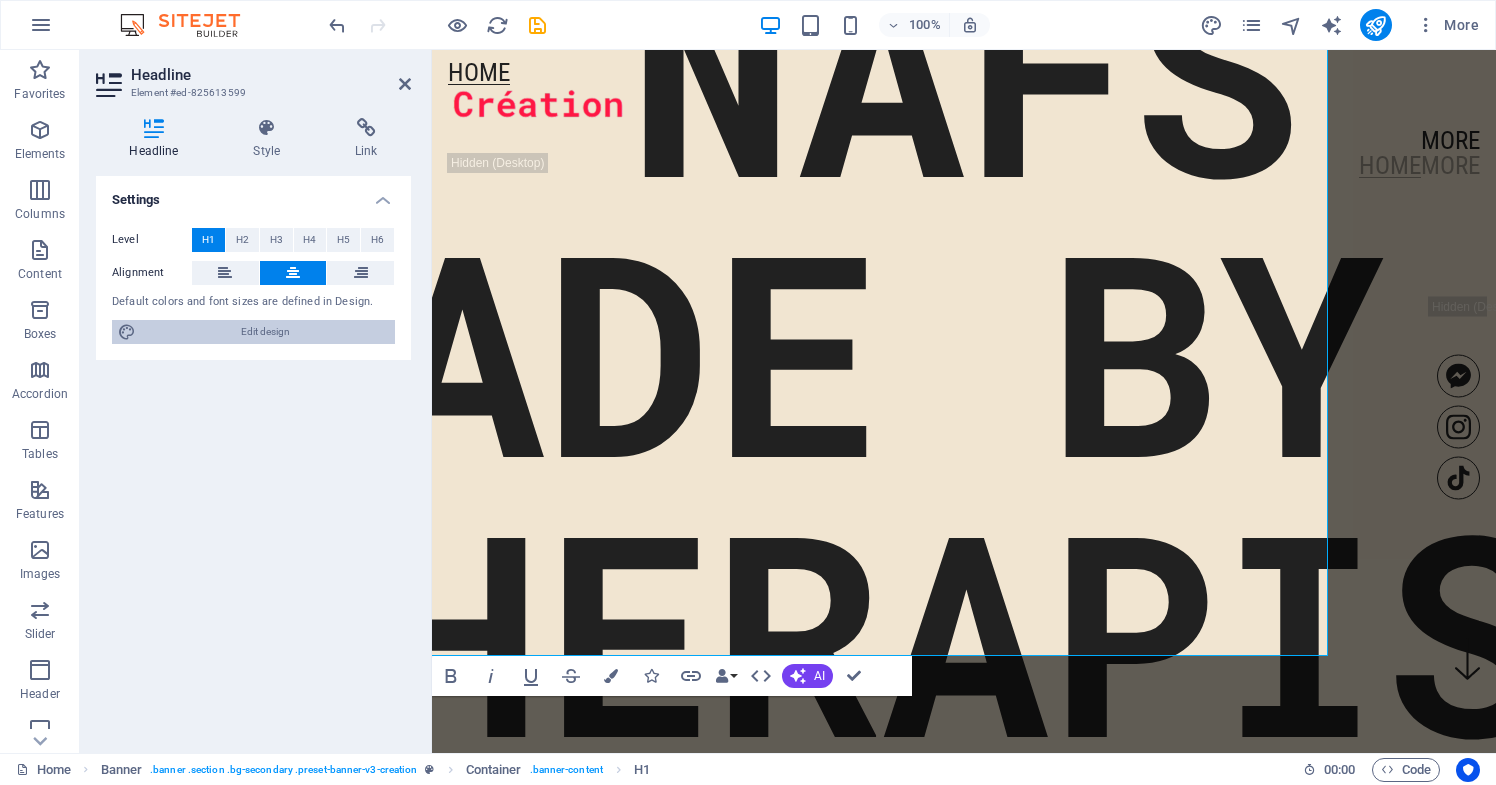 click on "Edit design" at bounding box center (265, 332) 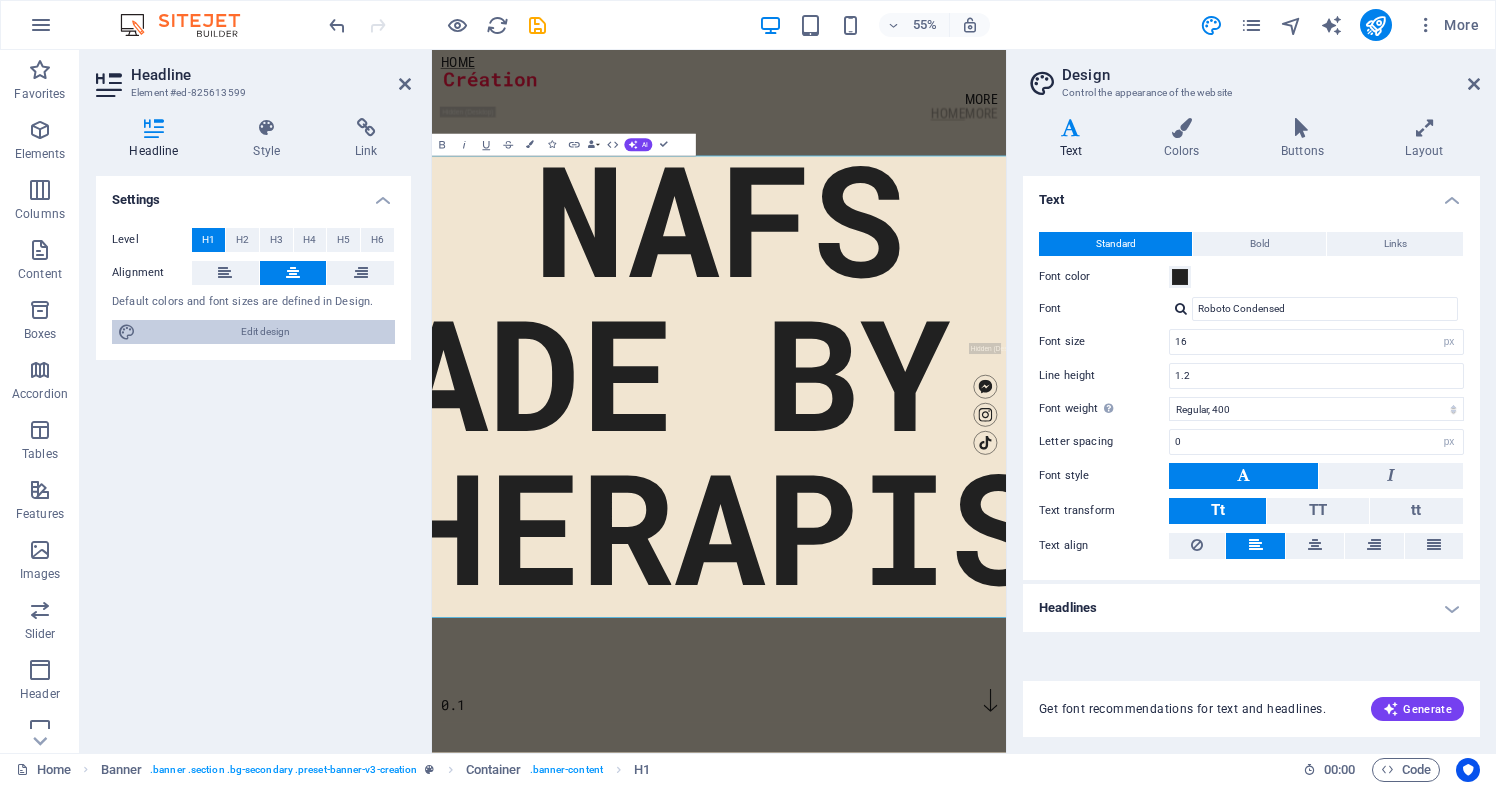 scroll, scrollTop: 0, scrollLeft: 10, axis: horizontal 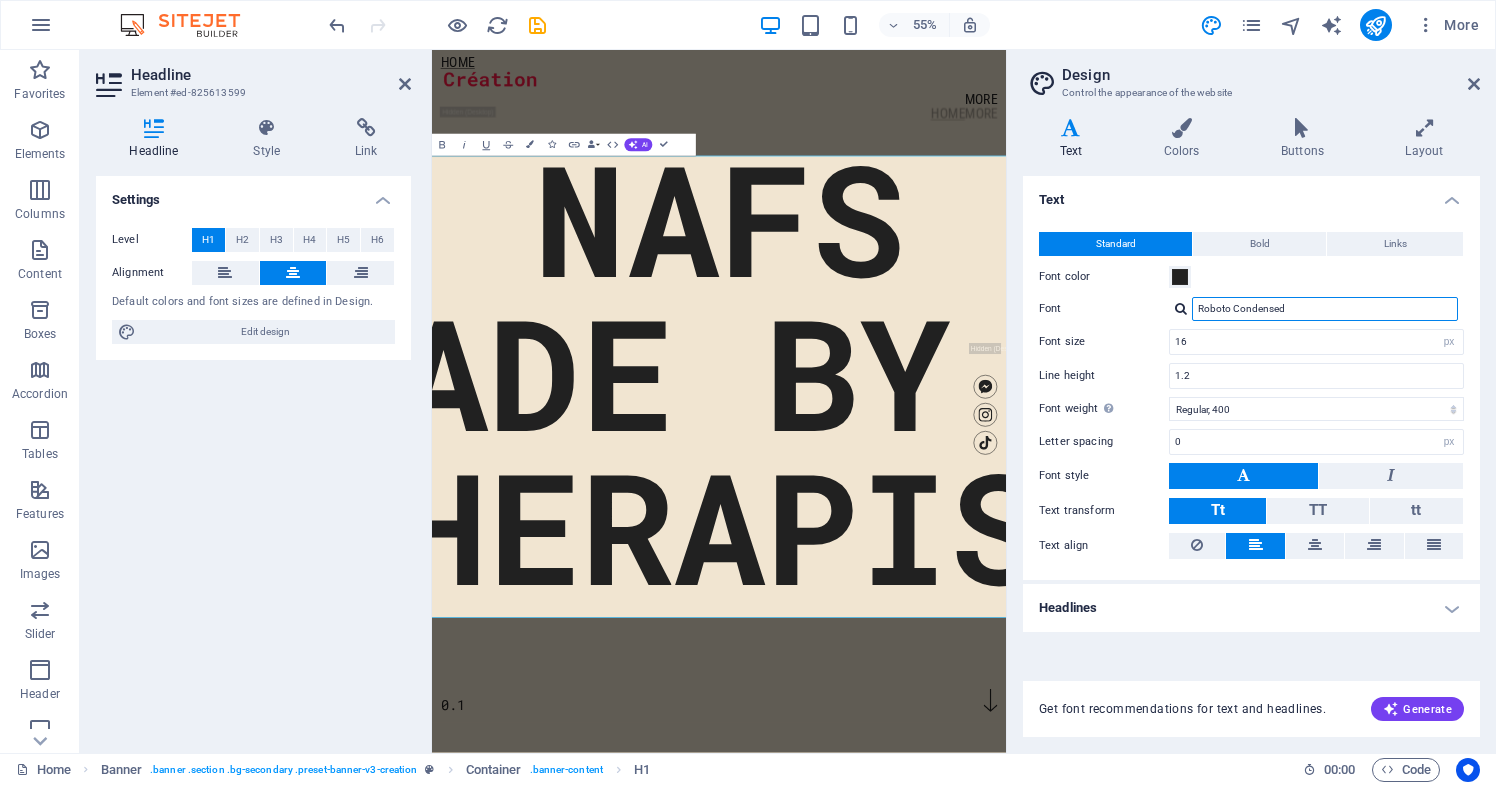 click on "Roboto Condensed" at bounding box center [1325, 309] 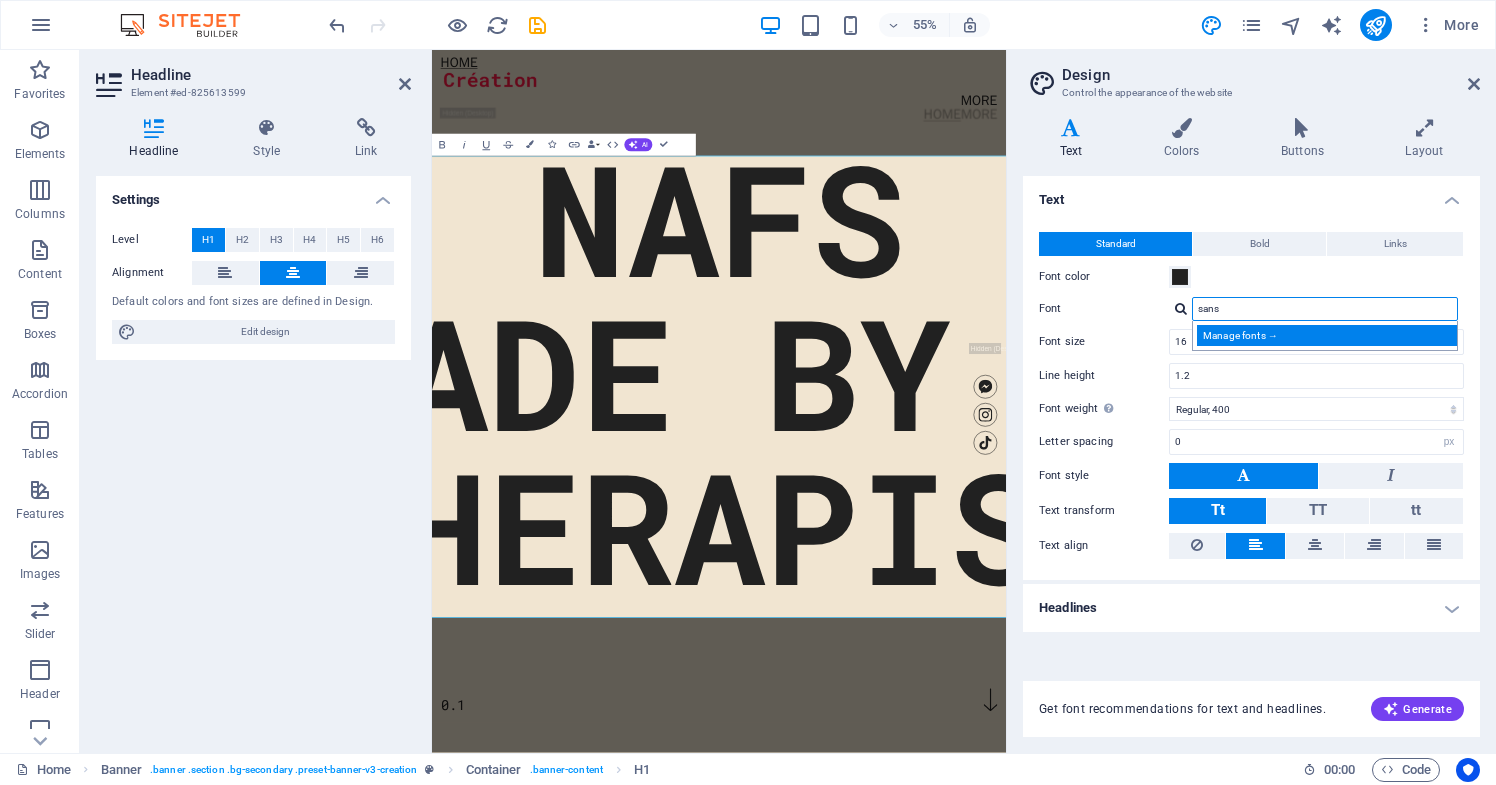 type on "sans" 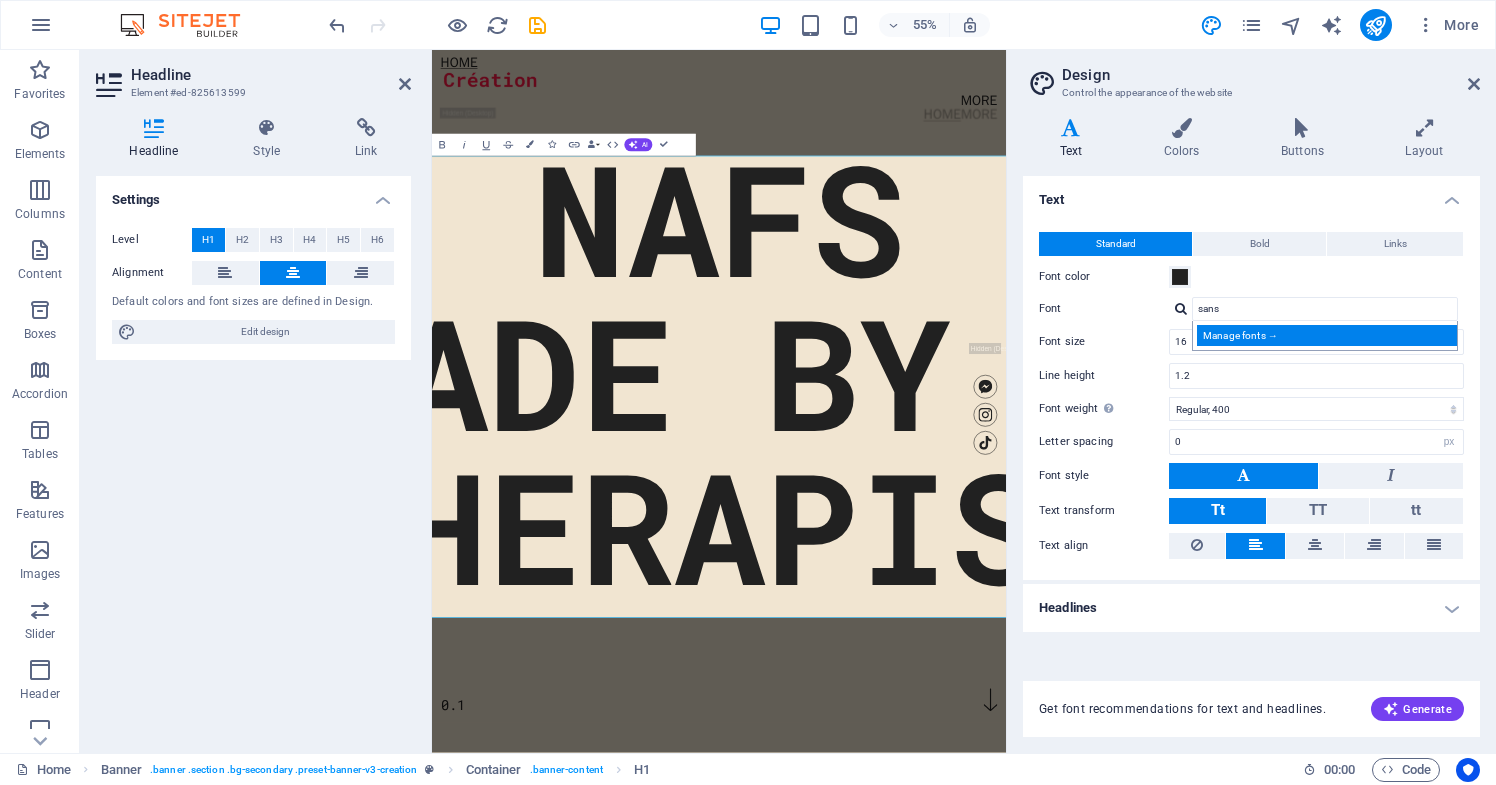 click on "Manage fonts →" at bounding box center (1329, 335) 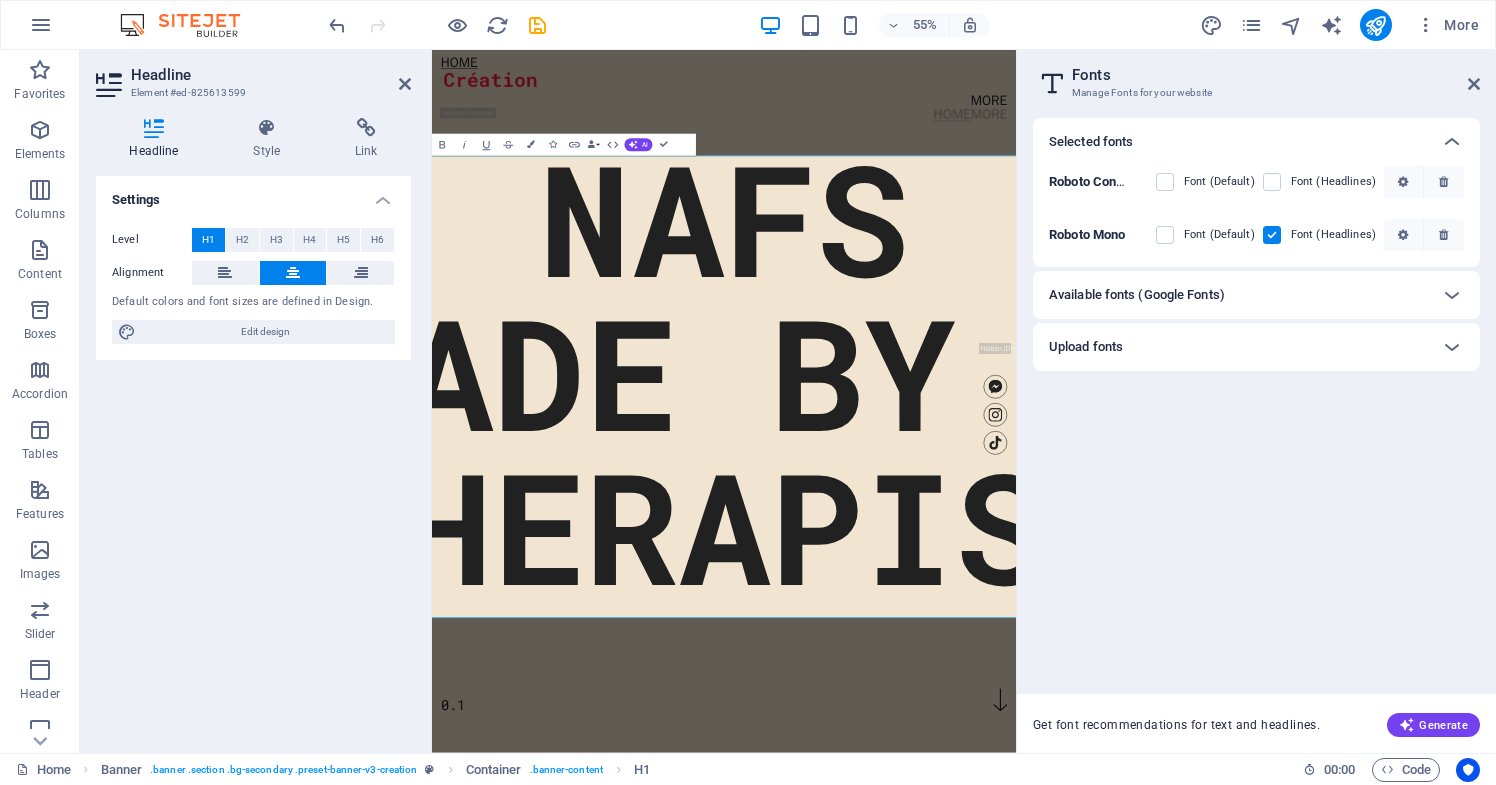 scroll, scrollTop: 0, scrollLeft: 0, axis: both 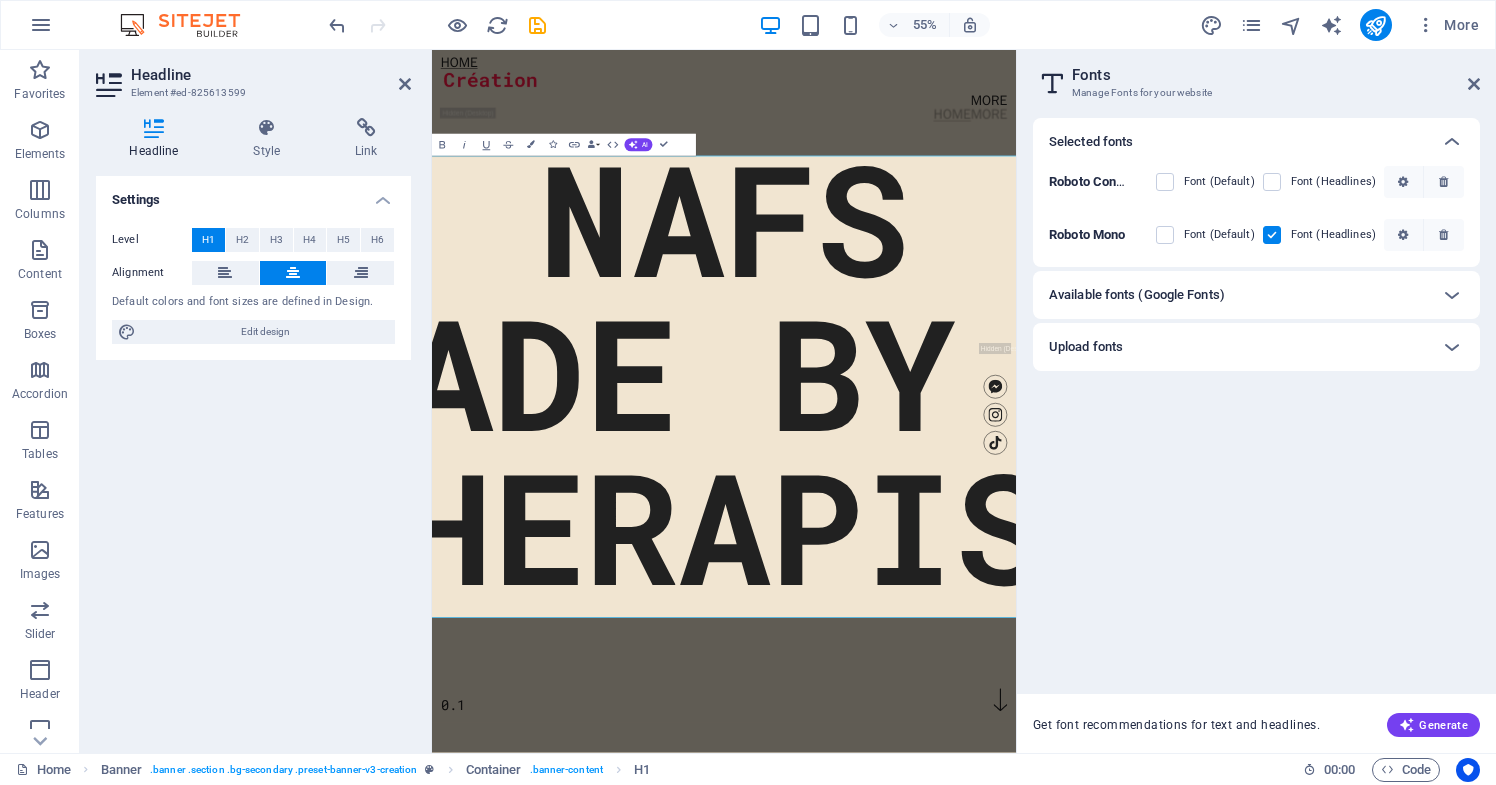 click on "Selected fonts Roboto Condensed Font (Default) Font (Headlines) Roboto Mono Font (Default) Font (Headlines) Available fonts (Google Fonts) Search Category All categories serif display monospace sans-serif handwriting Sort by Name Category Popularity Font weights All font weights 100 100italic 200 200italic 300 300italic 500 500italic 600 600italic 700 700italic 800 800italic 900 900italic italic regular Roboto 9   styles The quick brown fox jumps over the lazy dog. Copy text to all previews Open Sans 10   styles The quick brown fox jumps over the lazy dog. Copy text to all previews Noto Sans JP 5   styles The quick brown fox jumps over the lazy dog. Copy text to all previews Montserrat 5   styles The quick brown fox jumps over the lazy dog. Copy text to all previews Inter 7   styles The quick brown fox jumps over the lazy dog. Copy text to all previews Poppins 3   styles The quick brown fox jumps over the lazy dog. Copy text to all previews Lato 2   styles The quick brown fox jumps over the lazy dog. 1   8" at bounding box center [1256, 398] 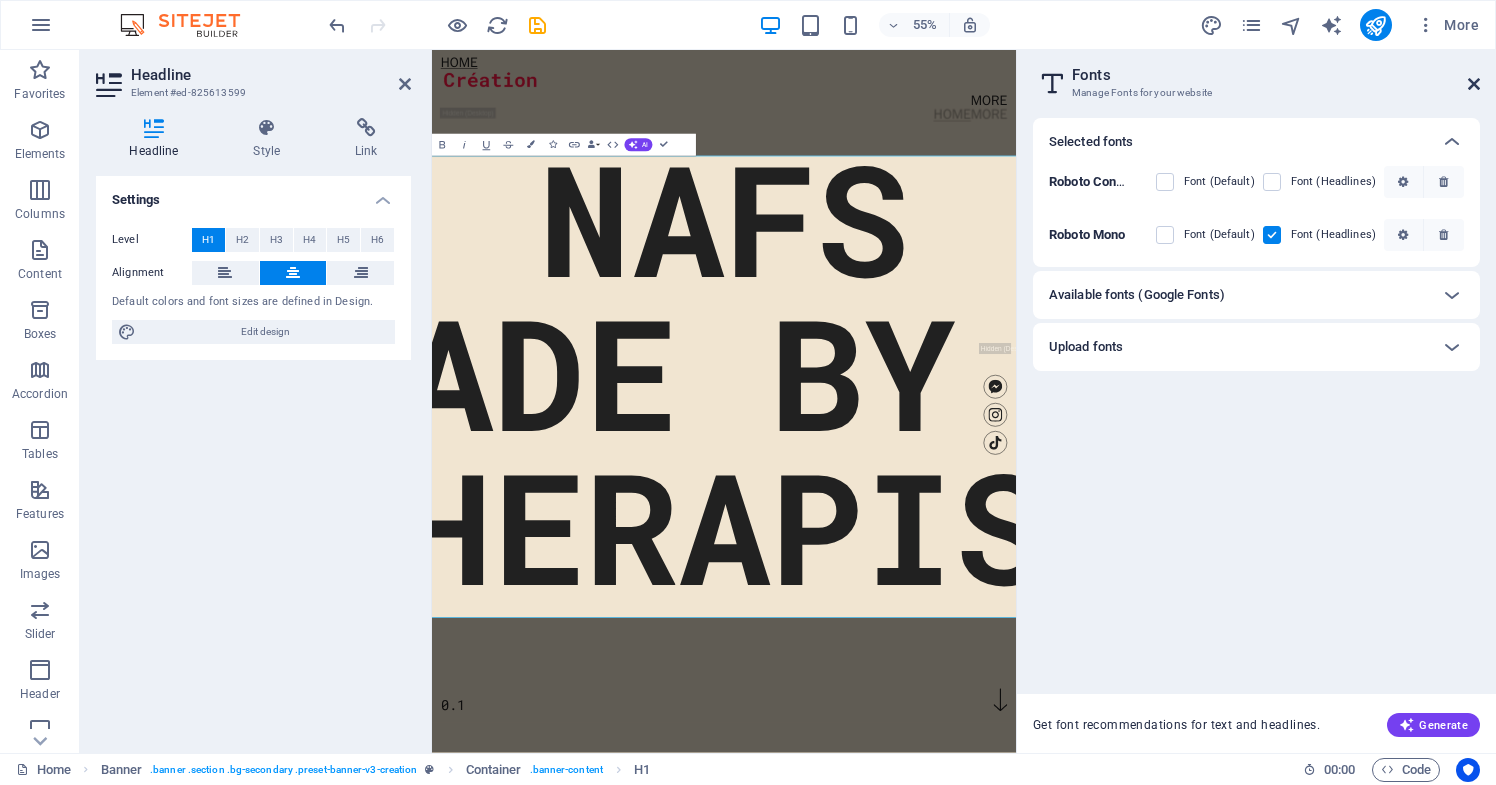 click at bounding box center (1474, 84) 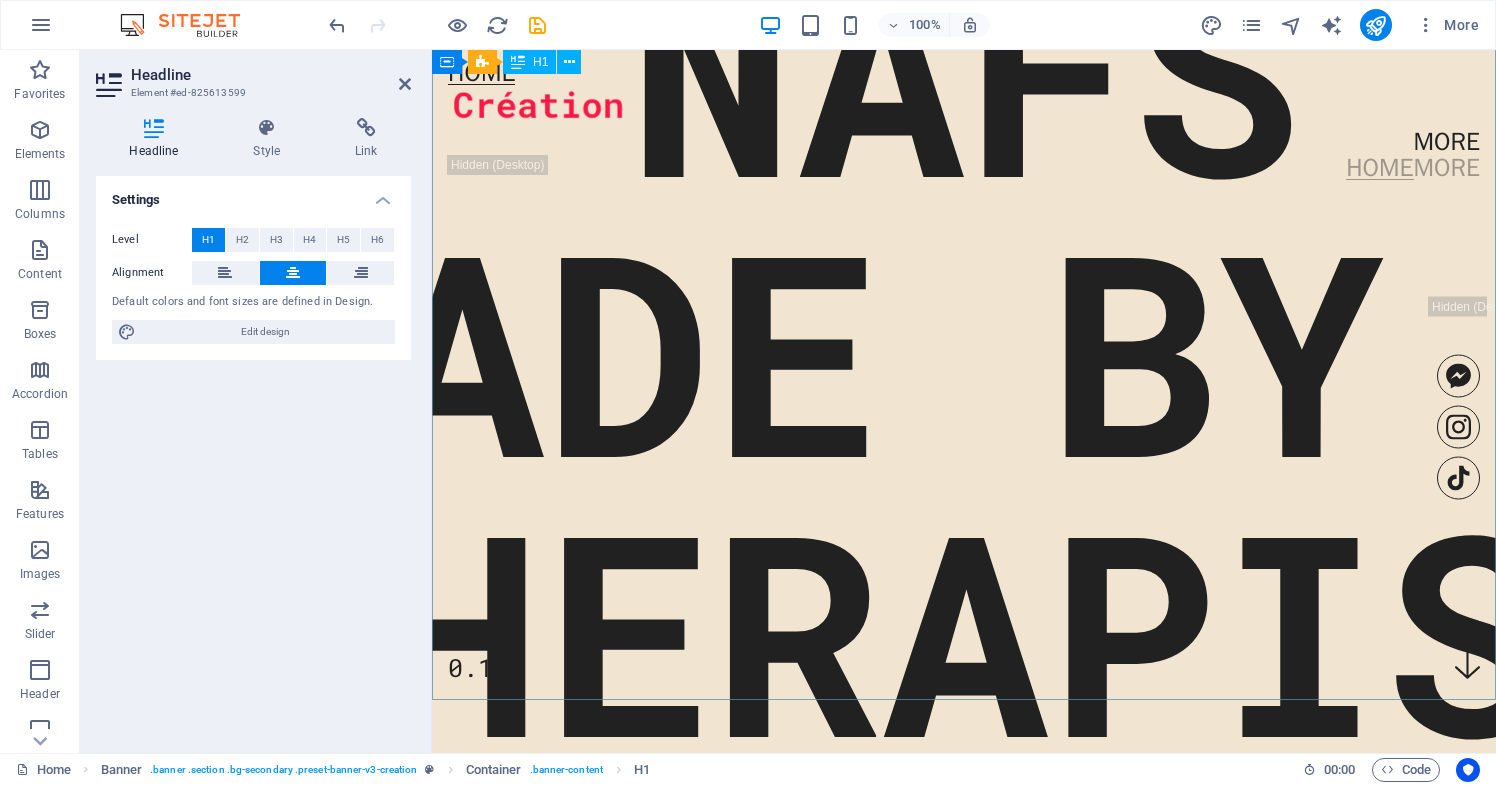 click on "MADE BY A THERAPIST" at bounding box center (964, 488) 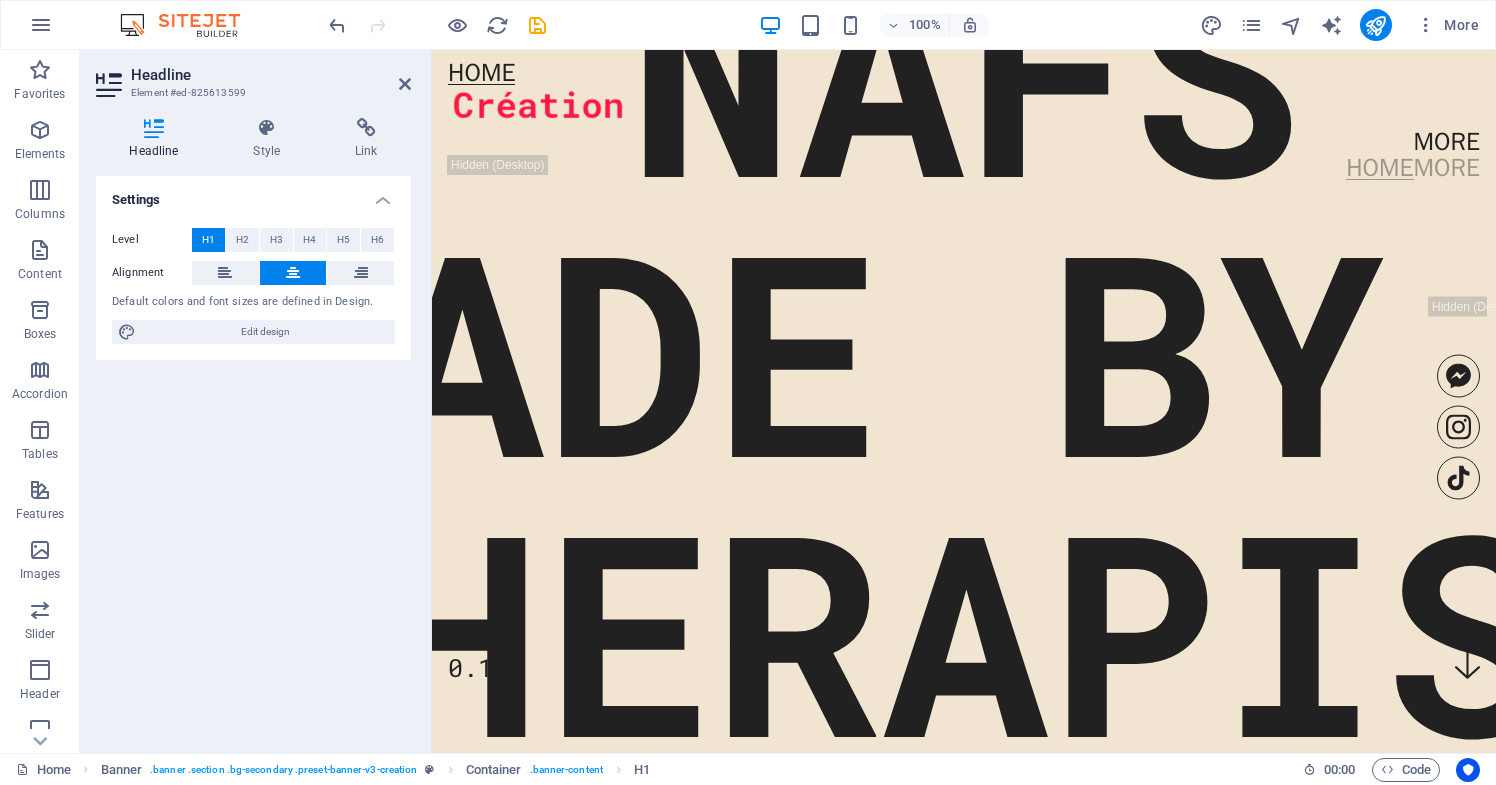 click on "Settings Level H1 H2 H3 H4 H5 H6 Alignment Default colors and font sizes are defined in Design. Edit design" at bounding box center (253, 456) 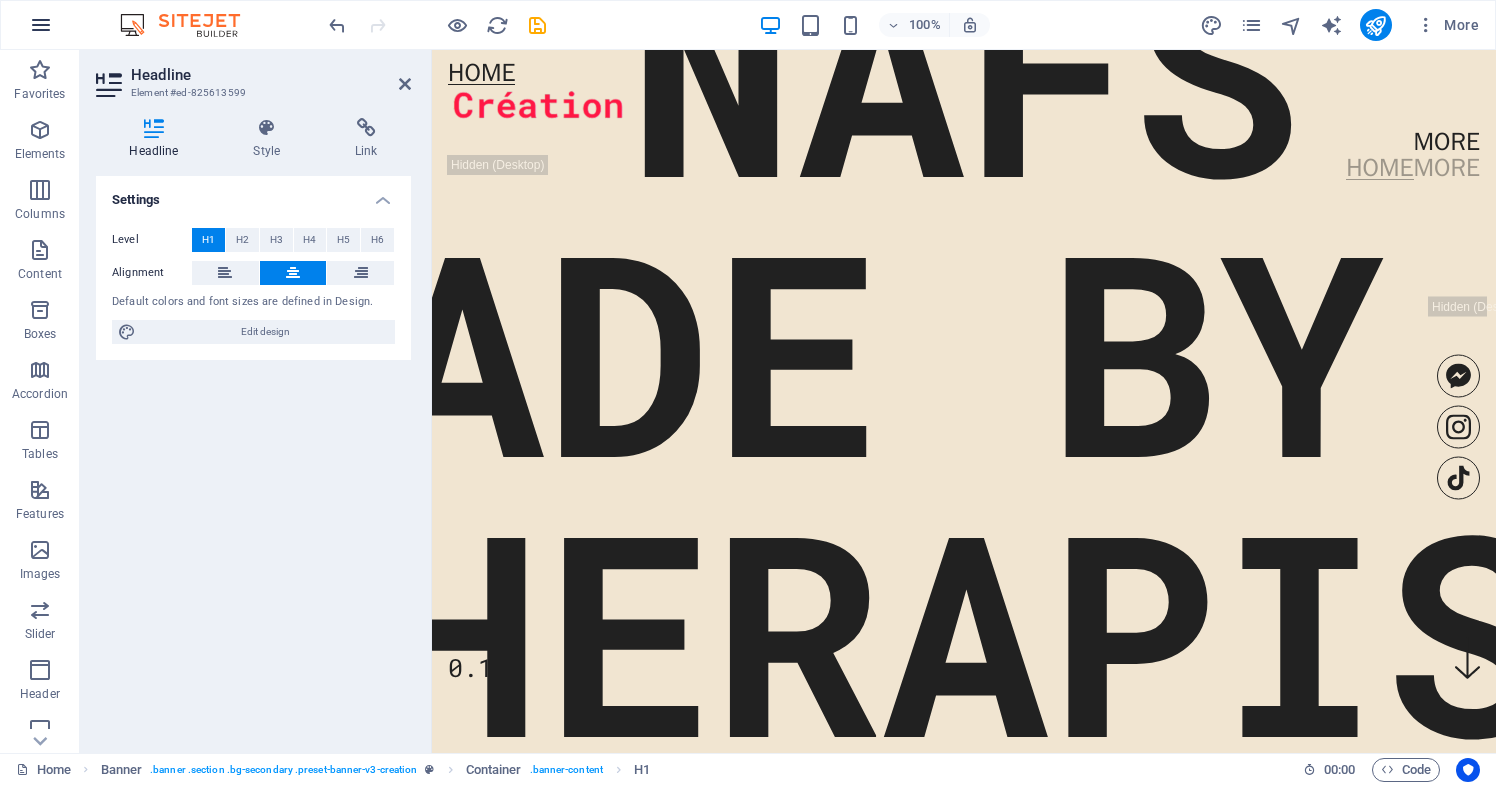 click at bounding box center [41, 25] 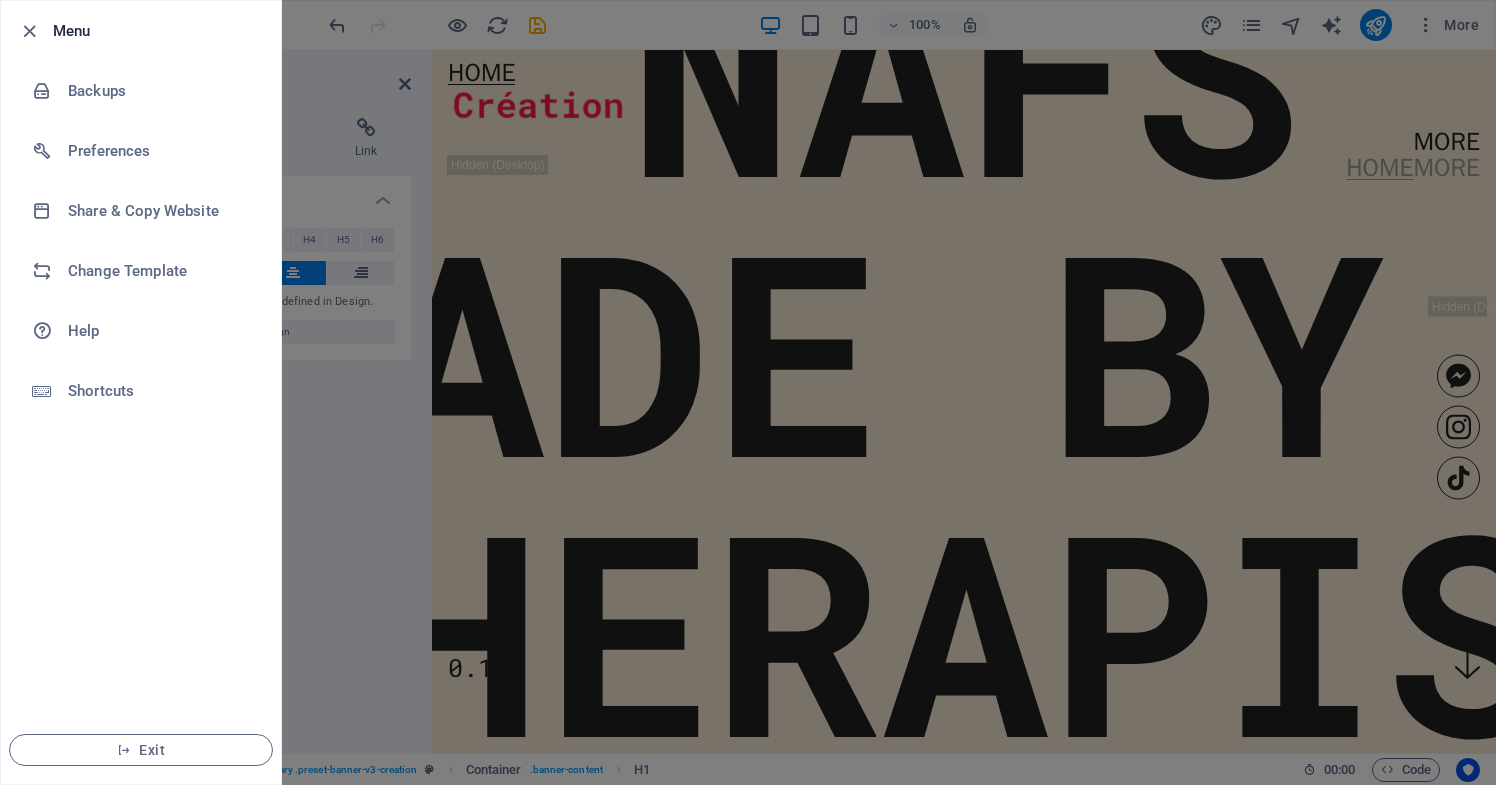 click at bounding box center (748, 392) 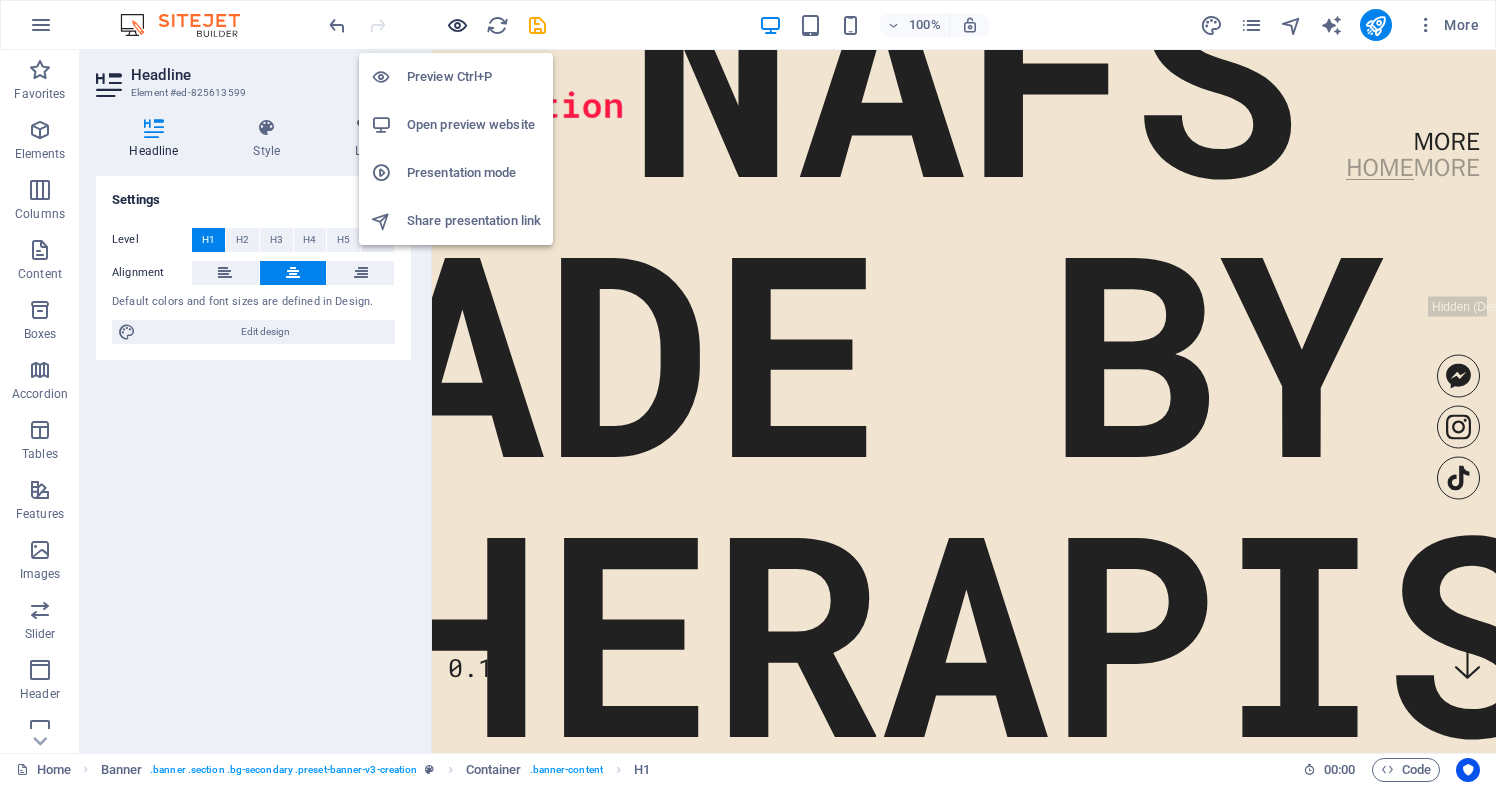 click at bounding box center [457, 25] 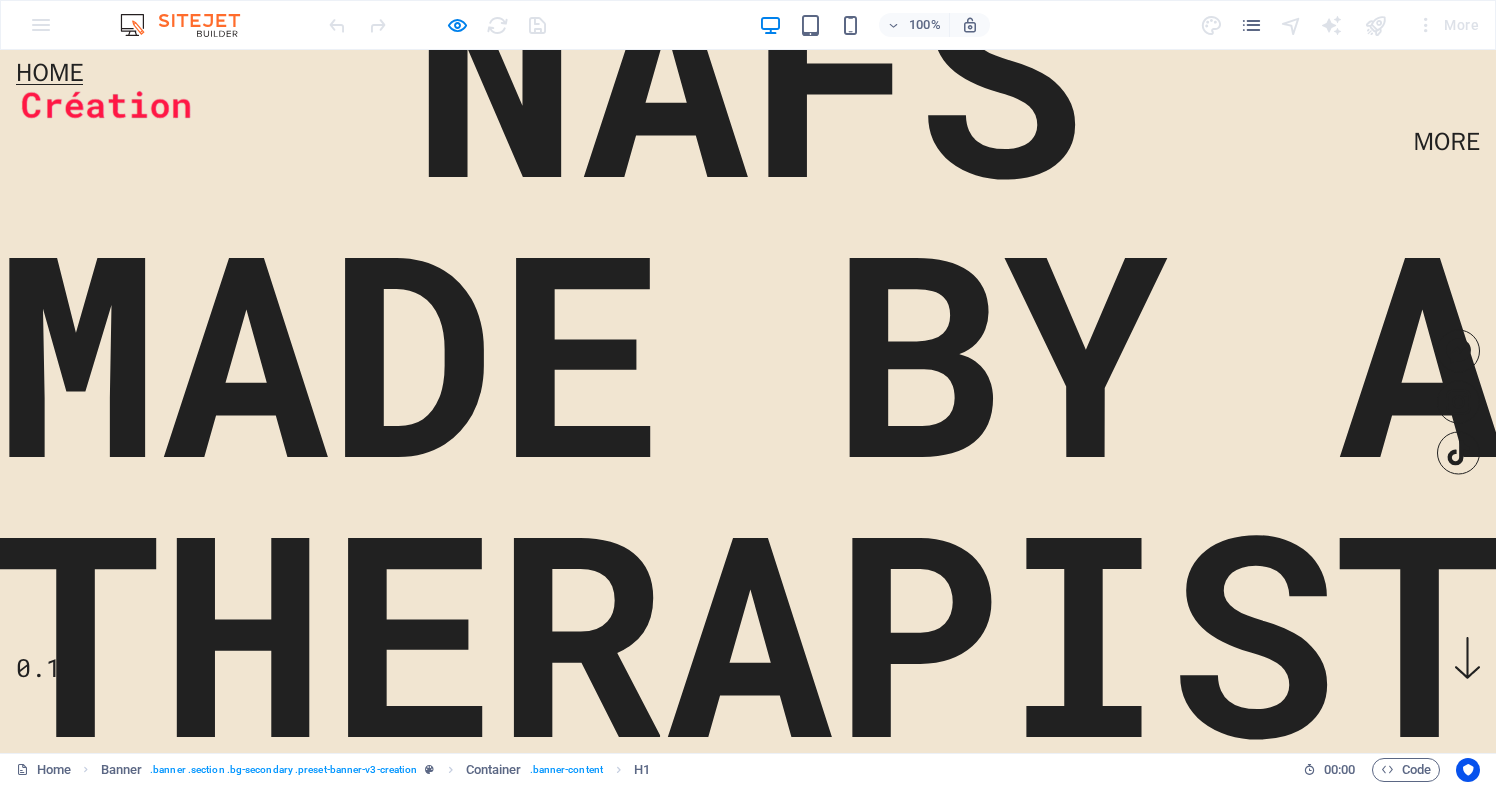 click on "MADE BY A THERAPIST" at bounding box center [748, 488] 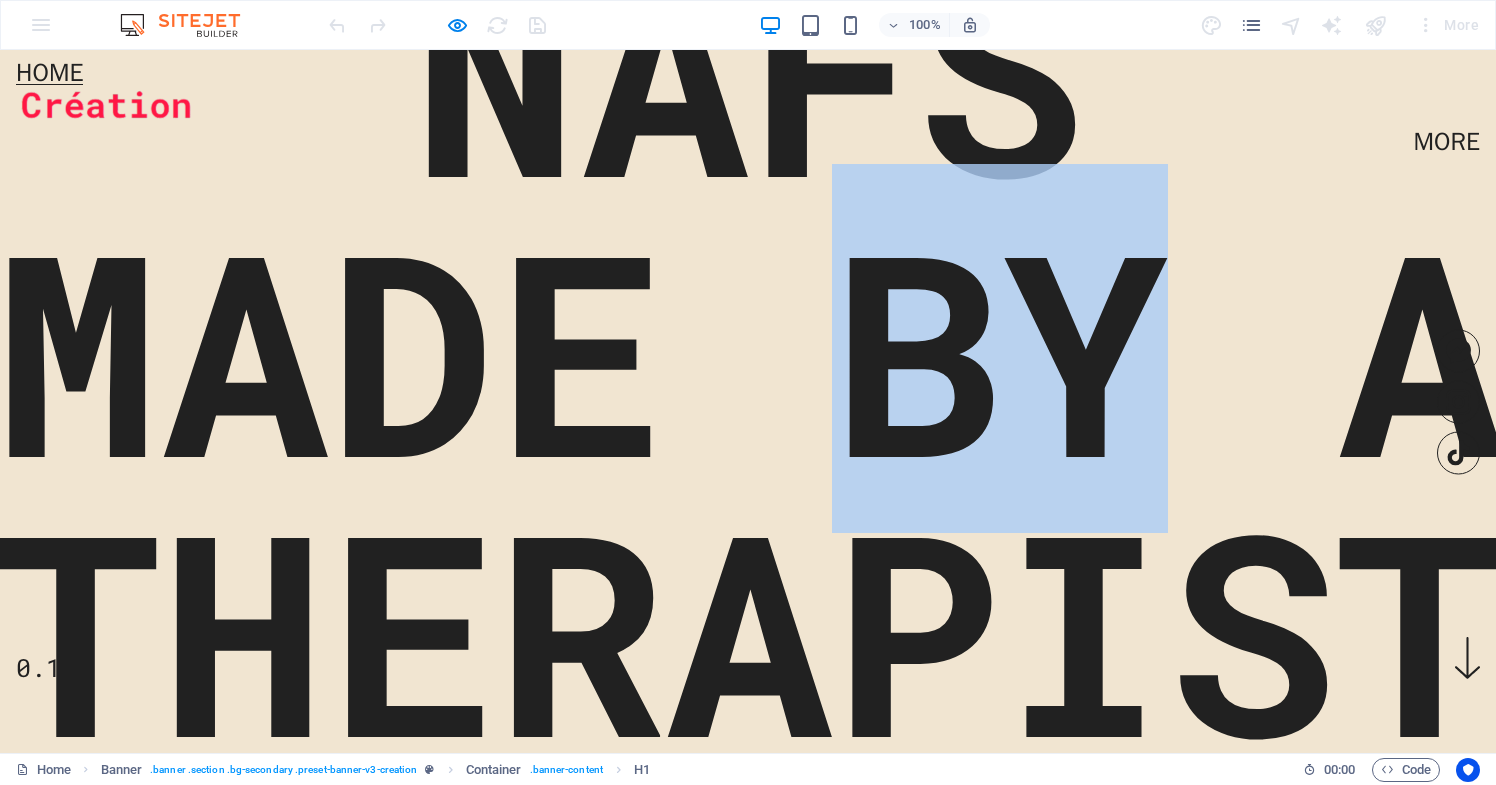 click on "MADE BY A THERAPIST" at bounding box center [748, 488] 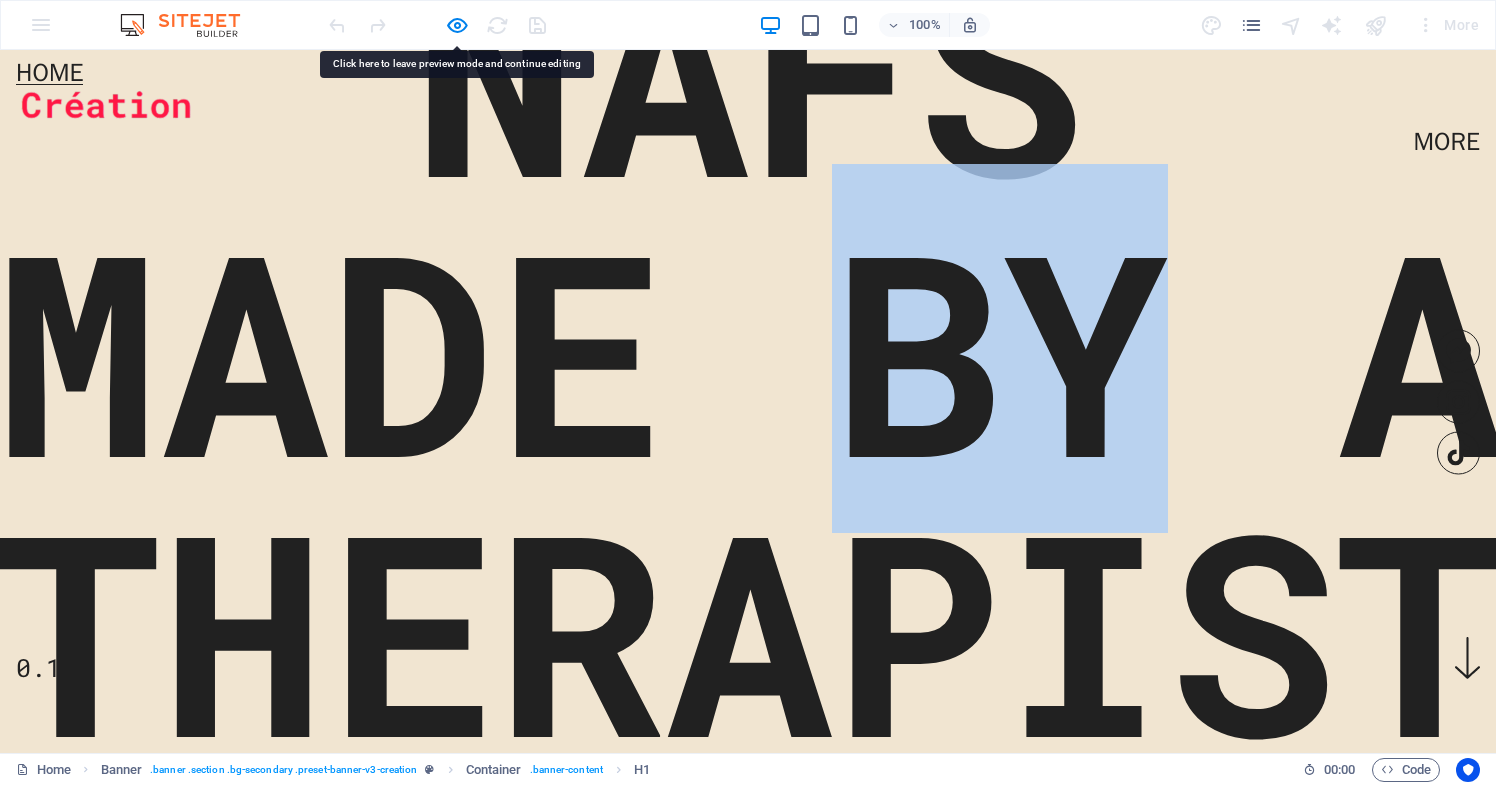 click on "MADE BY A THERAPIST" at bounding box center (748, 488) 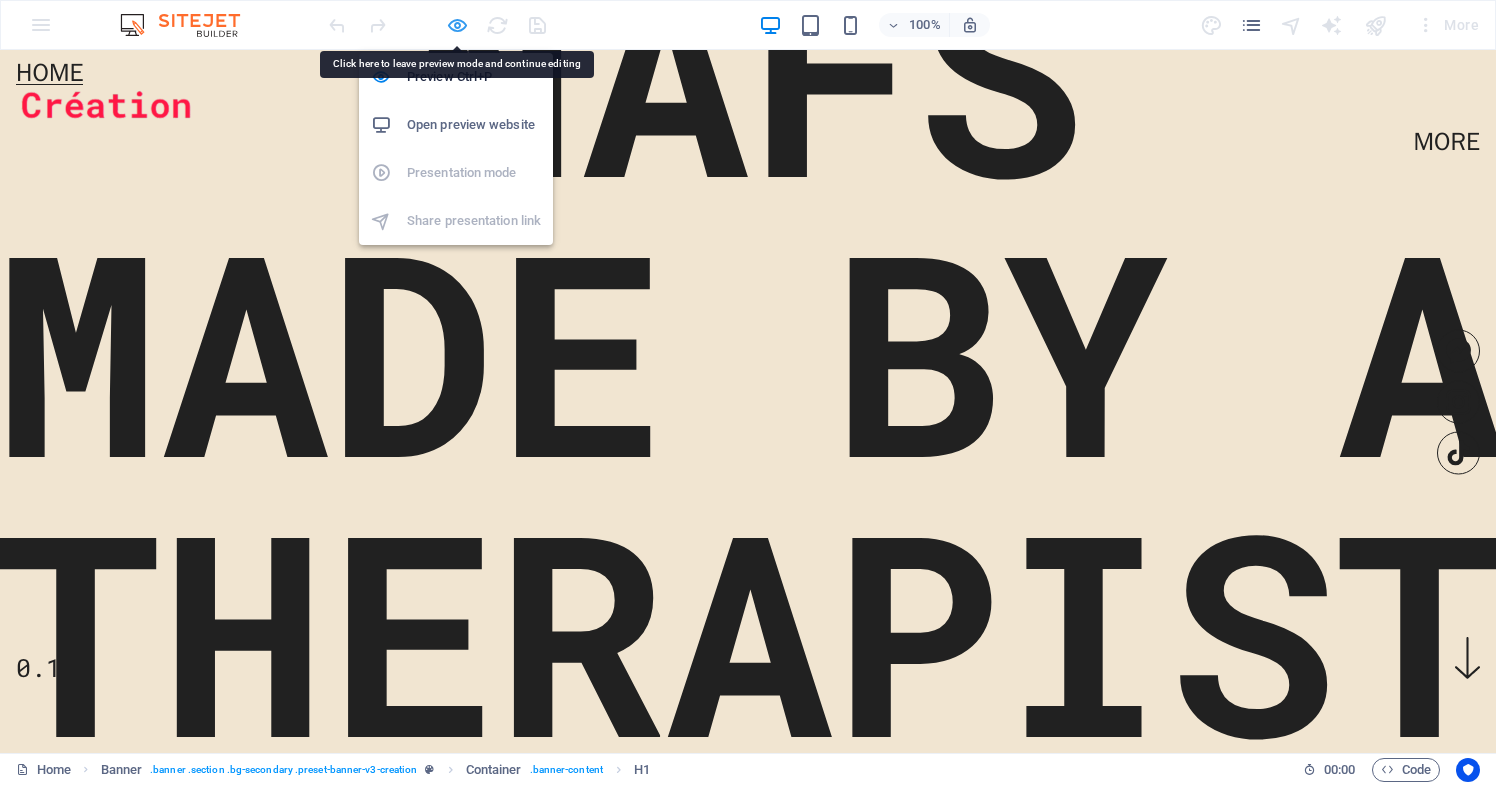 click at bounding box center (457, 25) 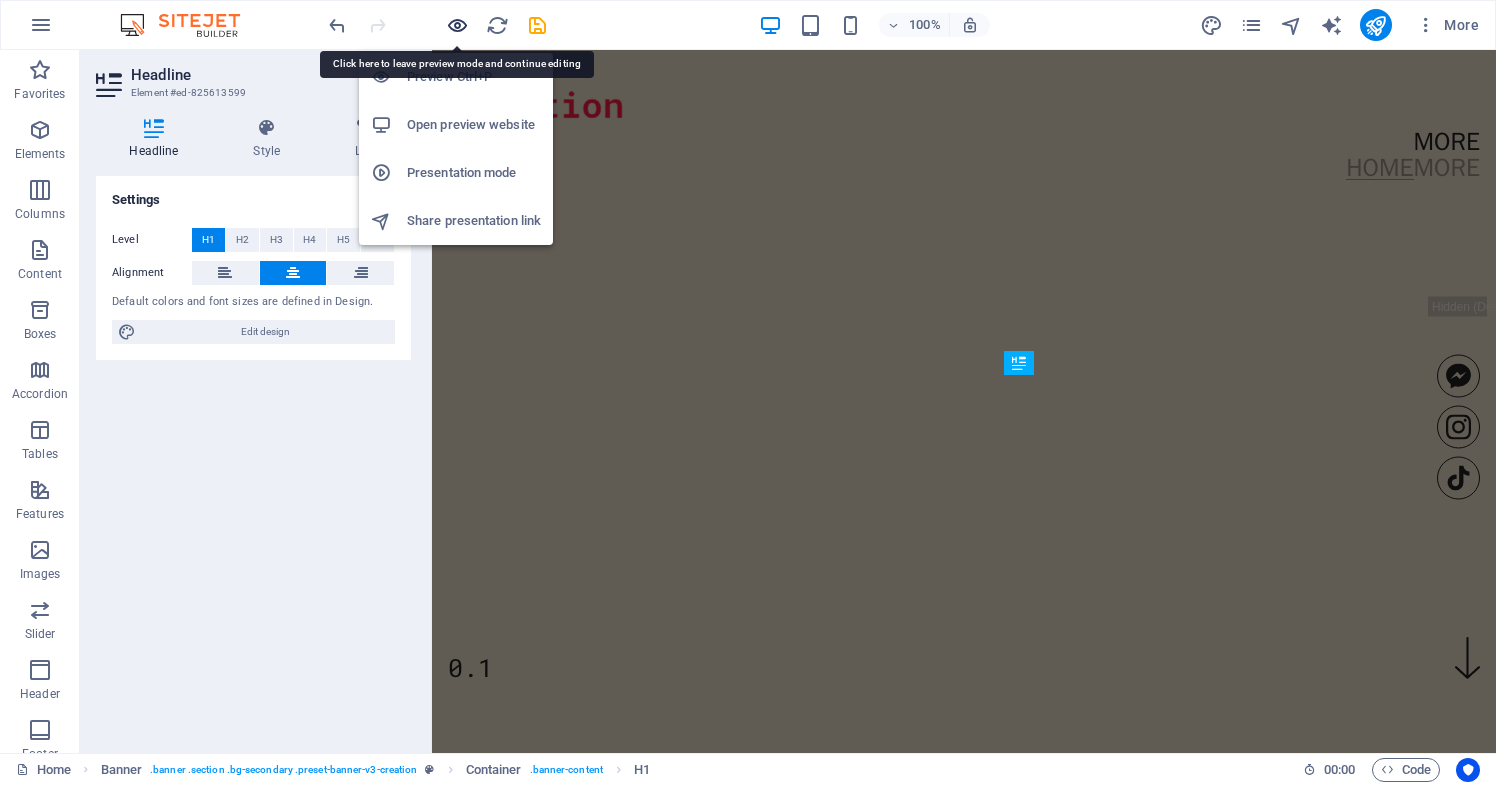 scroll, scrollTop: 0, scrollLeft: 0, axis: both 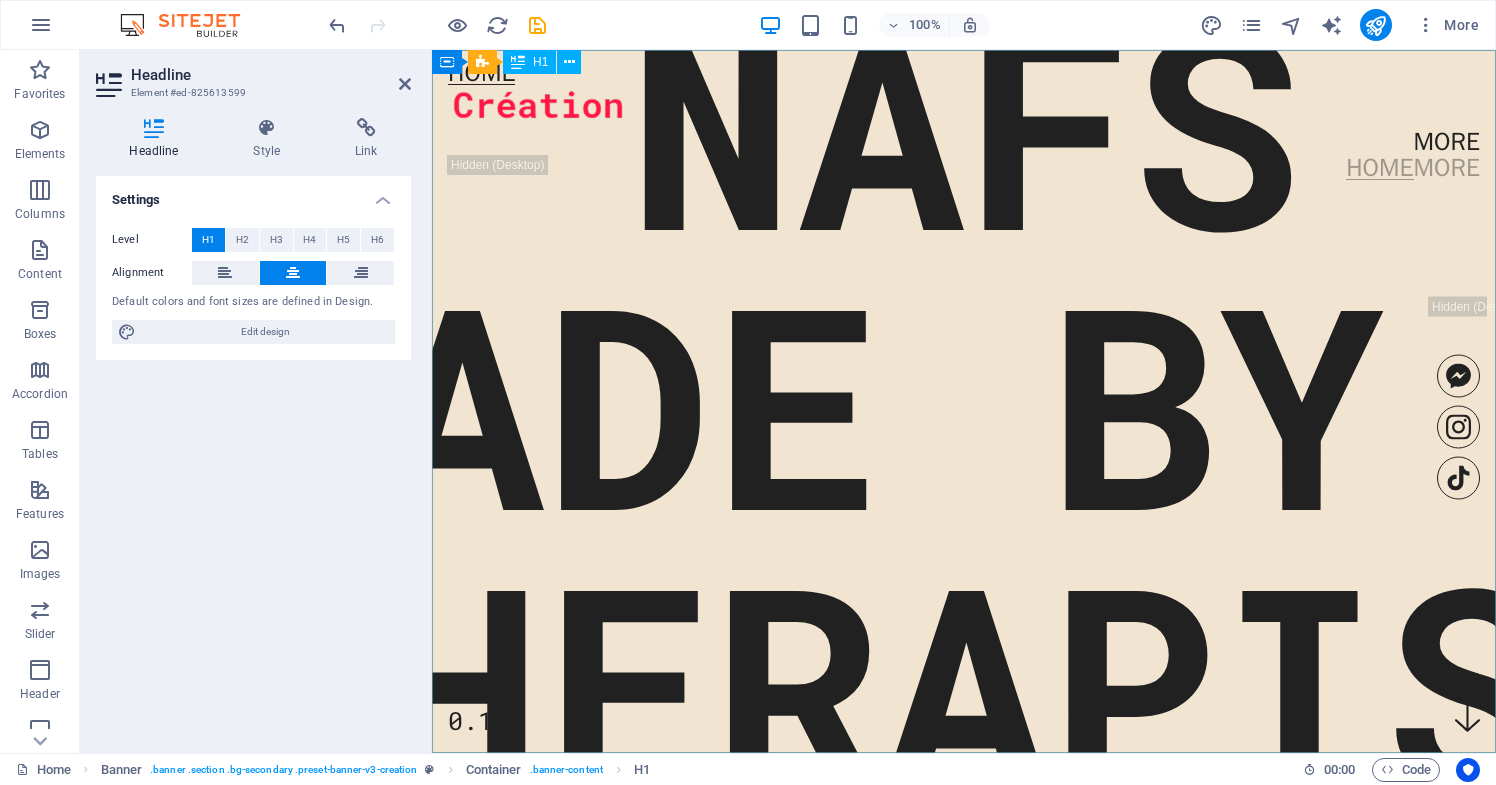 click on "MADE BY A THERAPIST" at bounding box center (964, 541) 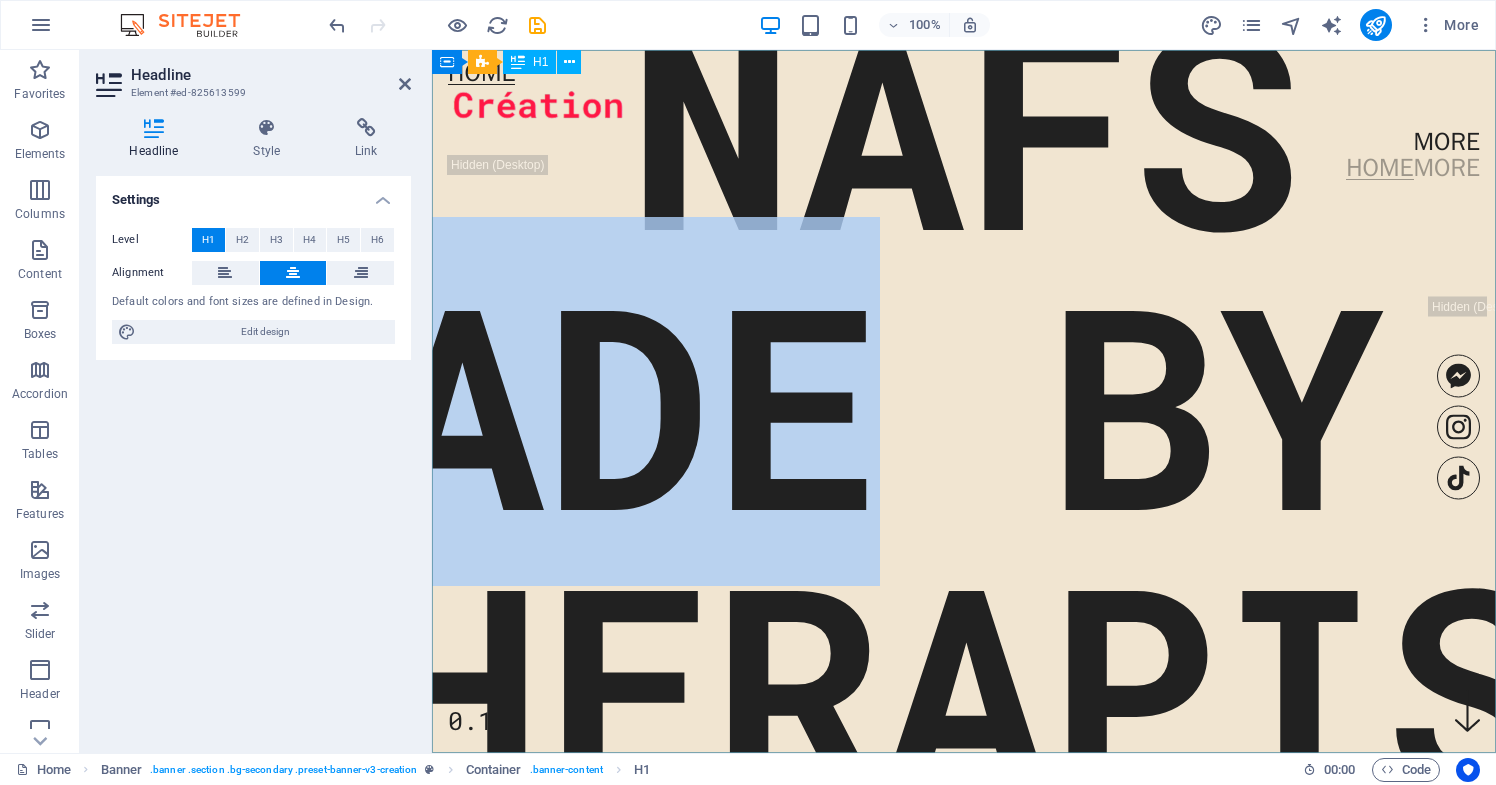 click on "MADE BY A THERAPIST" at bounding box center [964, 541] 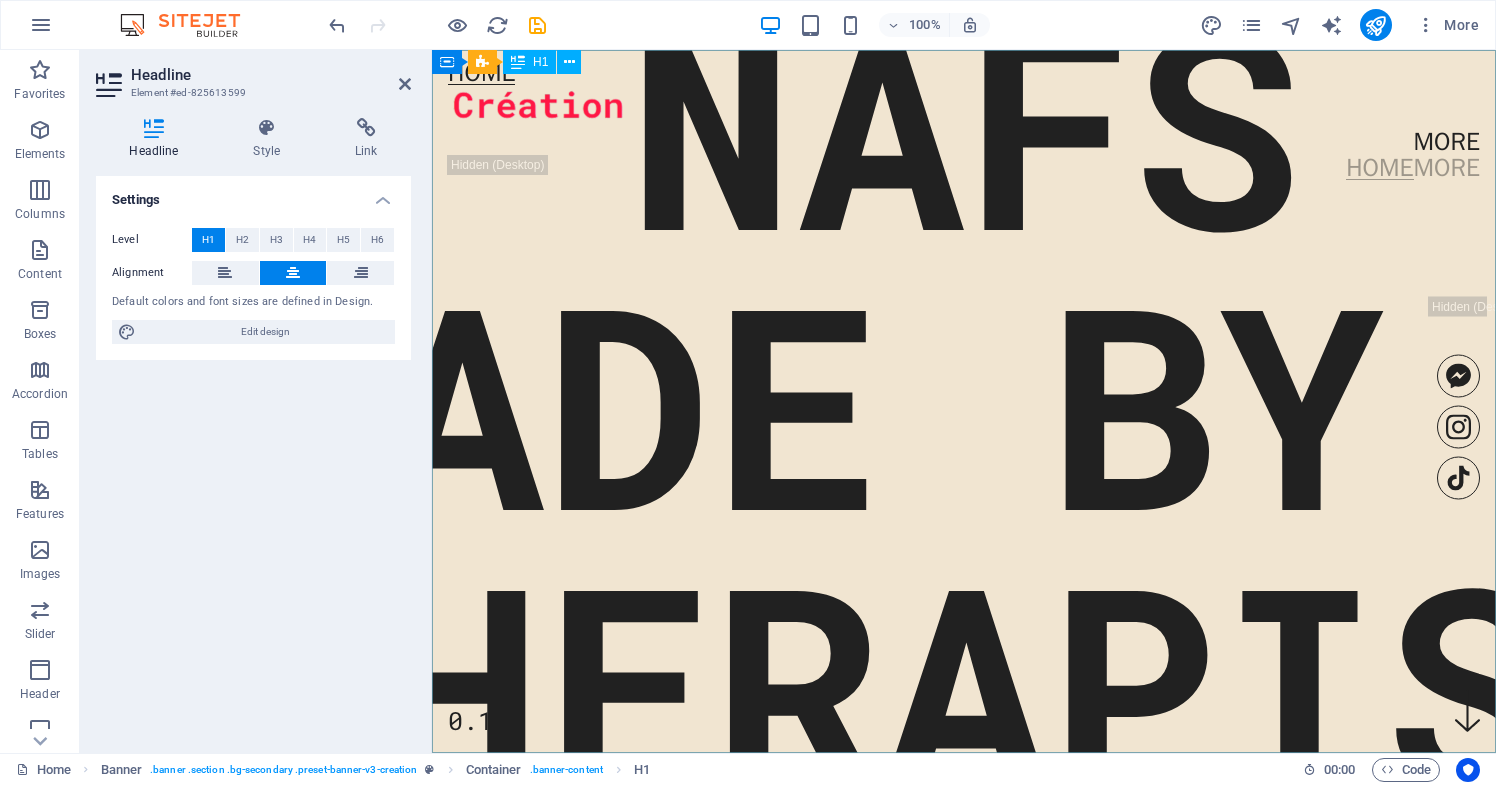 click on "MADE BY A THERAPIST" at bounding box center (964, 541) 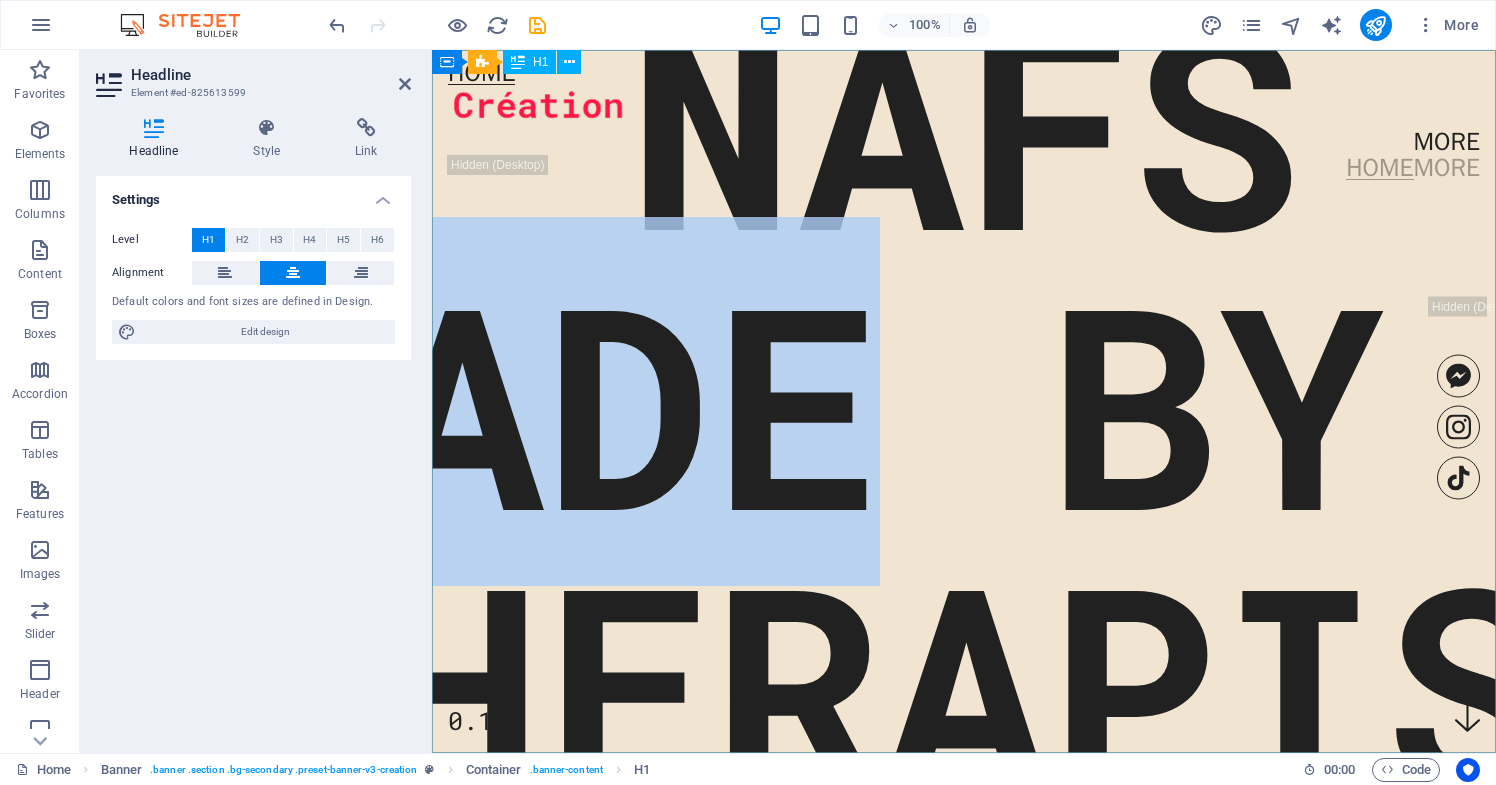 click on "MADE BY A THERAPIST" at bounding box center (964, 541) 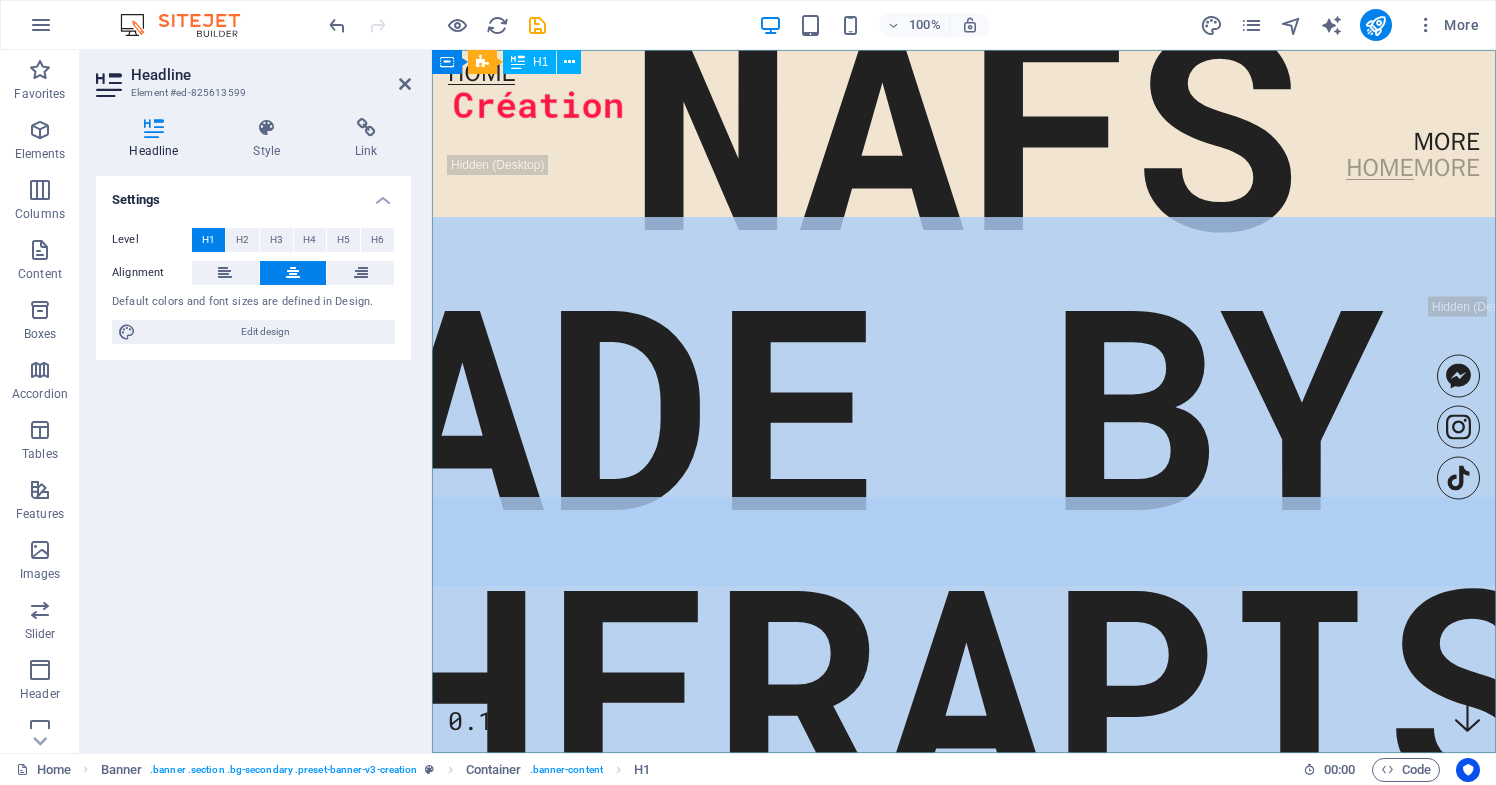 click on "MADE BY A THERAPIST" at bounding box center [964, 541] 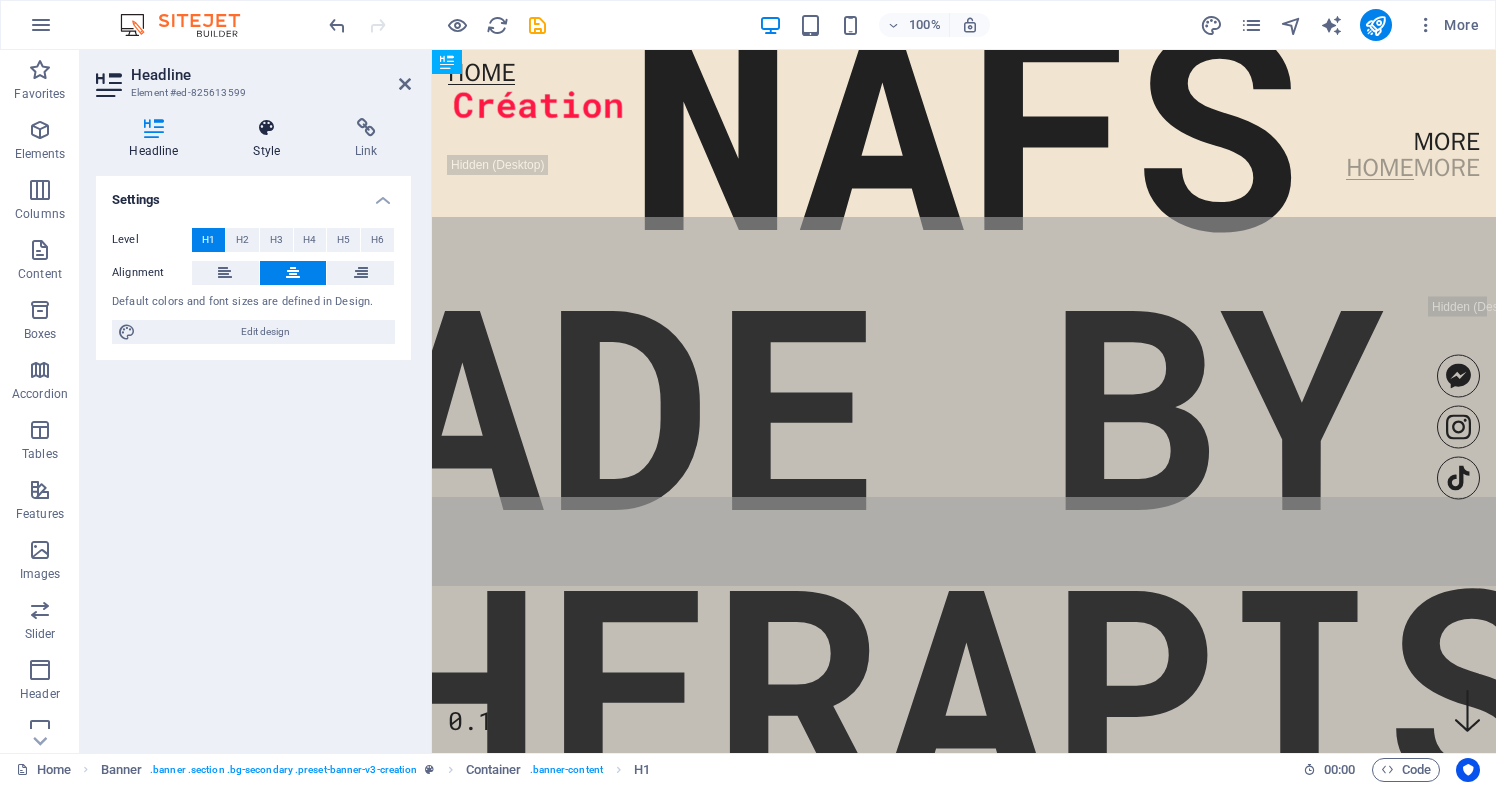 click on "Style" at bounding box center [271, 139] 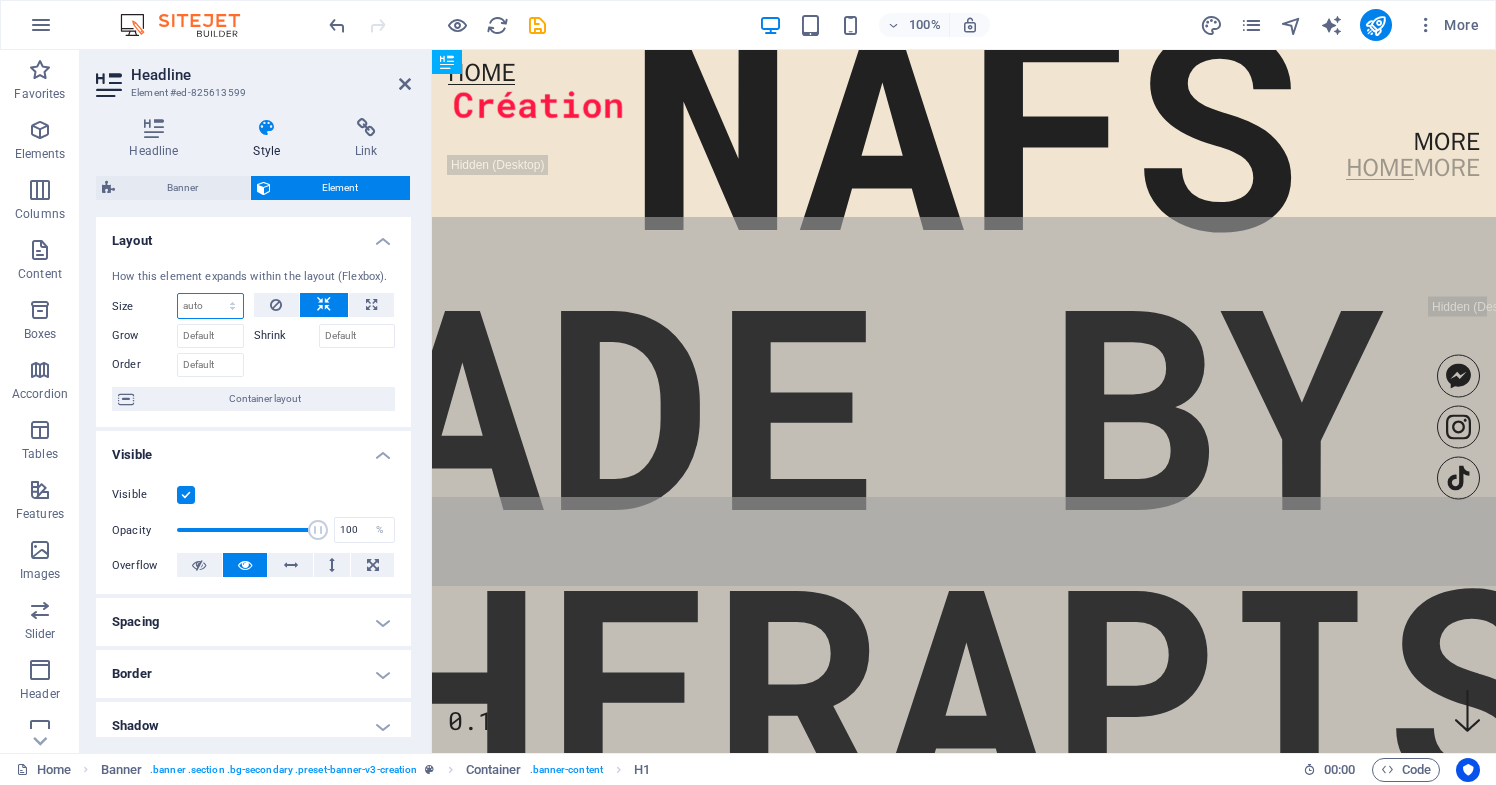 select on "1/2" 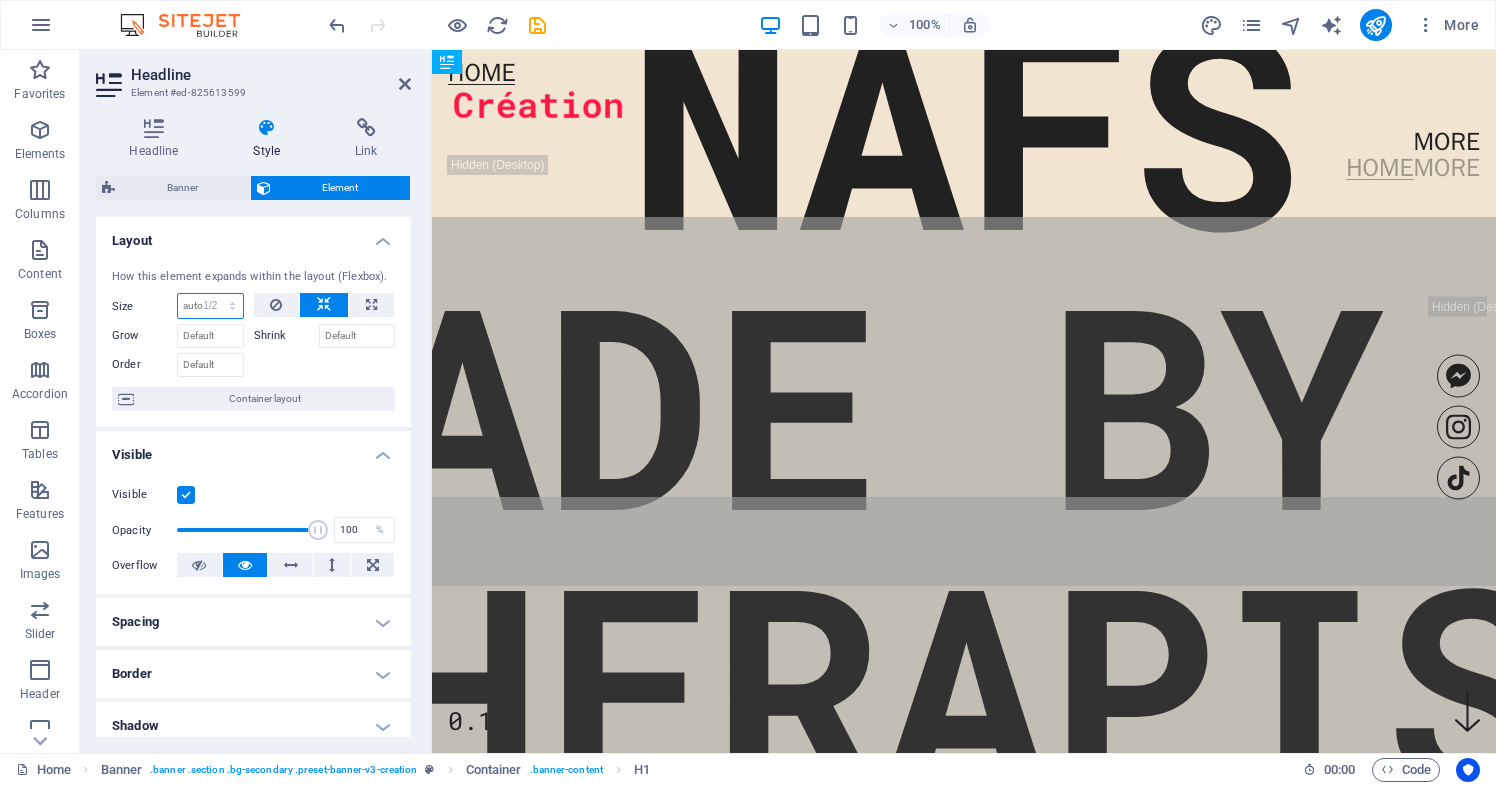 type on "50" 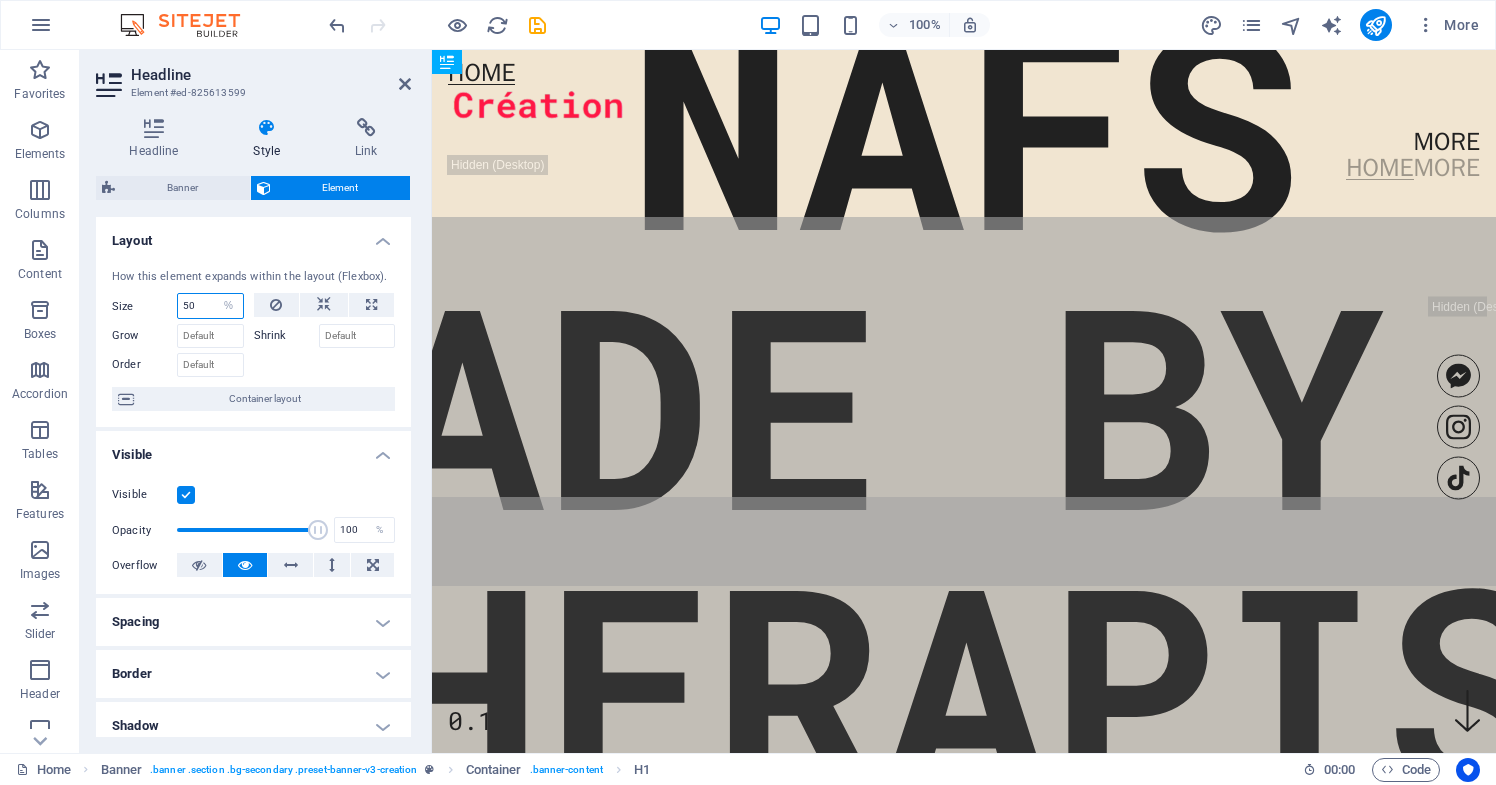 scroll, scrollTop: 0, scrollLeft: 0, axis: both 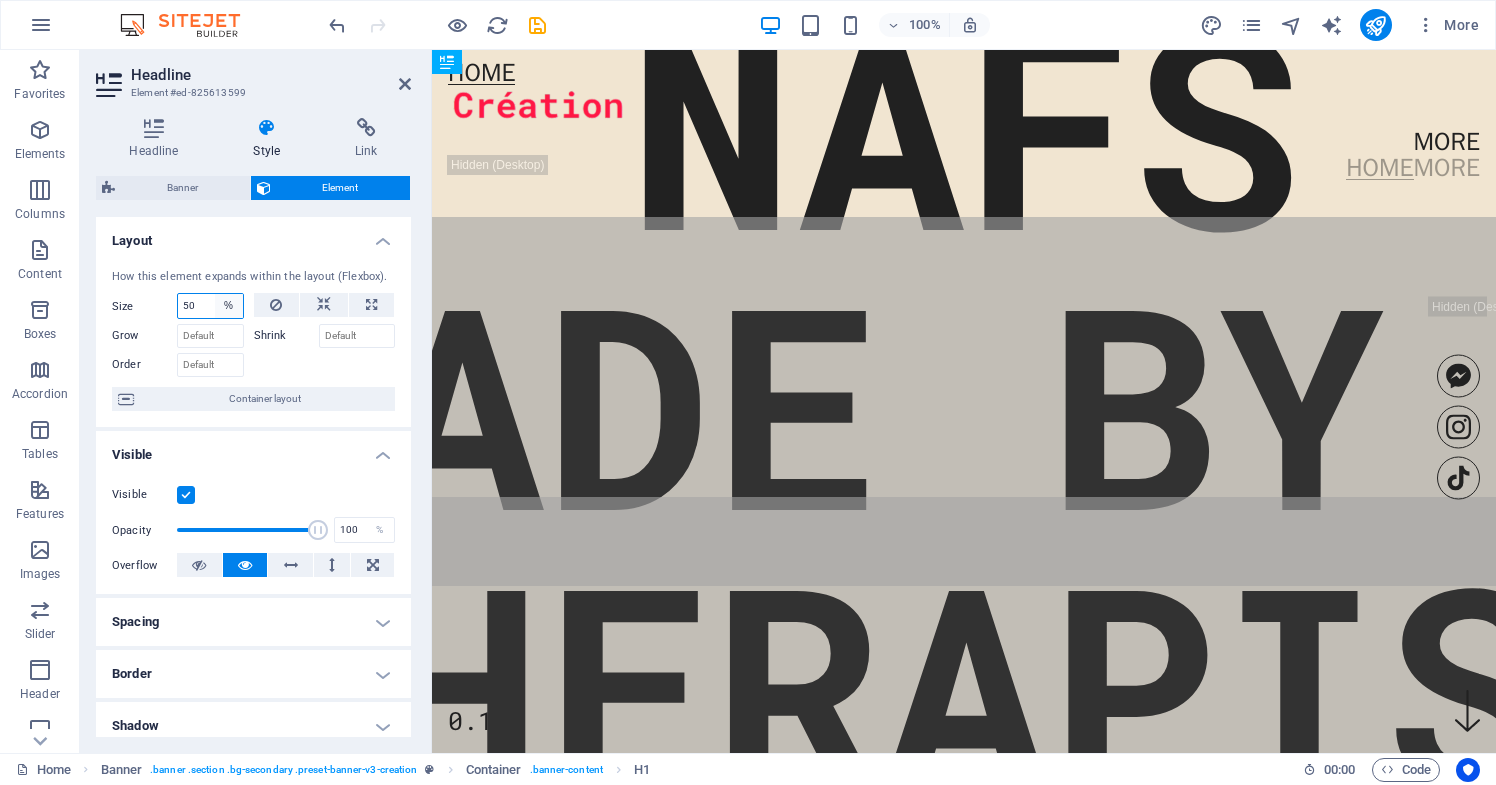 select on "bug46pmjld" 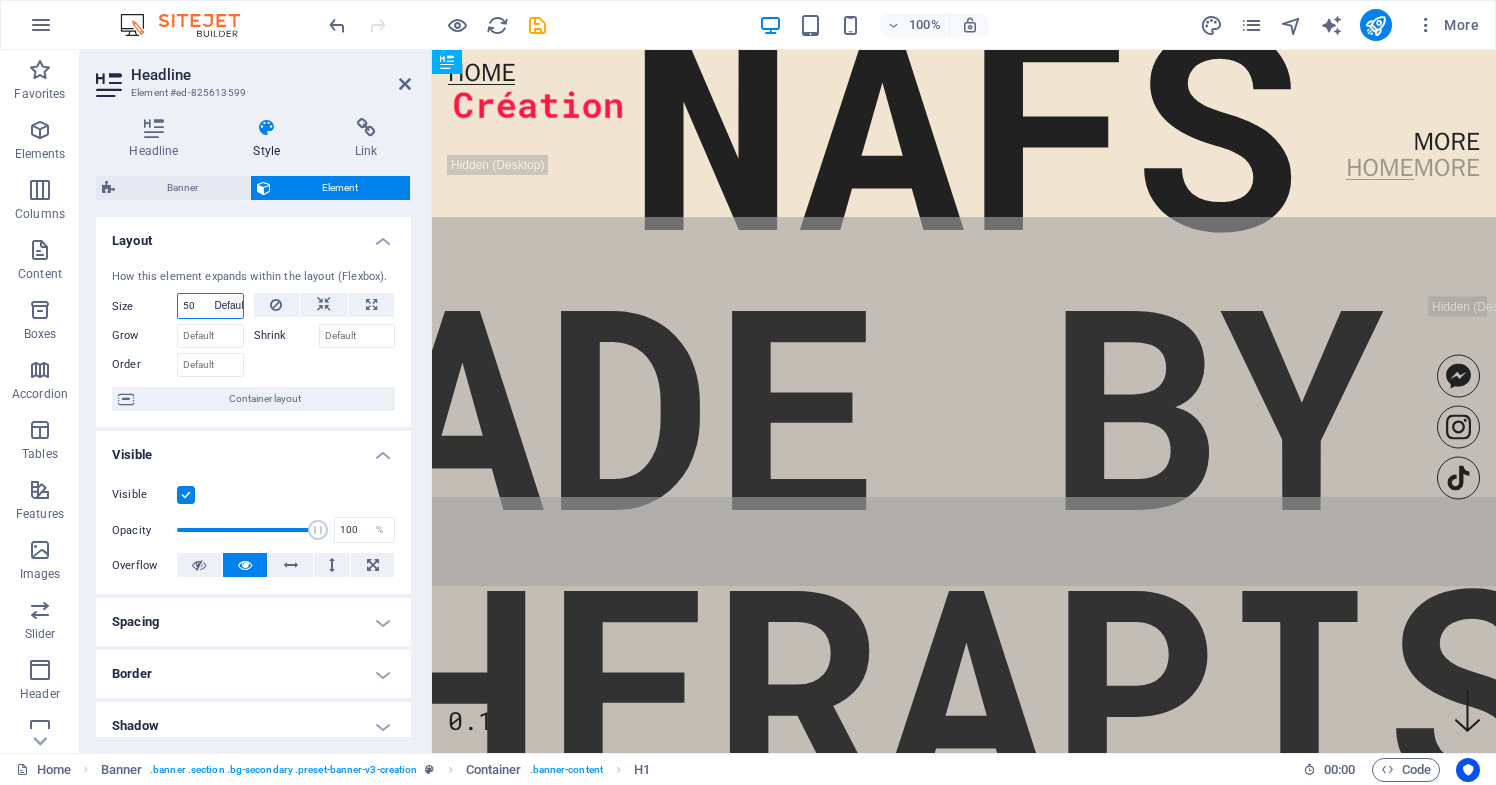 type 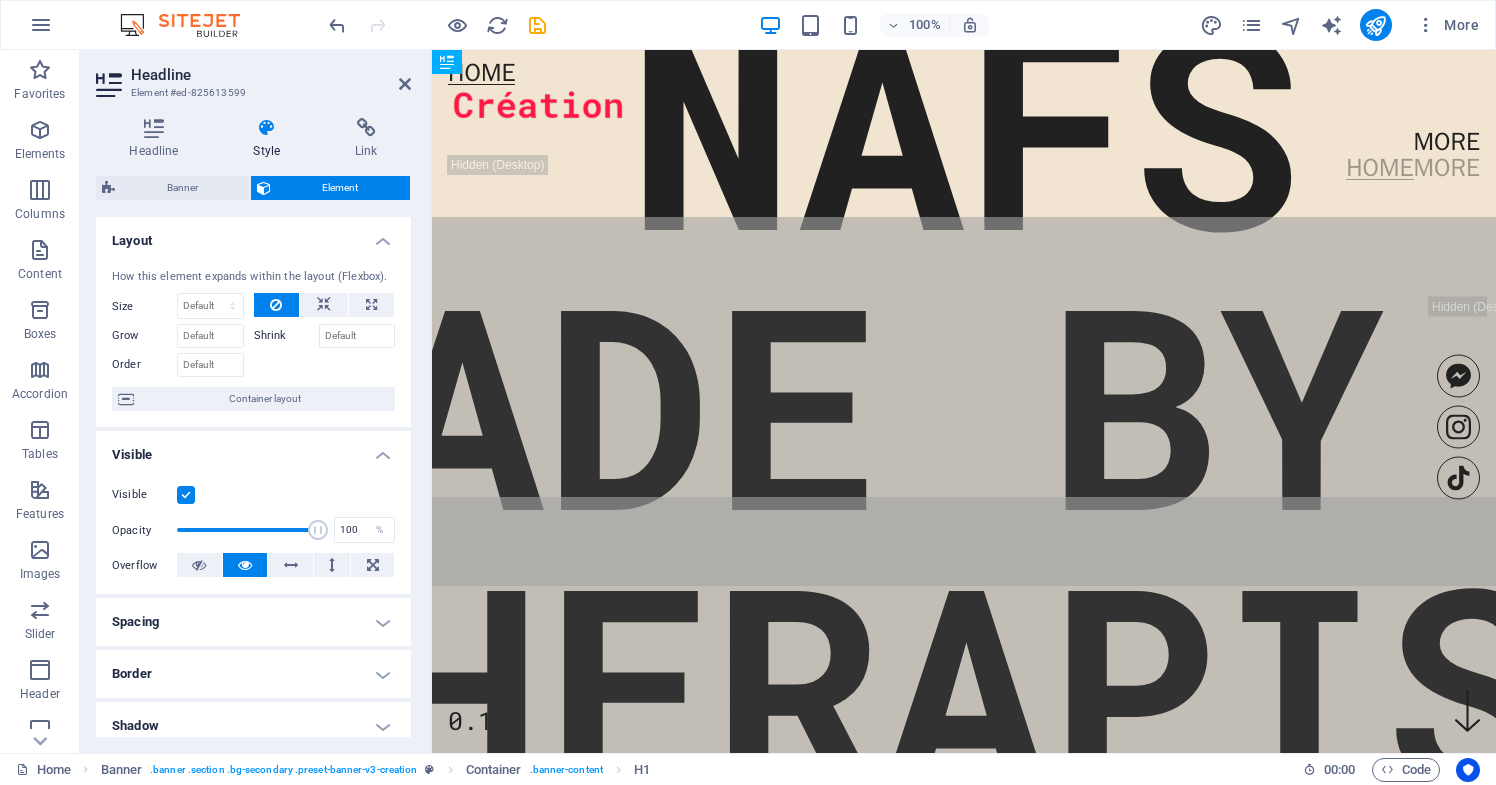 click at bounding box center (325, 362) 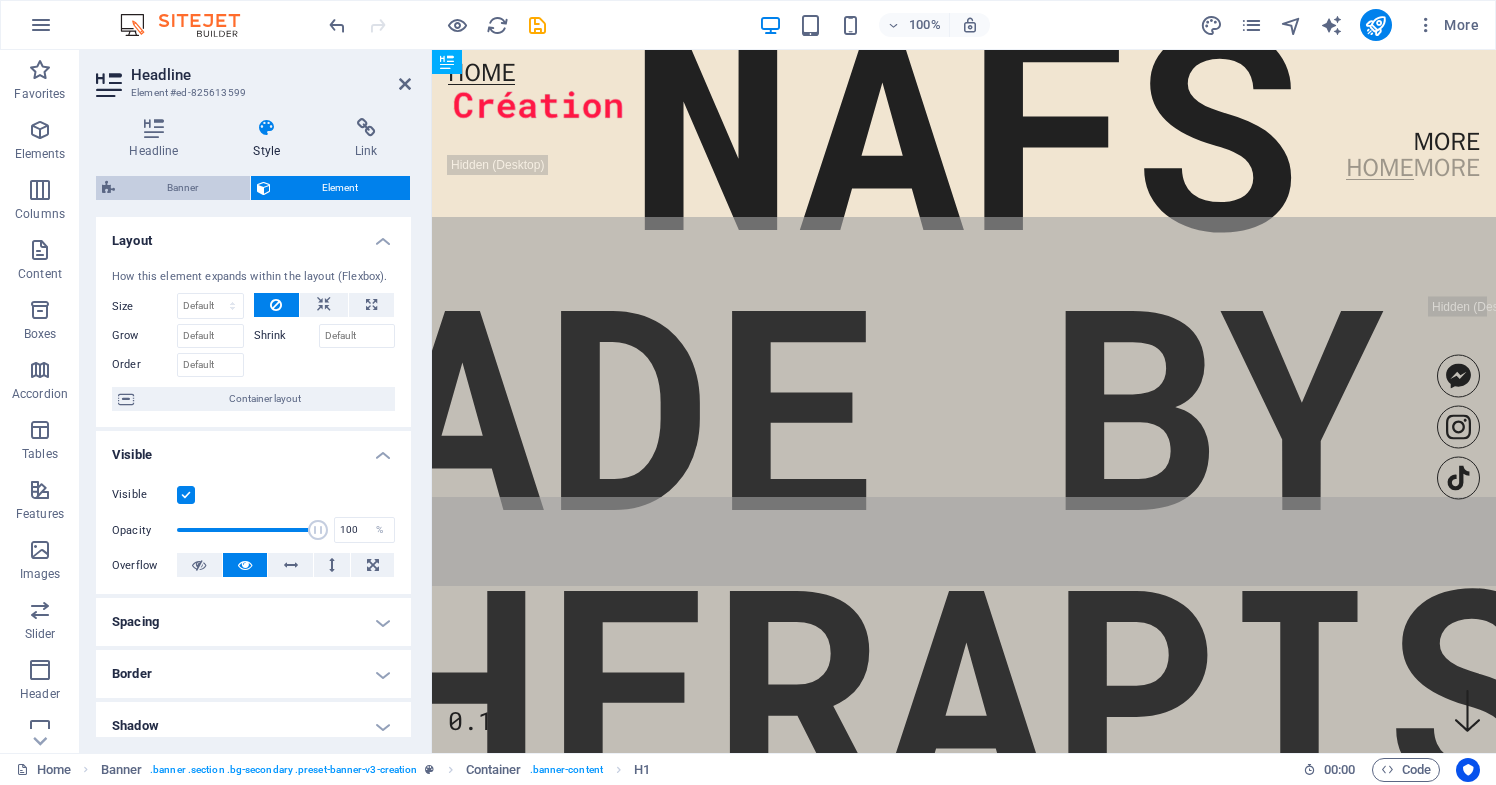 click on "Banner" at bounding box center [182, 188] 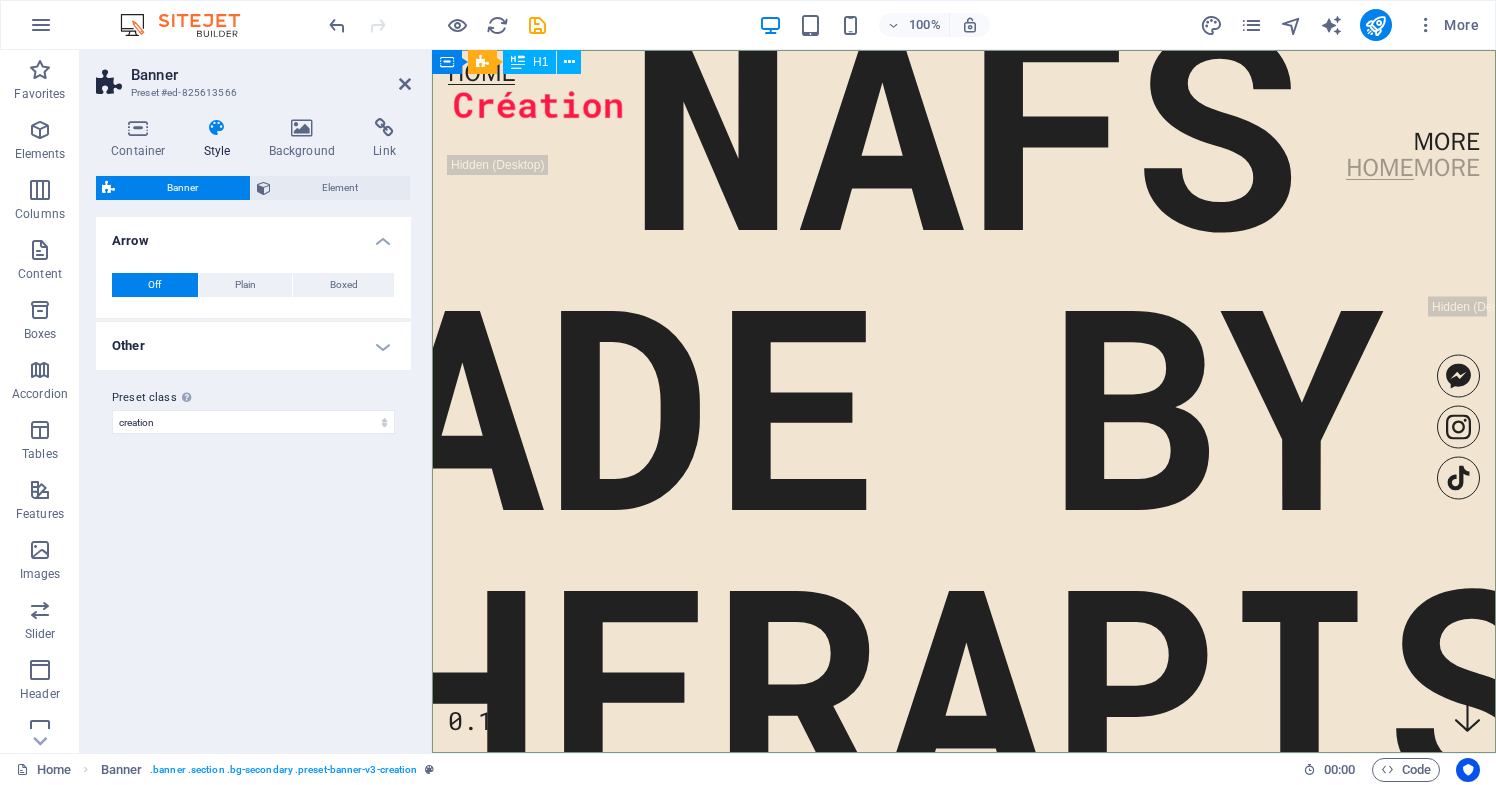 click on "NAFS MADE BY A THERAPIST" at bounding box center (964, 402) 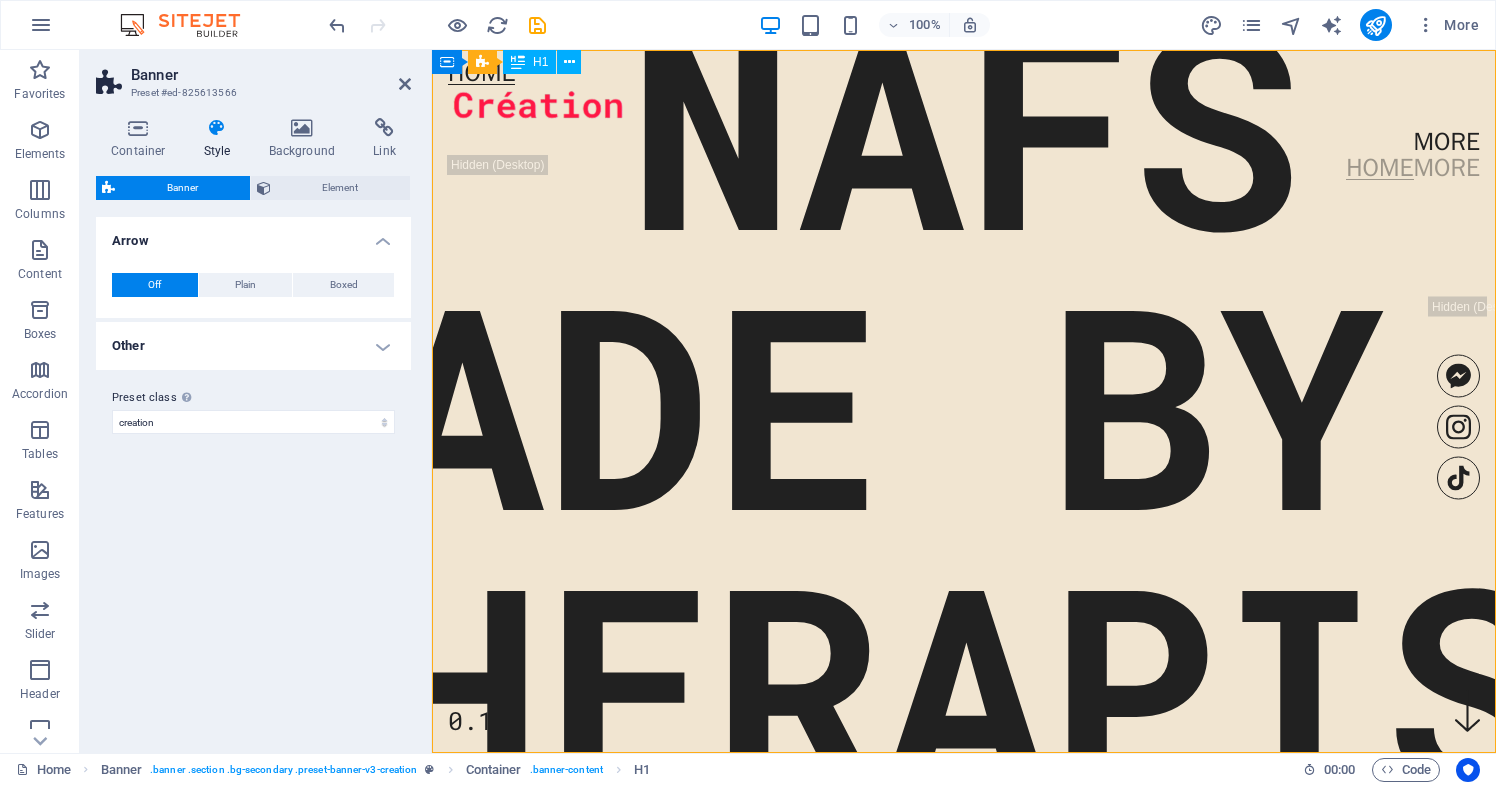 click on "NAFS MADE BY A THERAPIST" at bounding box center (964, 402) 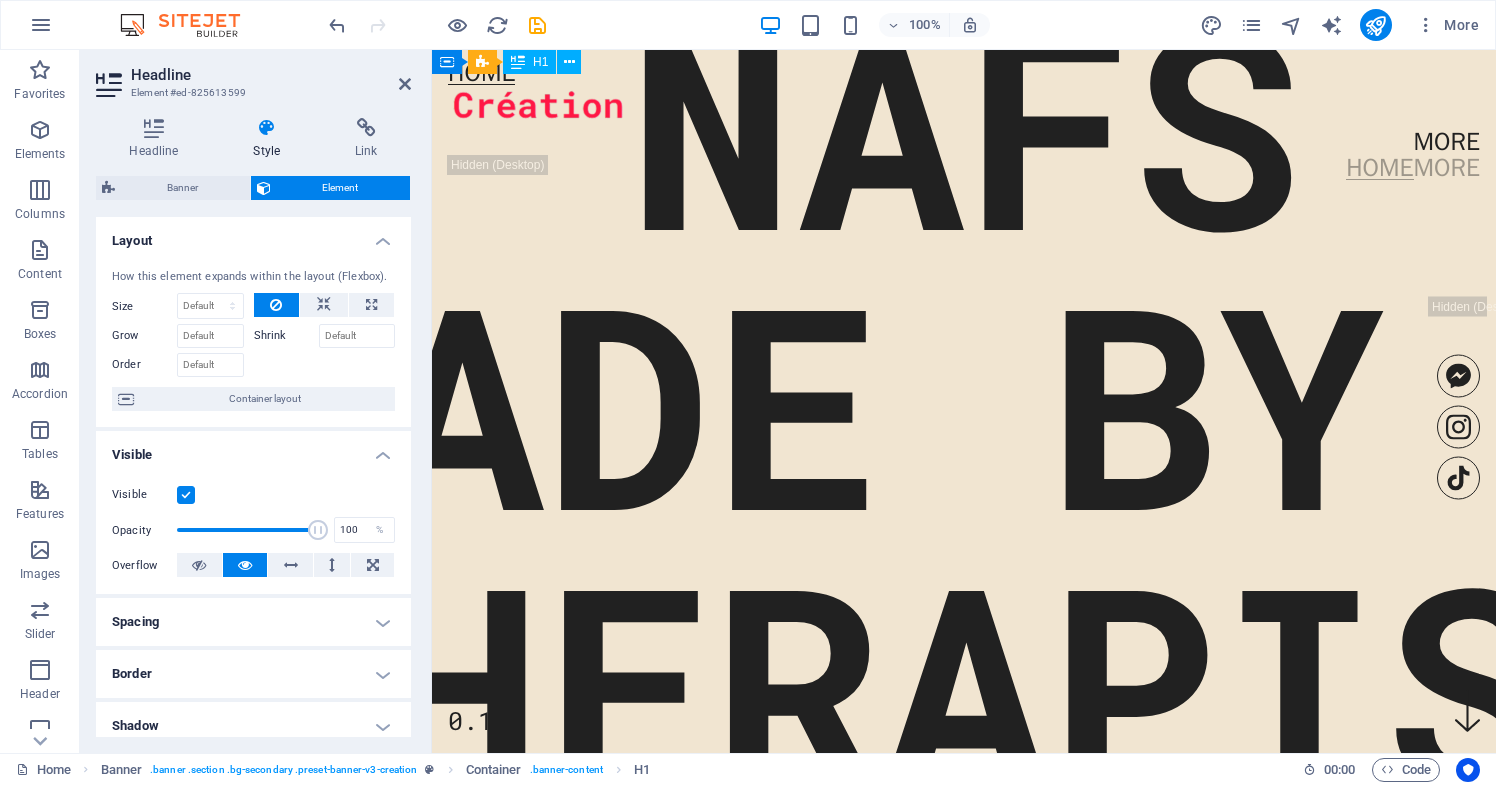 click on "MADE BY A THERAPIST" at bounding box center [964, 541] 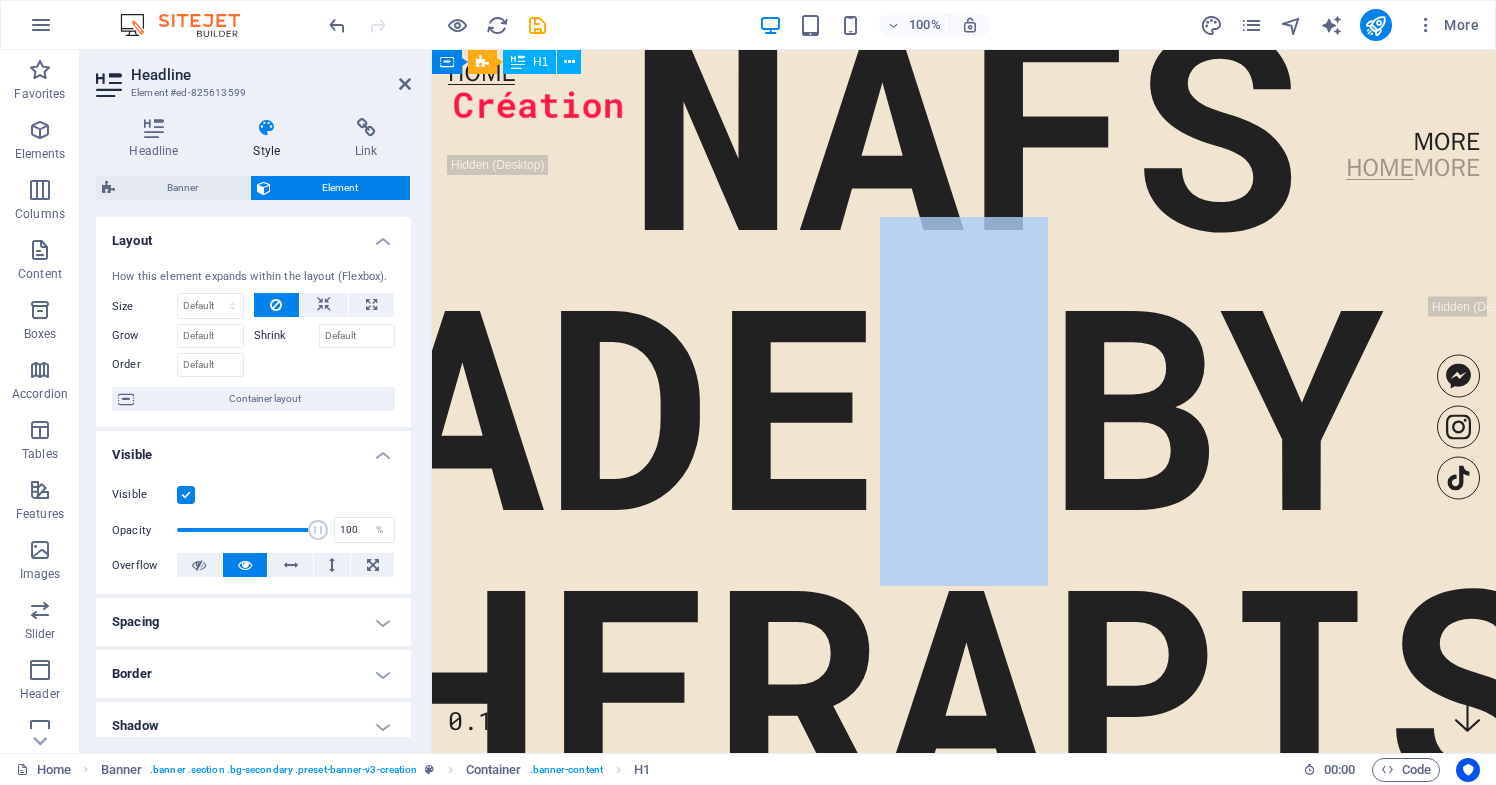 click on "MADE BY A THERAPIST" at bounding box center [964, 541] 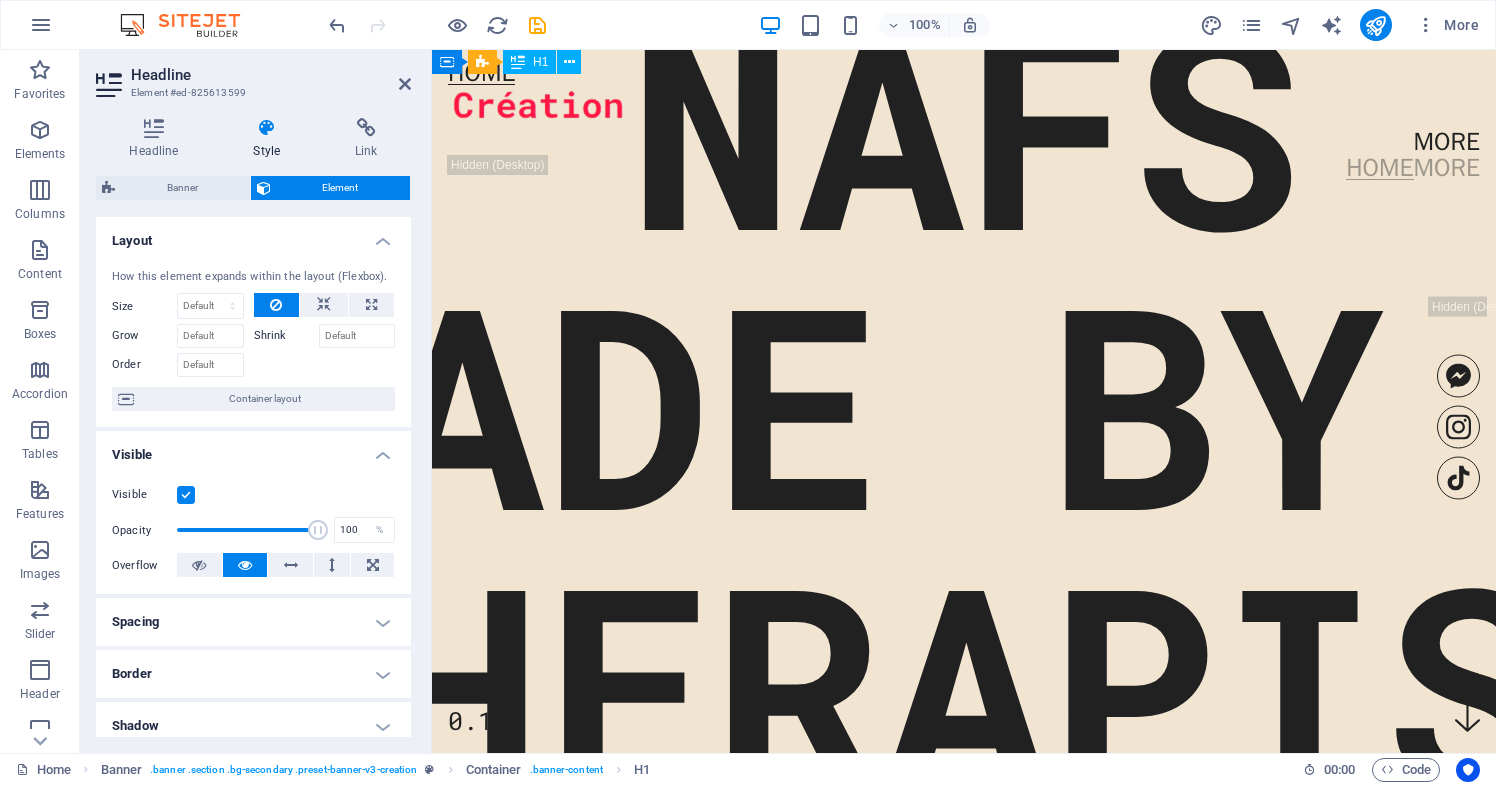 click on "MADE BY A THERAPIST" at bounding box center [964, 541] 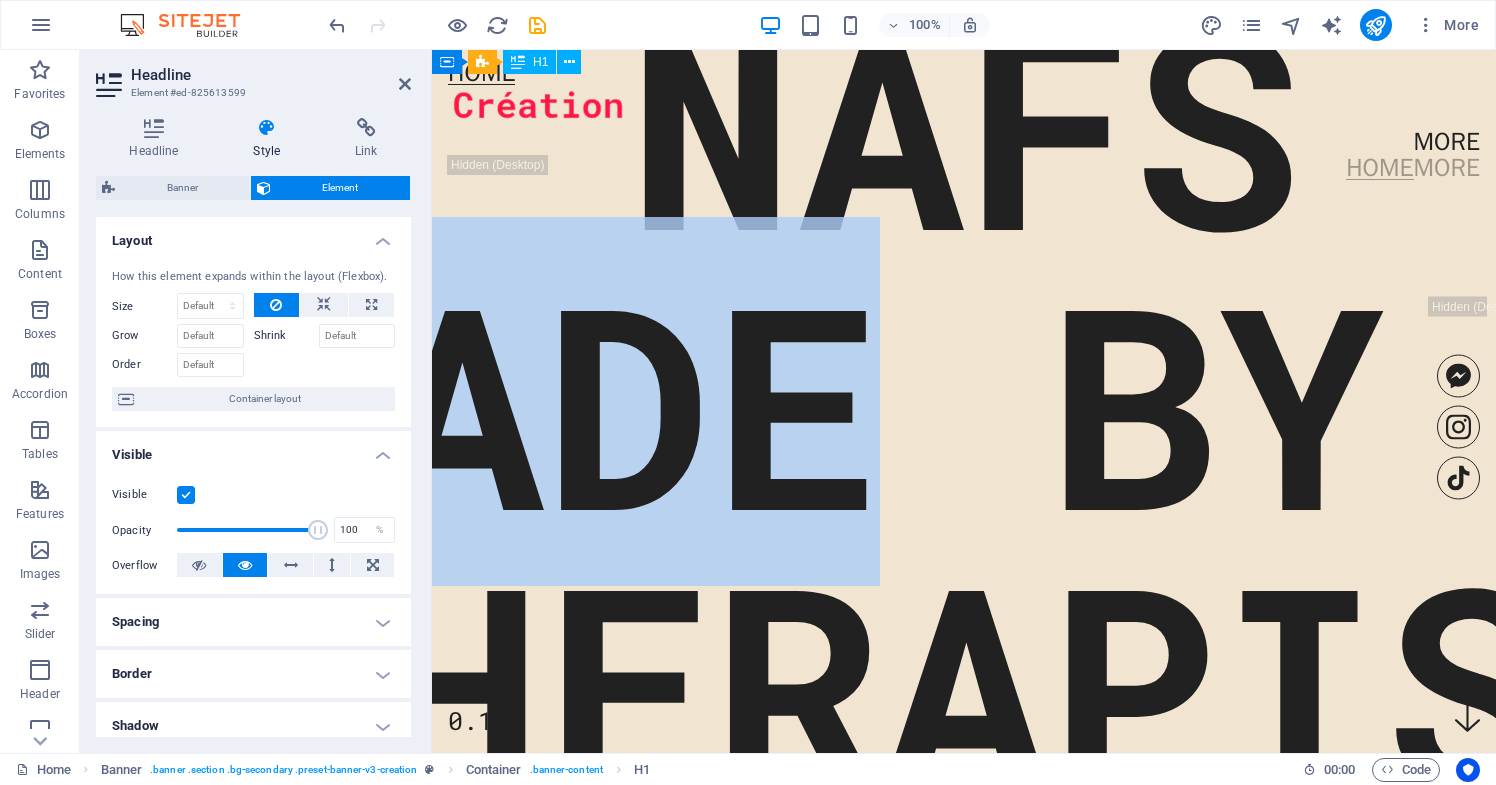 click on "MADE BY A THERAPIST" at bounding box center [964, 541] 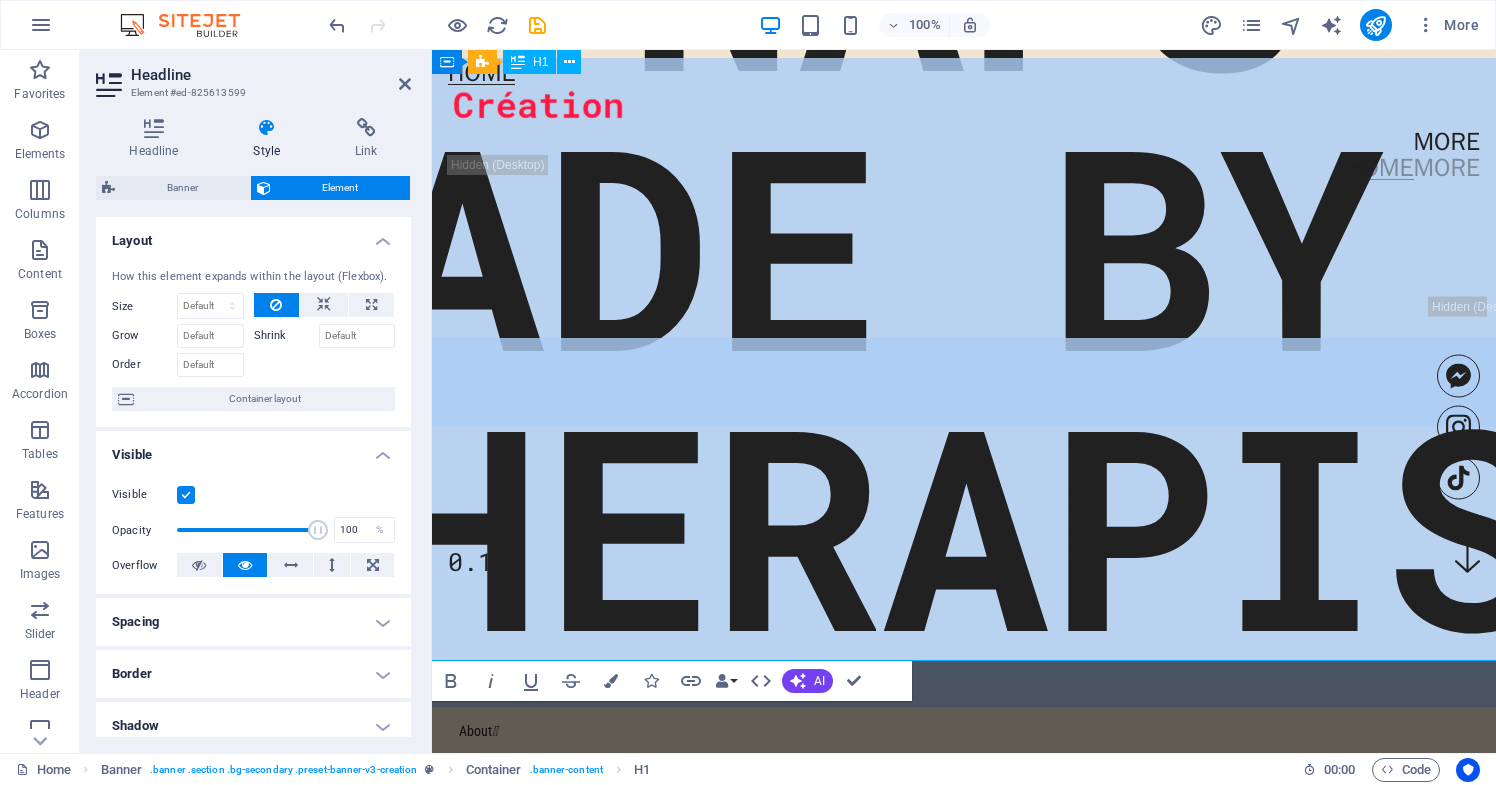 scroll, scrollTop: 219, scrollLeft: 0, axis: vertical 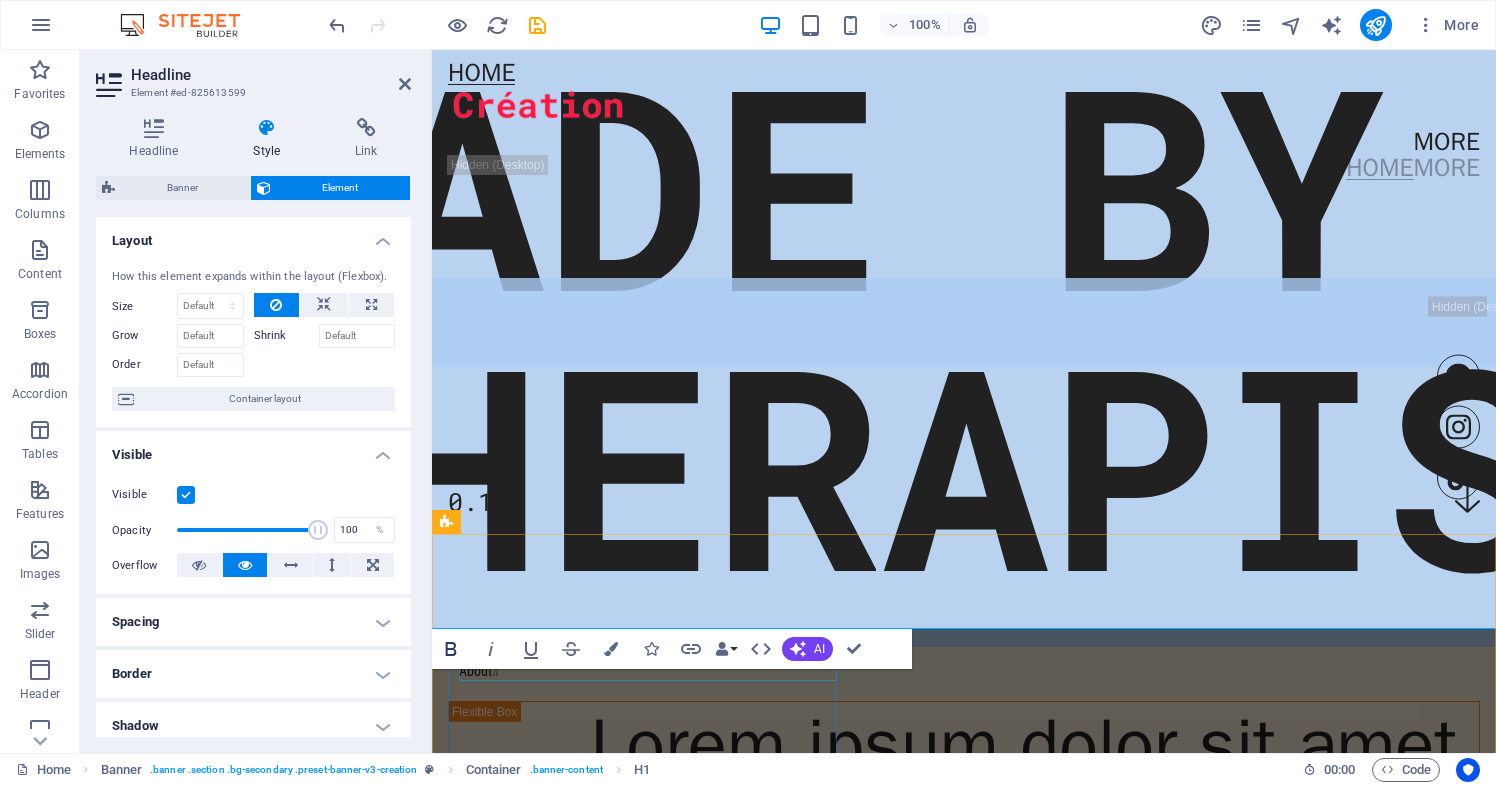 click 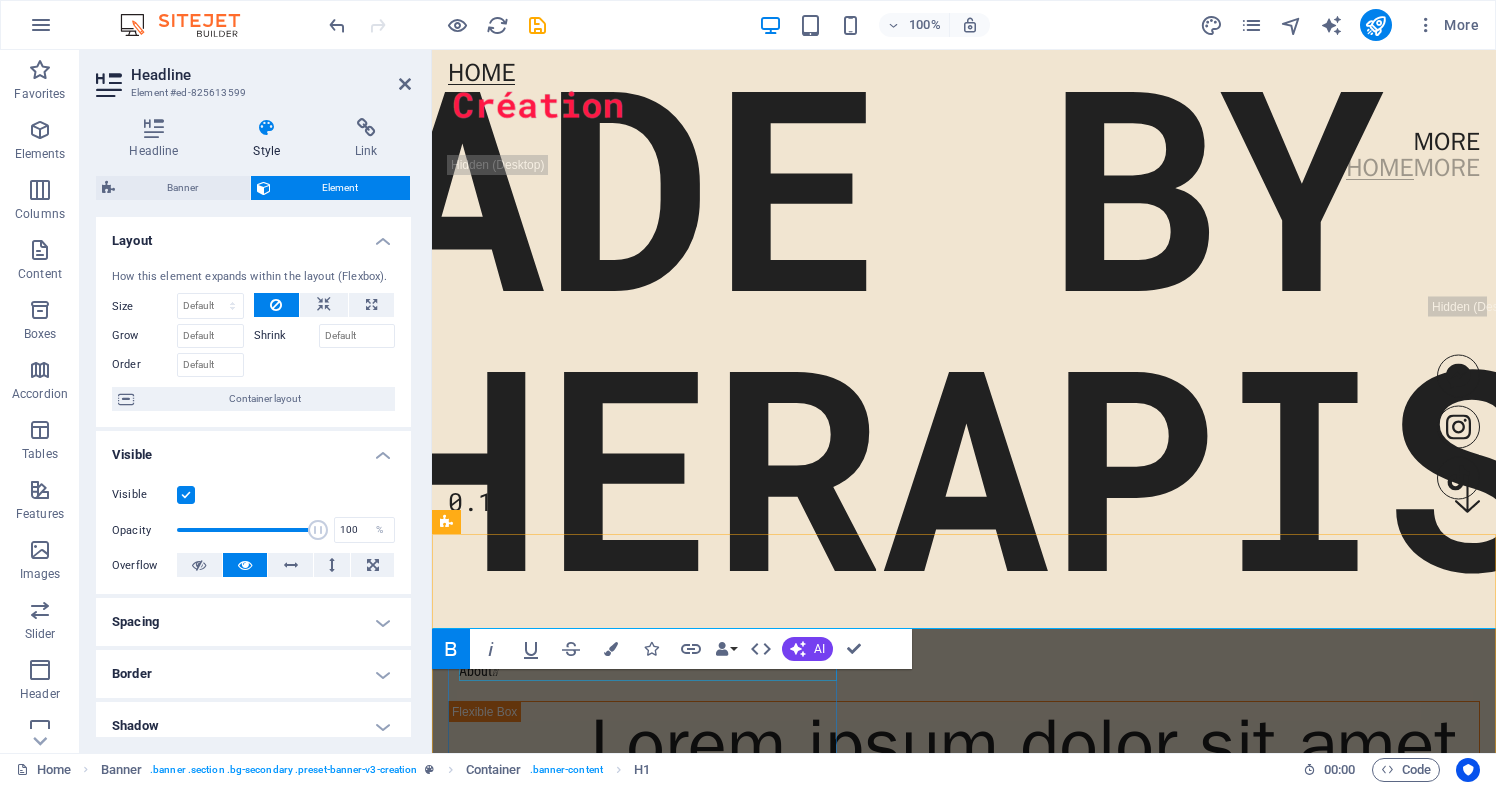 click 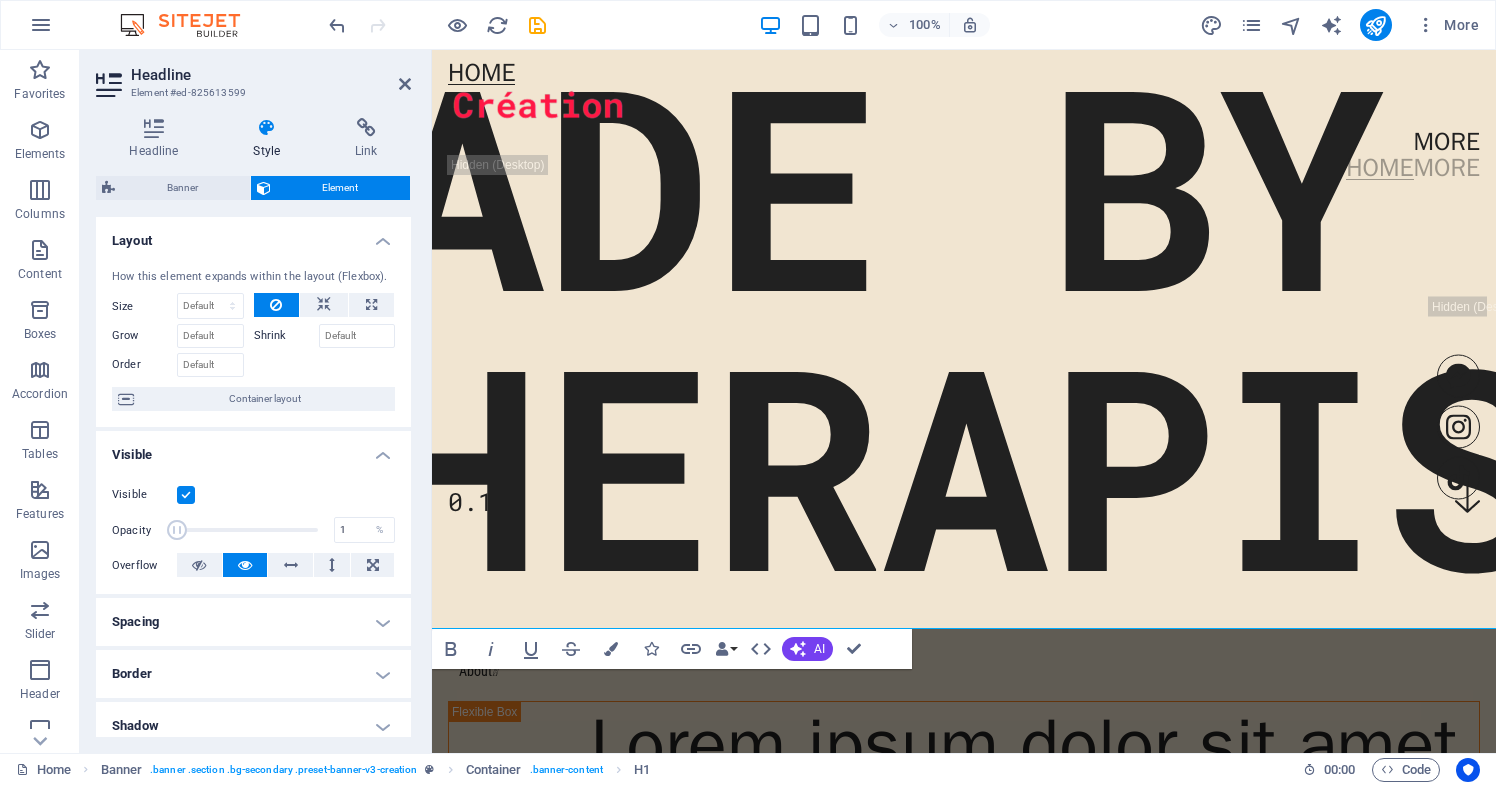 drag, startPoint x: 309, startPoint y: 528, endPoint x: 166, endPoint y: 539, distance: 143.42245 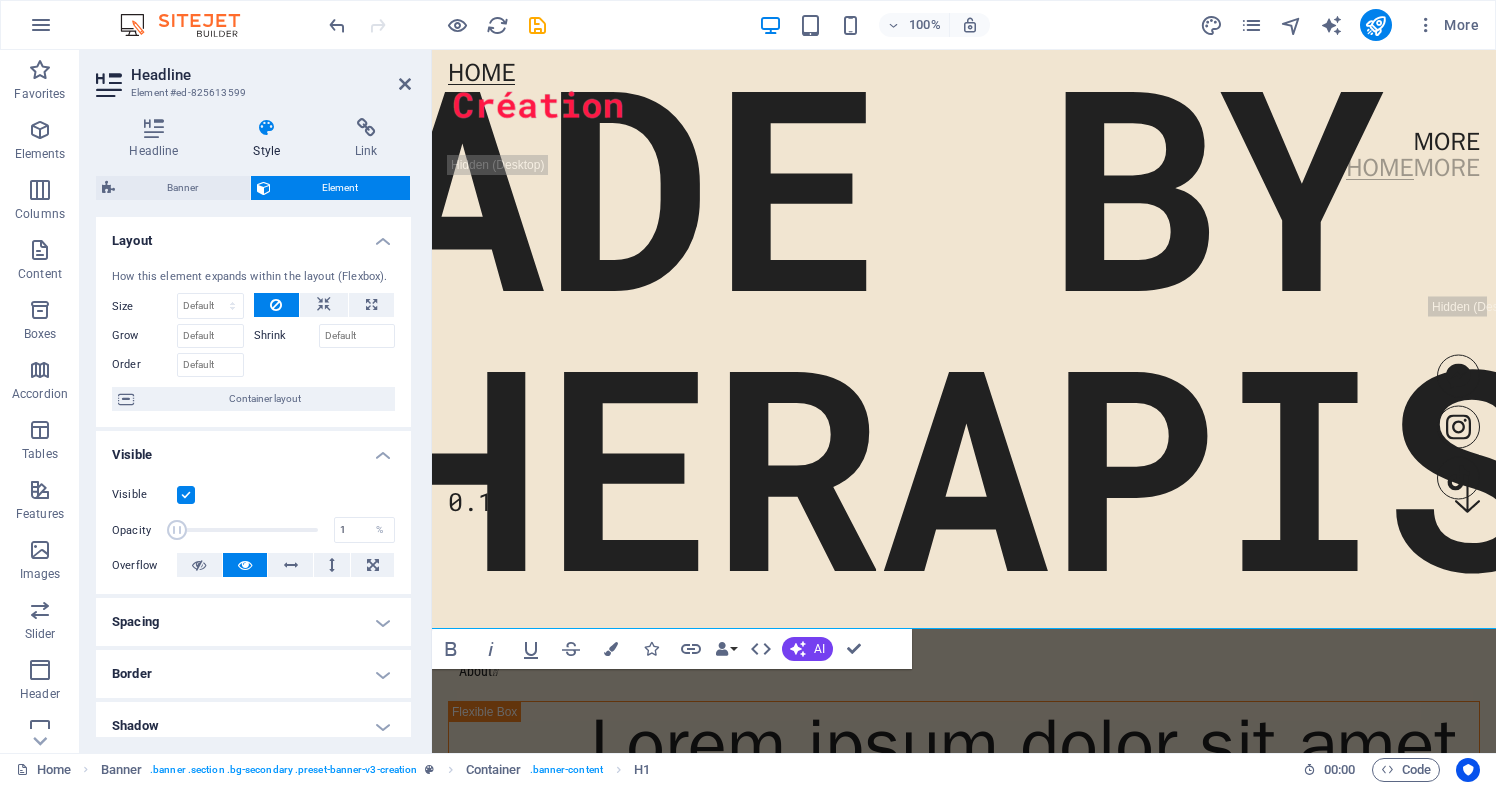 click at bounding box center [177, 530] 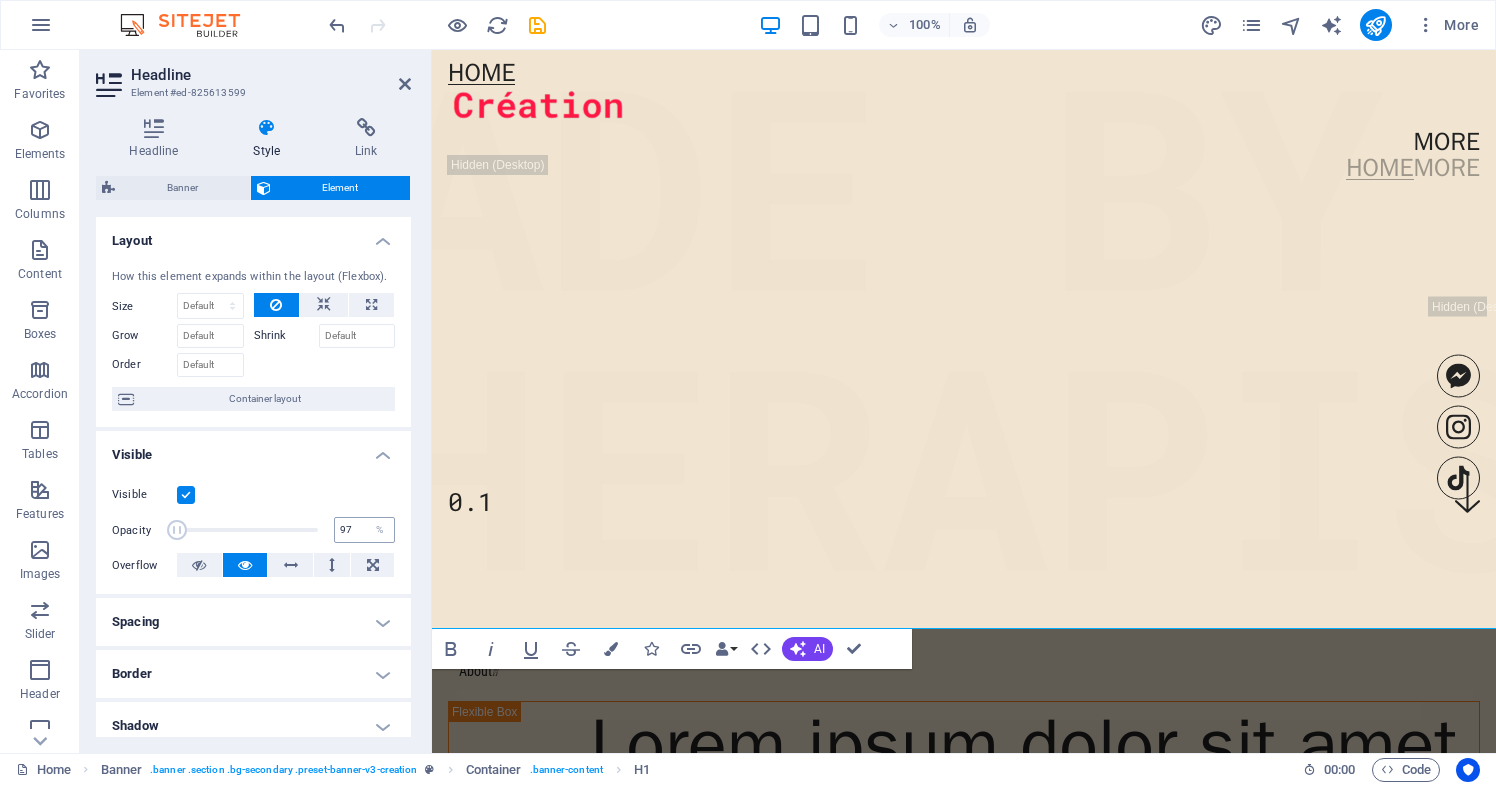 type on "100" 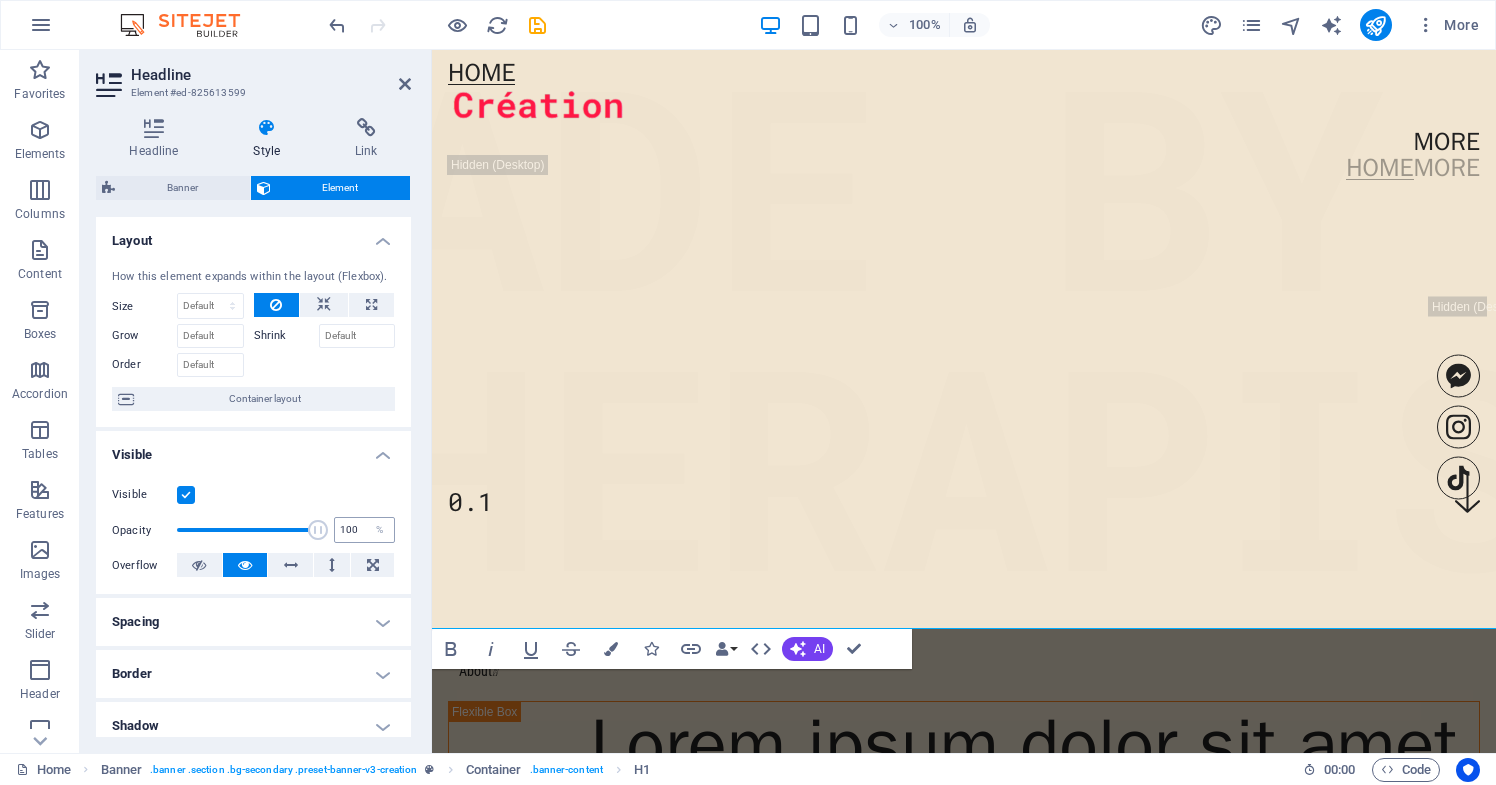 drag, startPoint x: 176, startPoint y: 529, endPoint x: 360, endPoint y: 536, distance: 184.1331 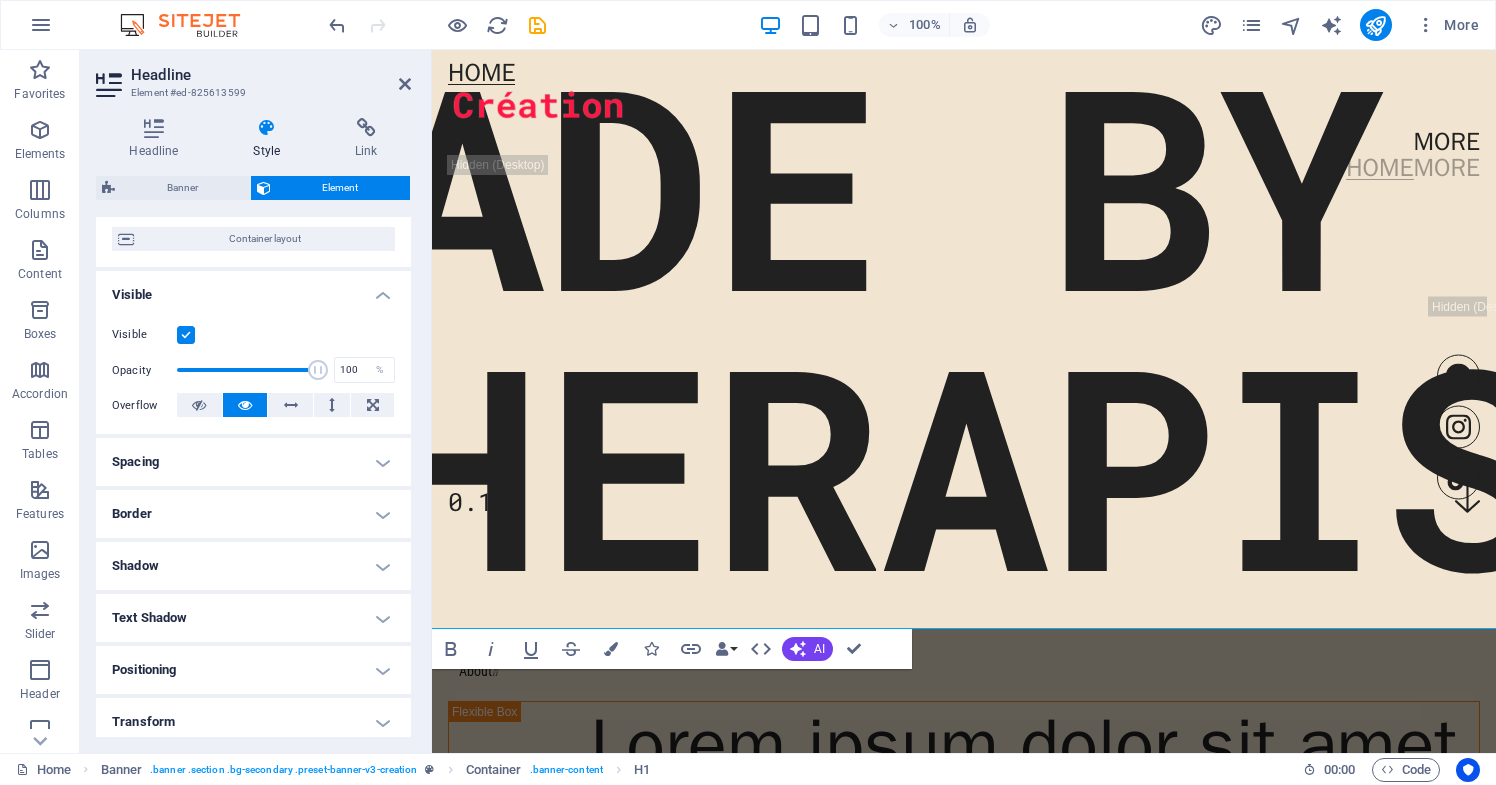scroll, scrollTop: 172, scrollLeft: 0, axis: vertical 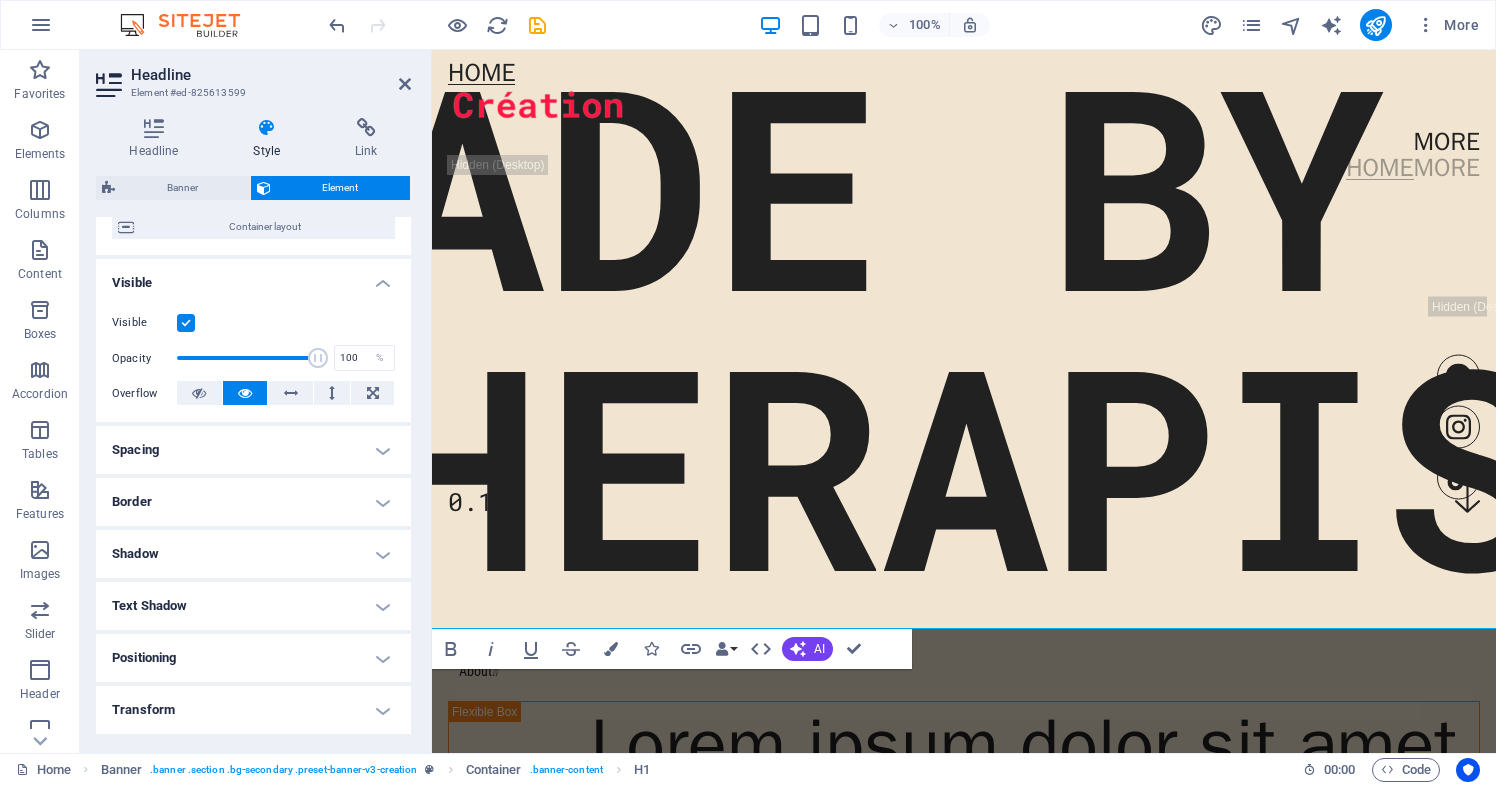 click on "Text Shadow" at bounding box center (253, 606) 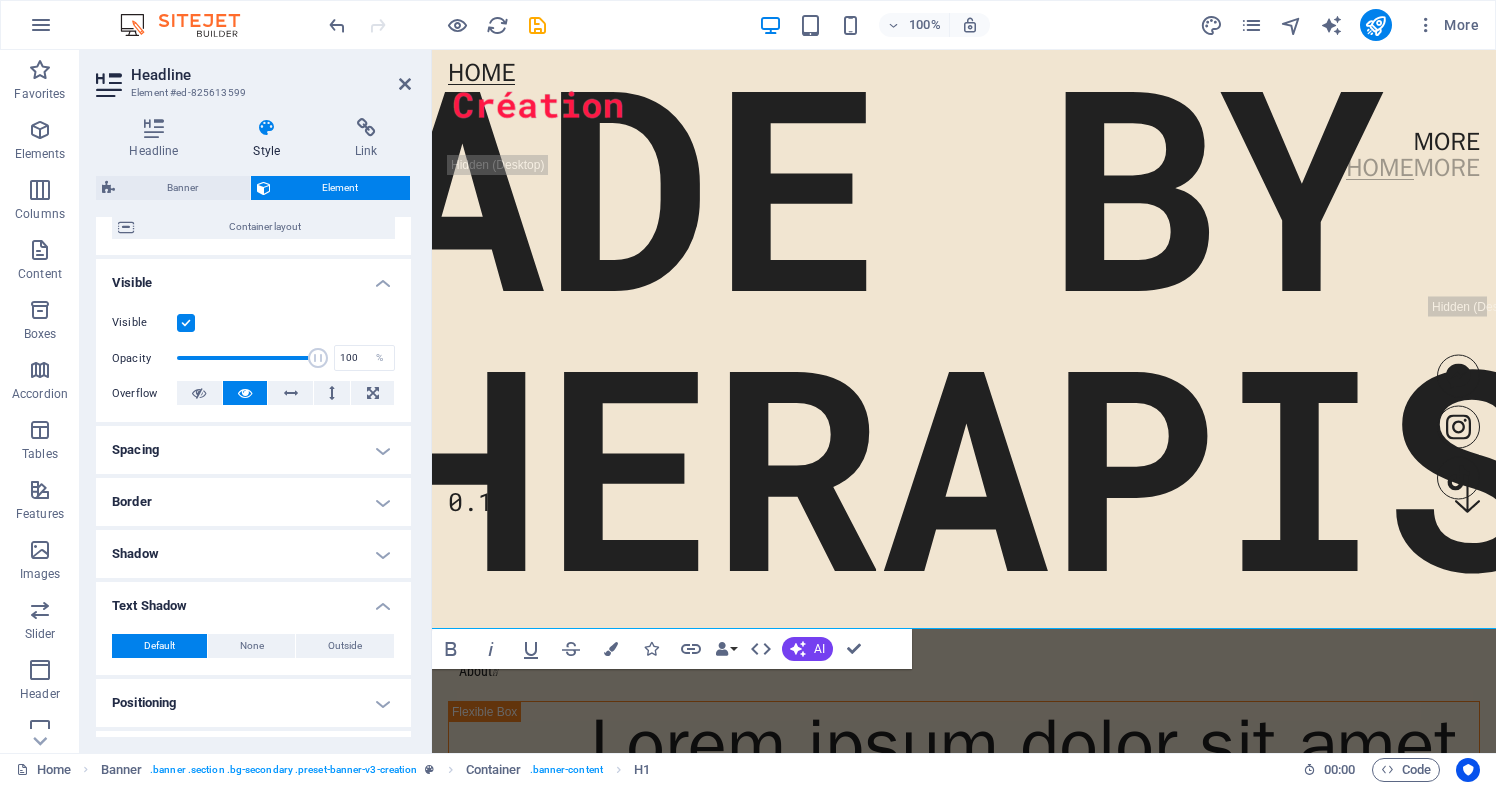 click on "Text Shadow" at bounding box center [253, 600] 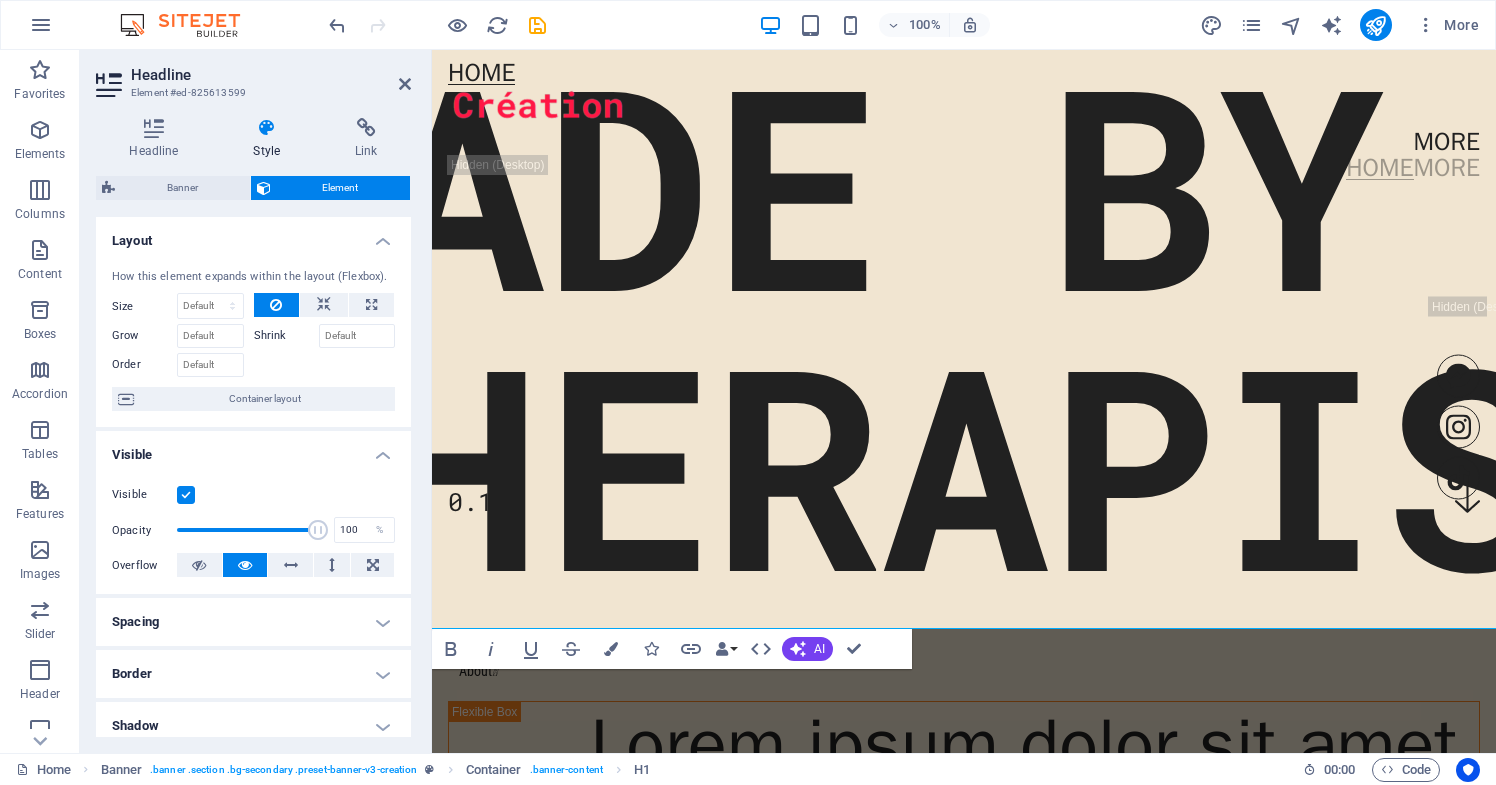 scroll, scrollTop: 0, scrollLeft: 0, axis: both 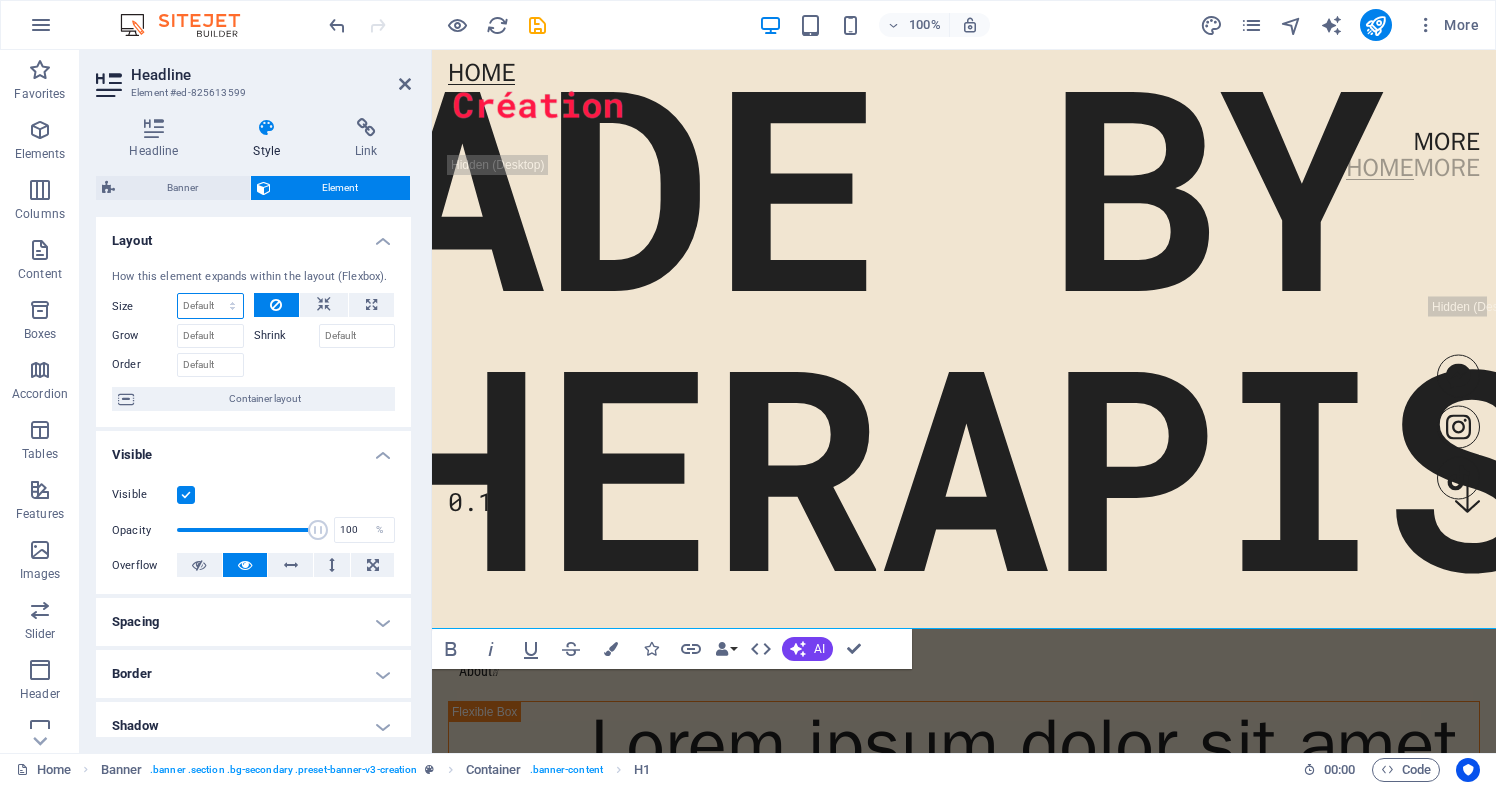 select on "1/2" 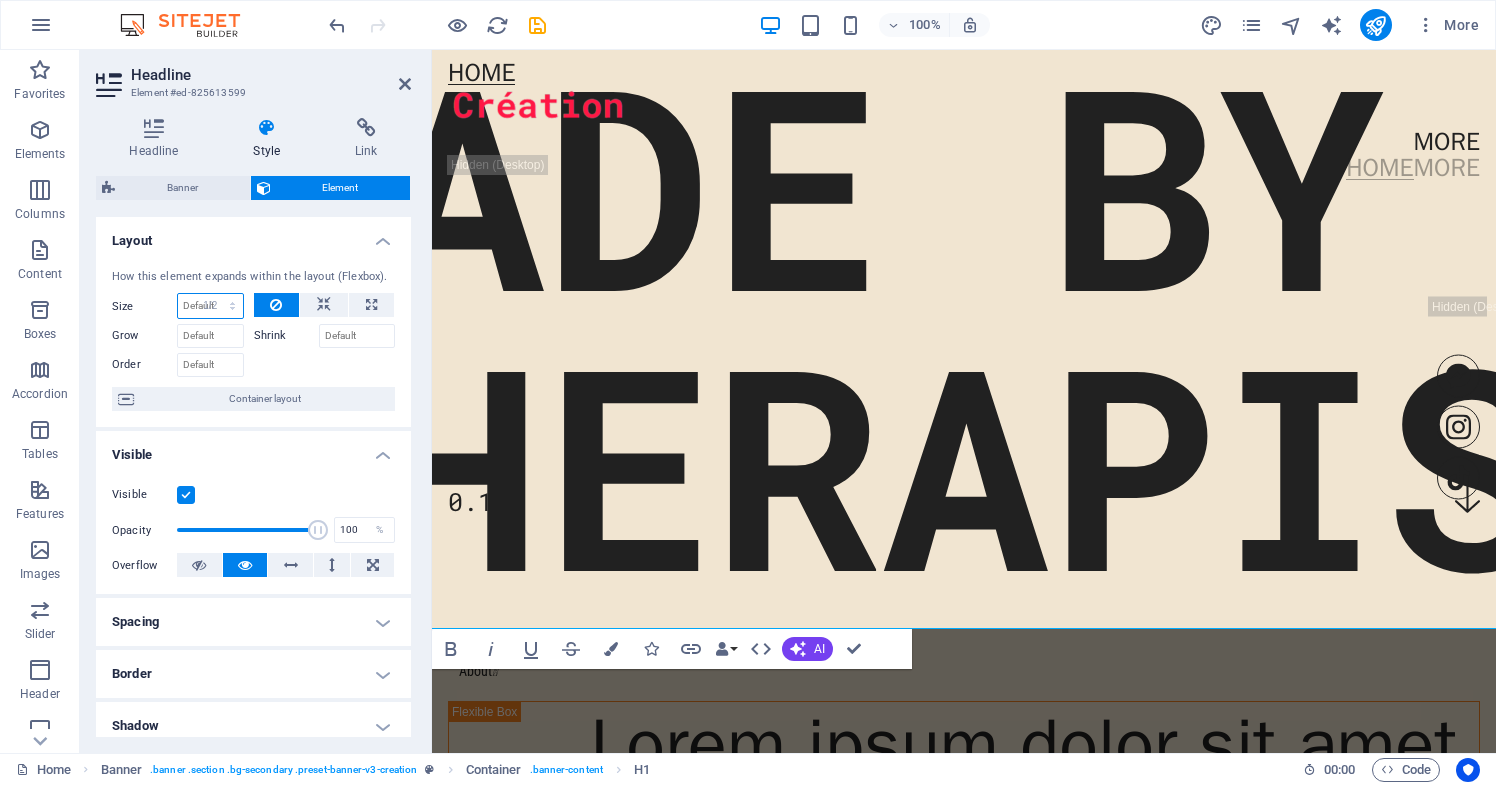 type on "50" 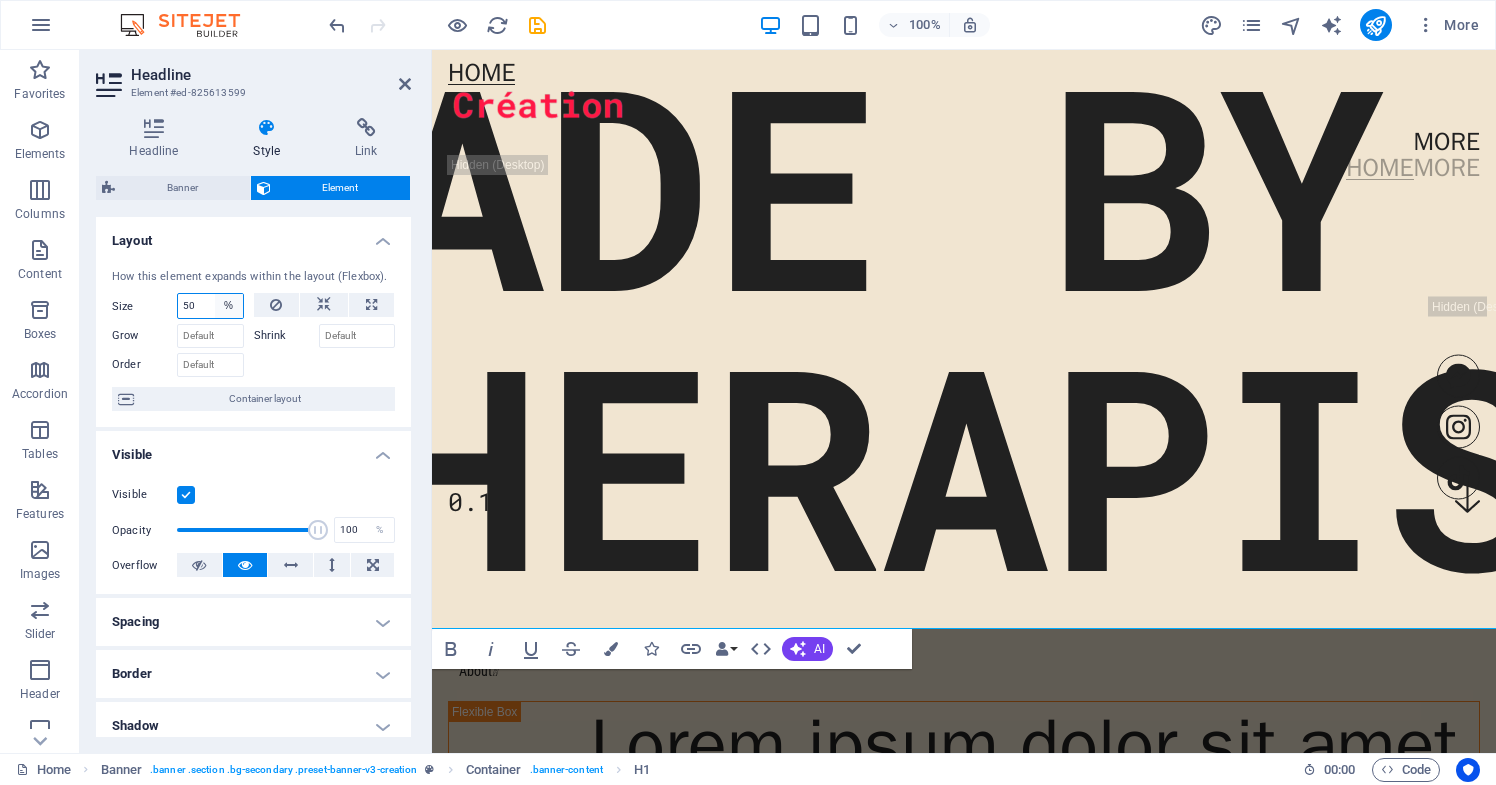 select on "bug46pmjld" 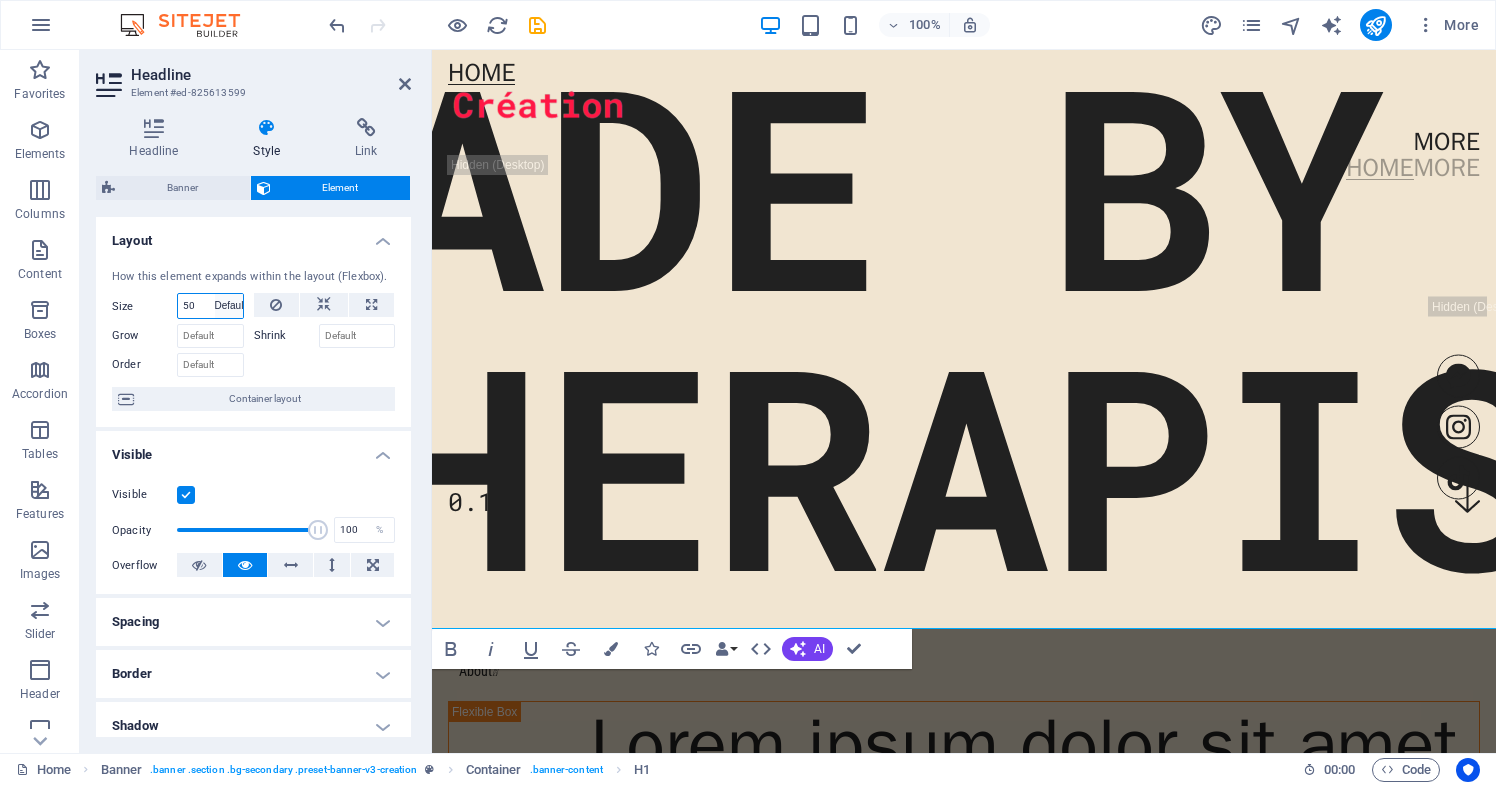 type 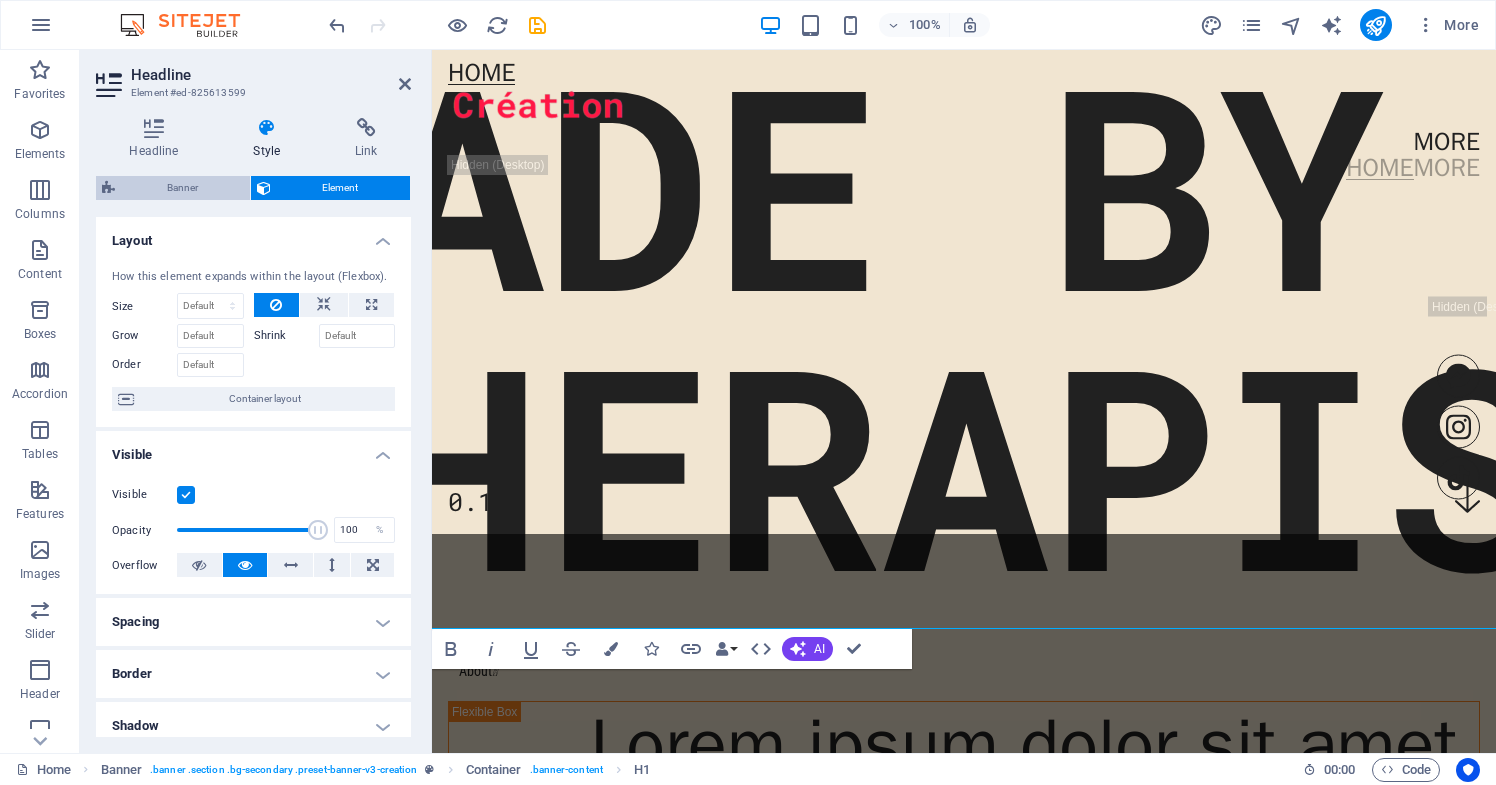 click on "Banner" at bounding box center [182, 188] 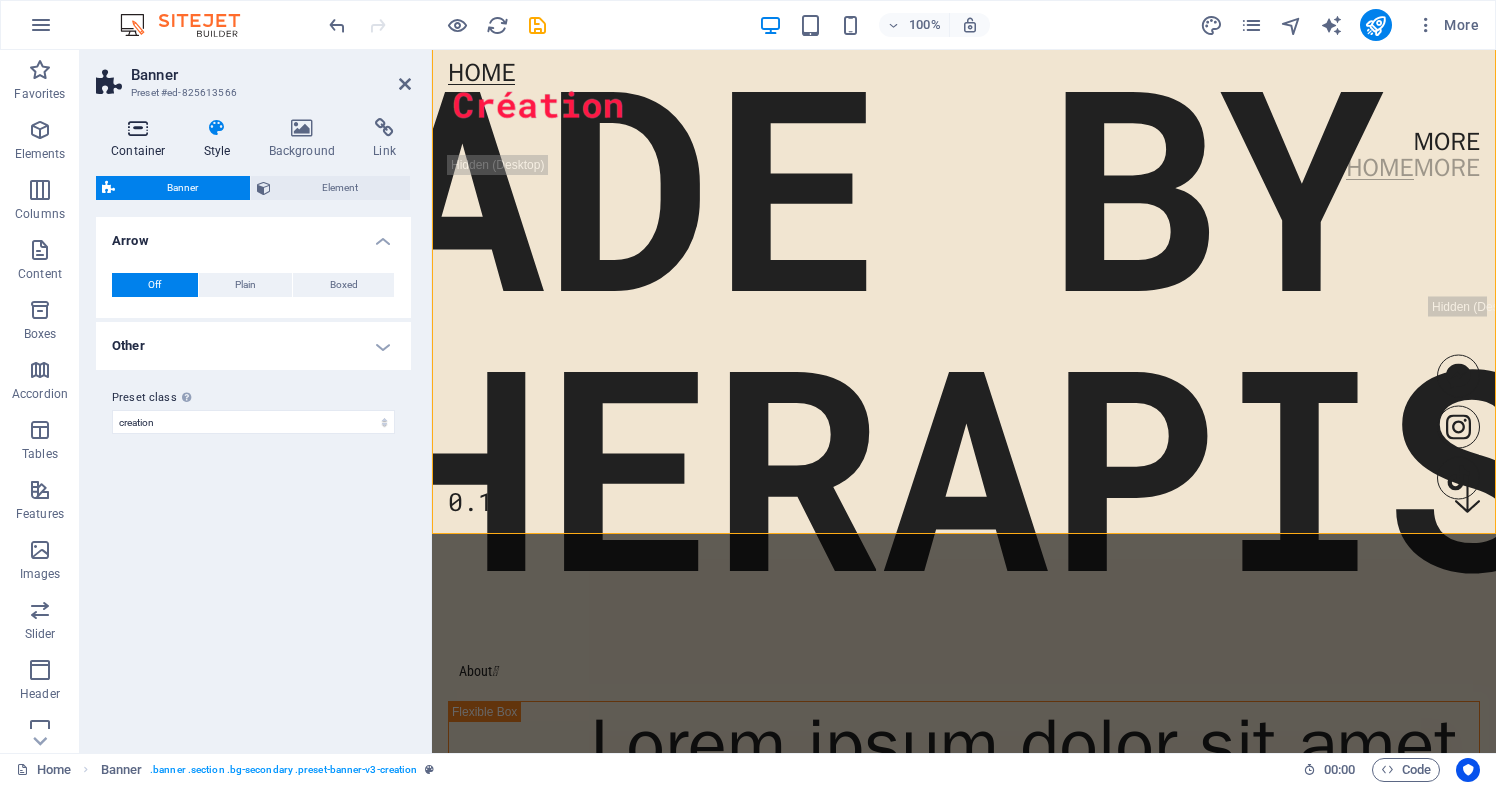 click at bounding box center [138, 128] 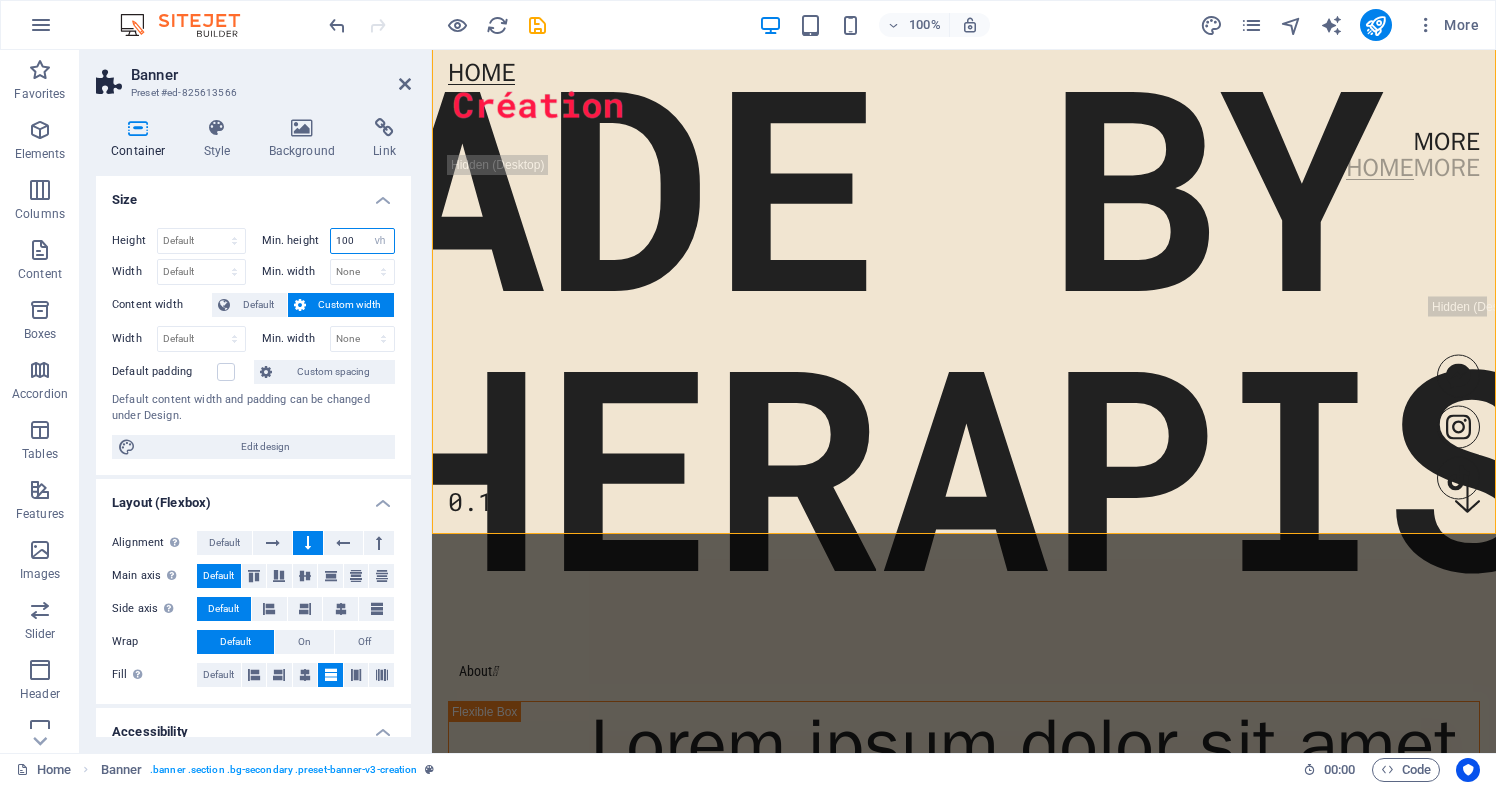 click on "100" at bounding box center (363, 241) 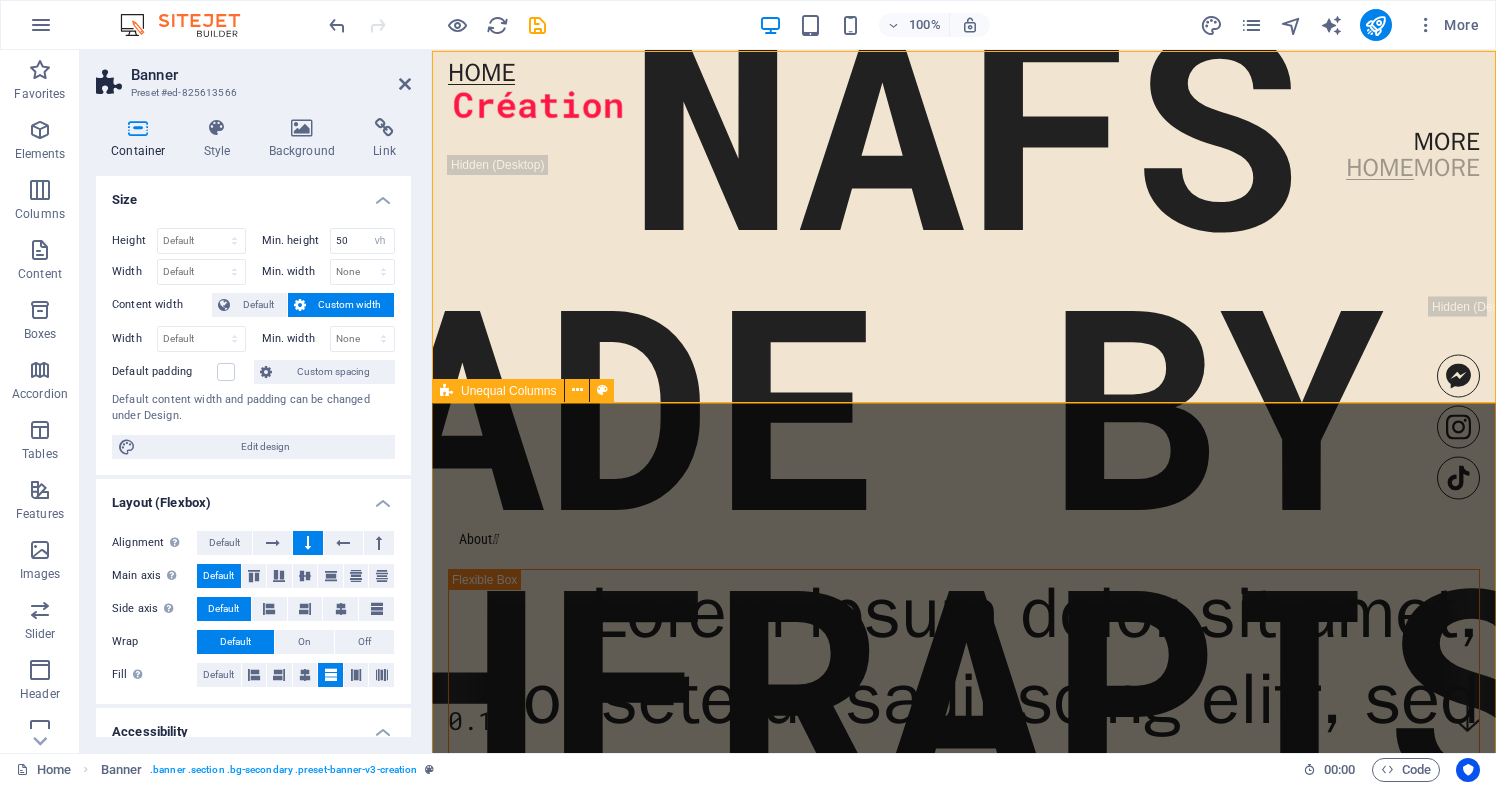 scroll, scrollTop: 0, scrollLeft: 0, axis: both 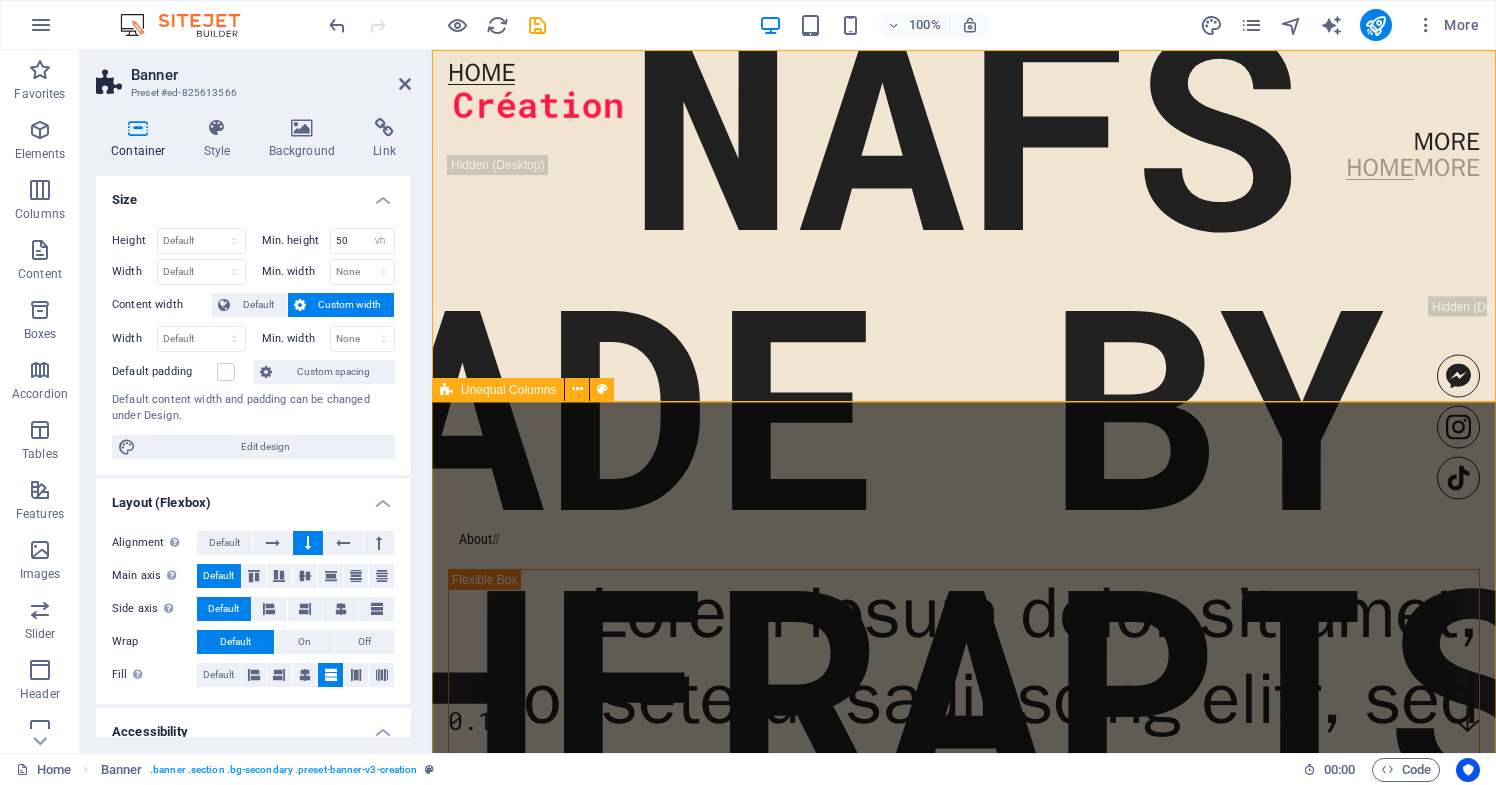 type on "100" 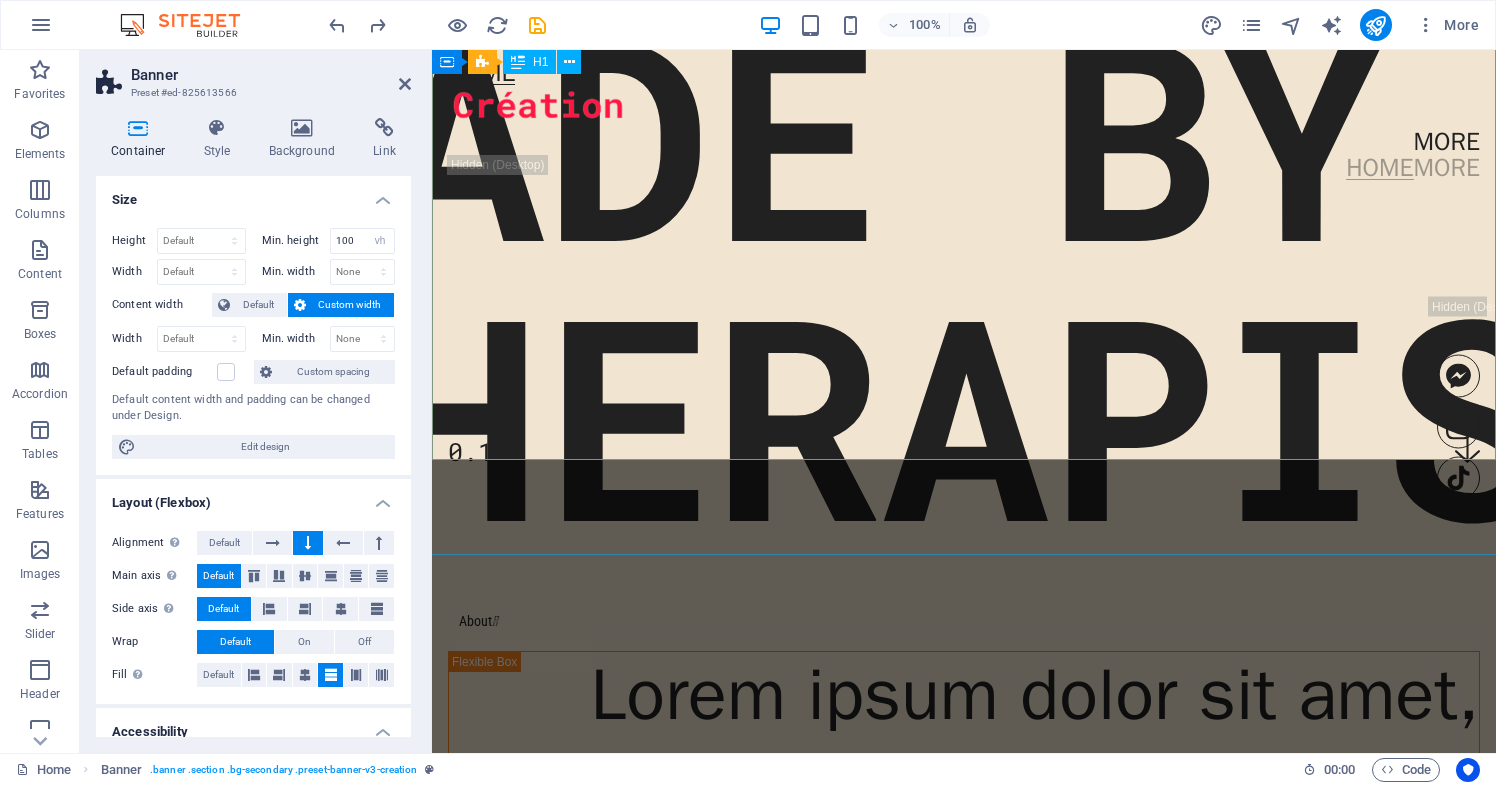scroll, scrollTop: 293, scrollLeft: 0, axis: vertical 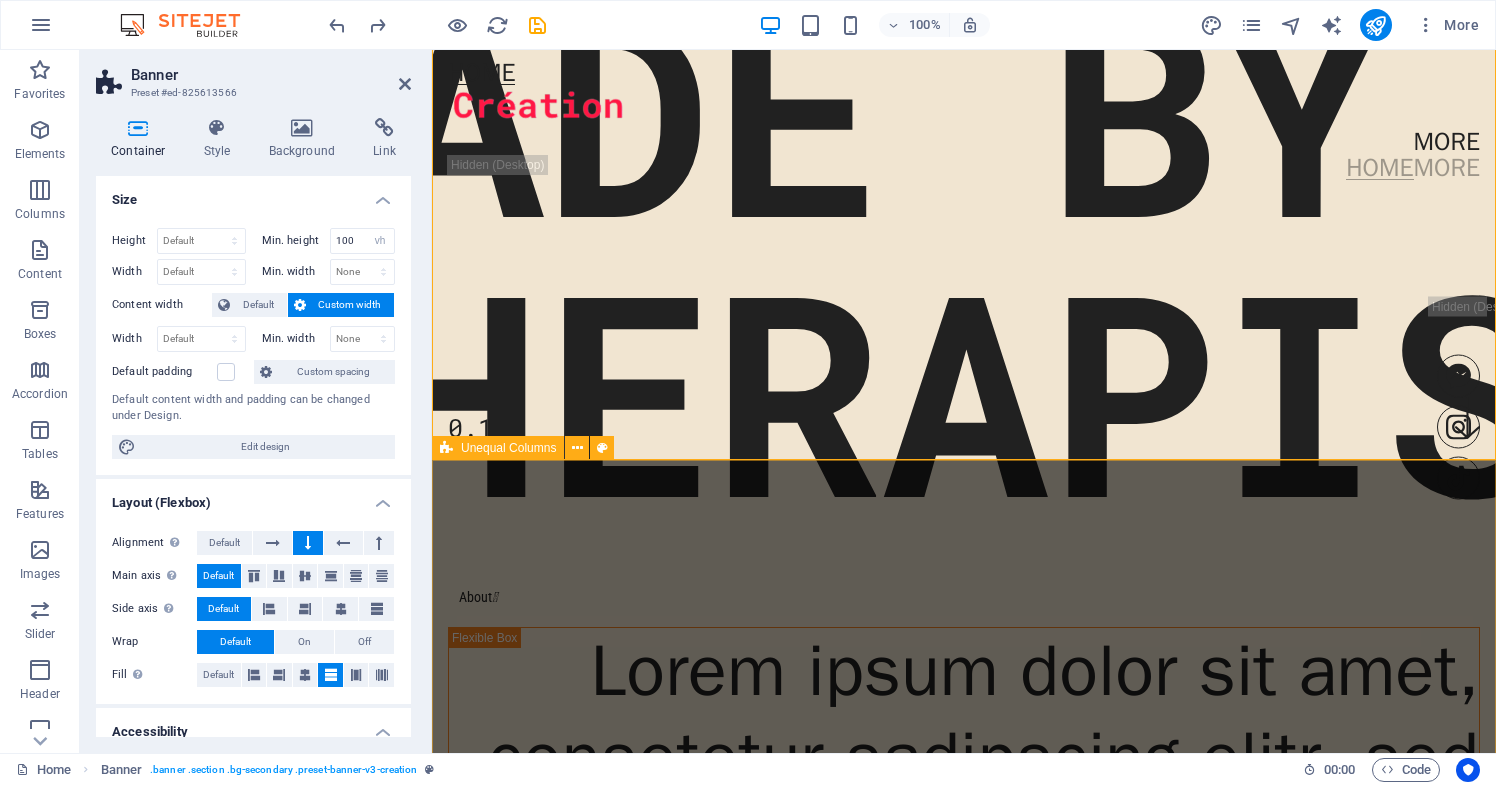 click on "About   Lorem ipsum dolor sit amet, consetetur sadipscing elitr, sed diam nonumy eirmod tempor invidunt ut labore et dolore magna aliquyam erat, sed diam voluptuat." at bounding box center (964, 868) 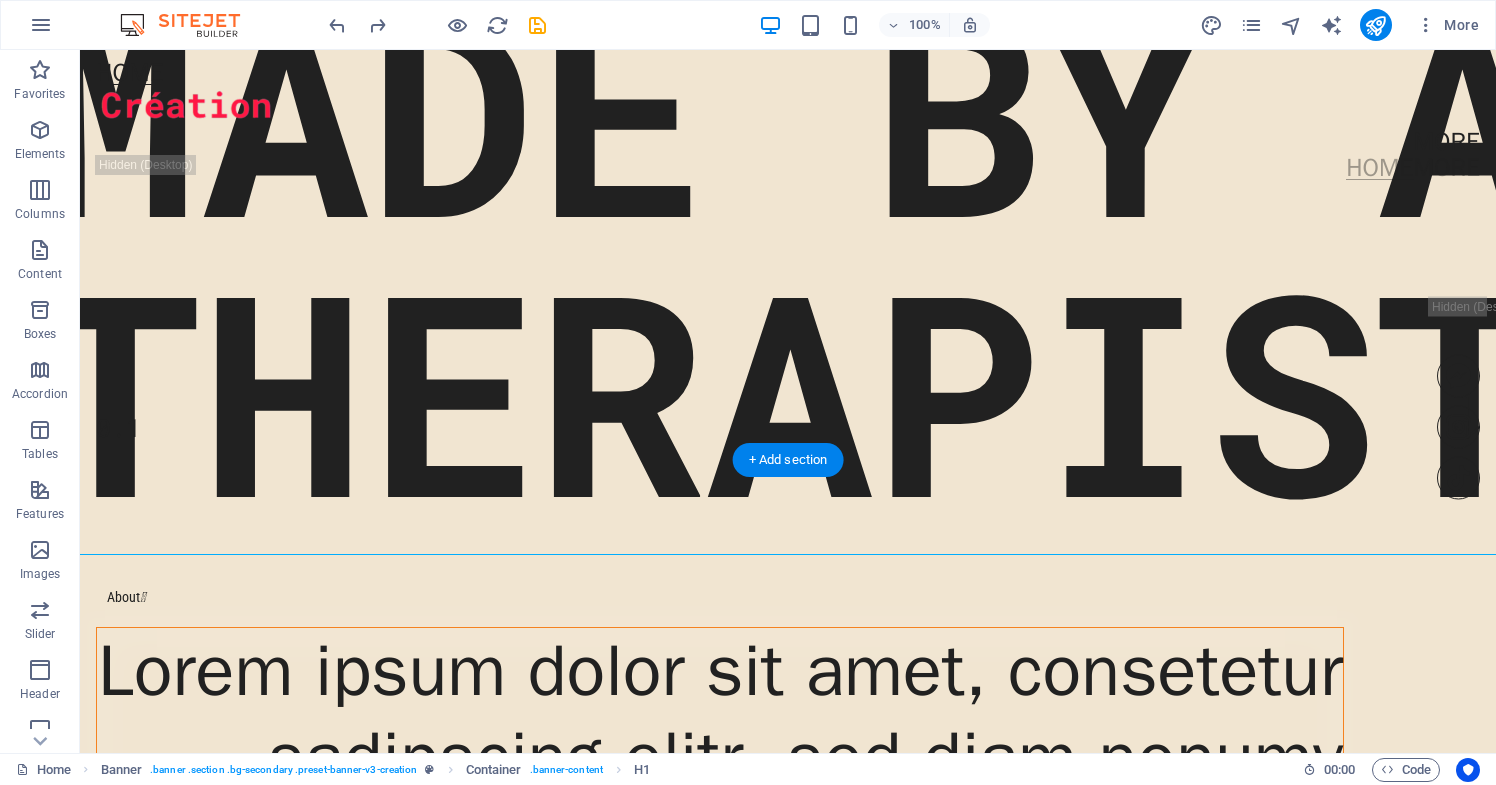 drag, startPoint x: 708, startPoint y: 453, endPoint x: 716, endPoint y: 596, distance: 143.2236 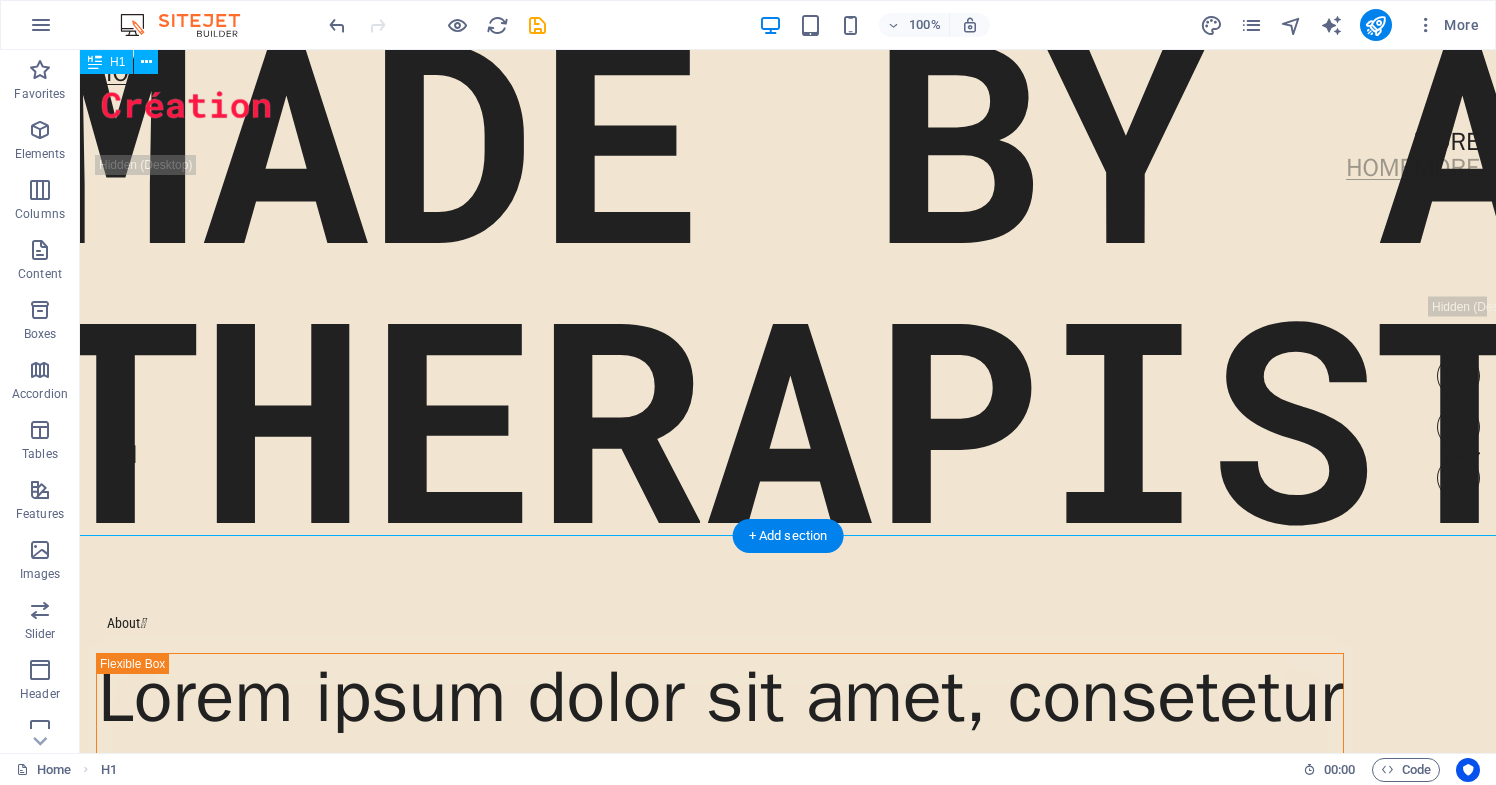 scroll, scrollTop: 265, scrollLeft: 0, axis: vertical 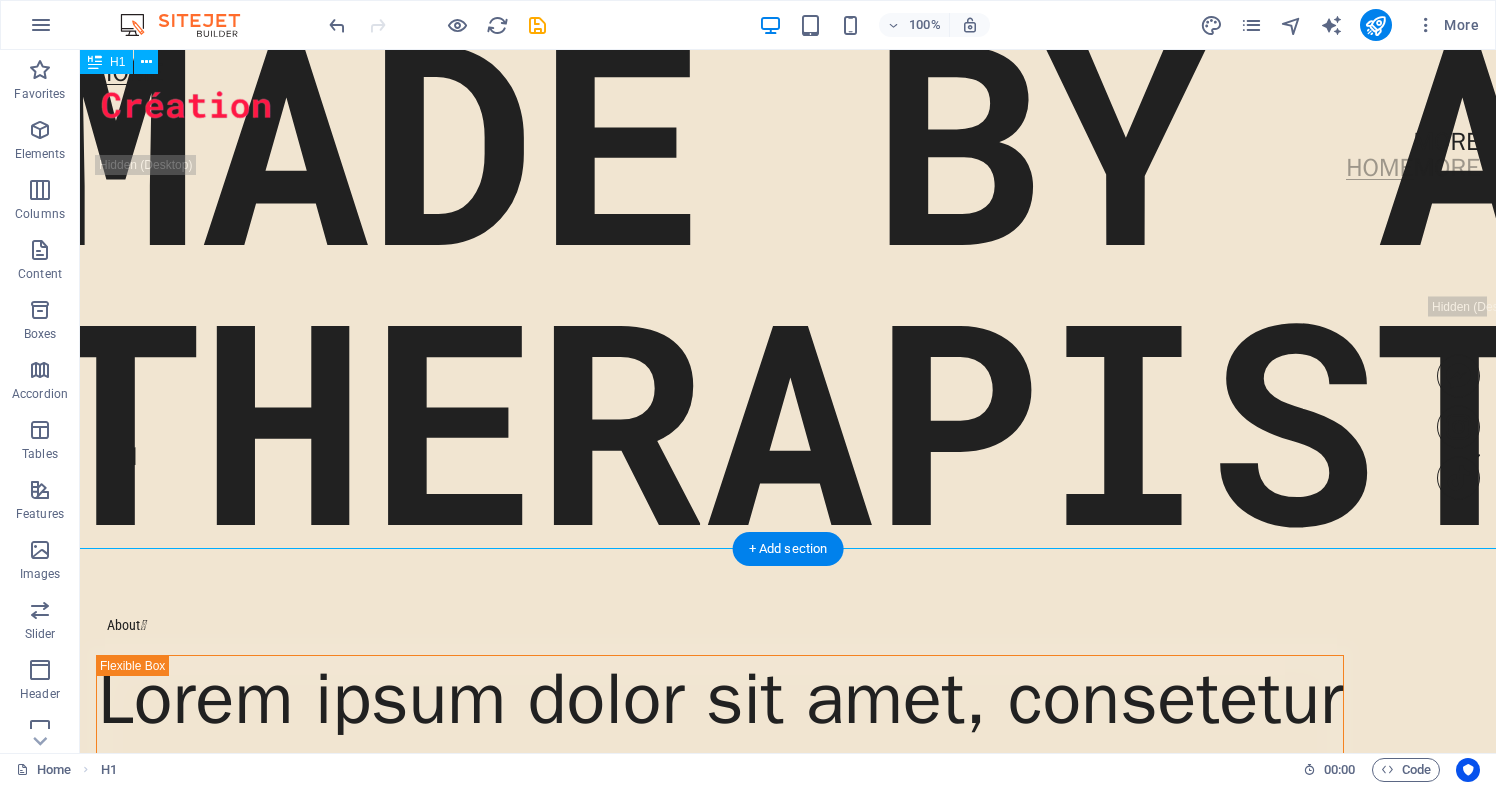 drag, startPoint x: 686, startPoint y: 486, endPoint x: 694, endPoint y: 400, distance: 86.37129 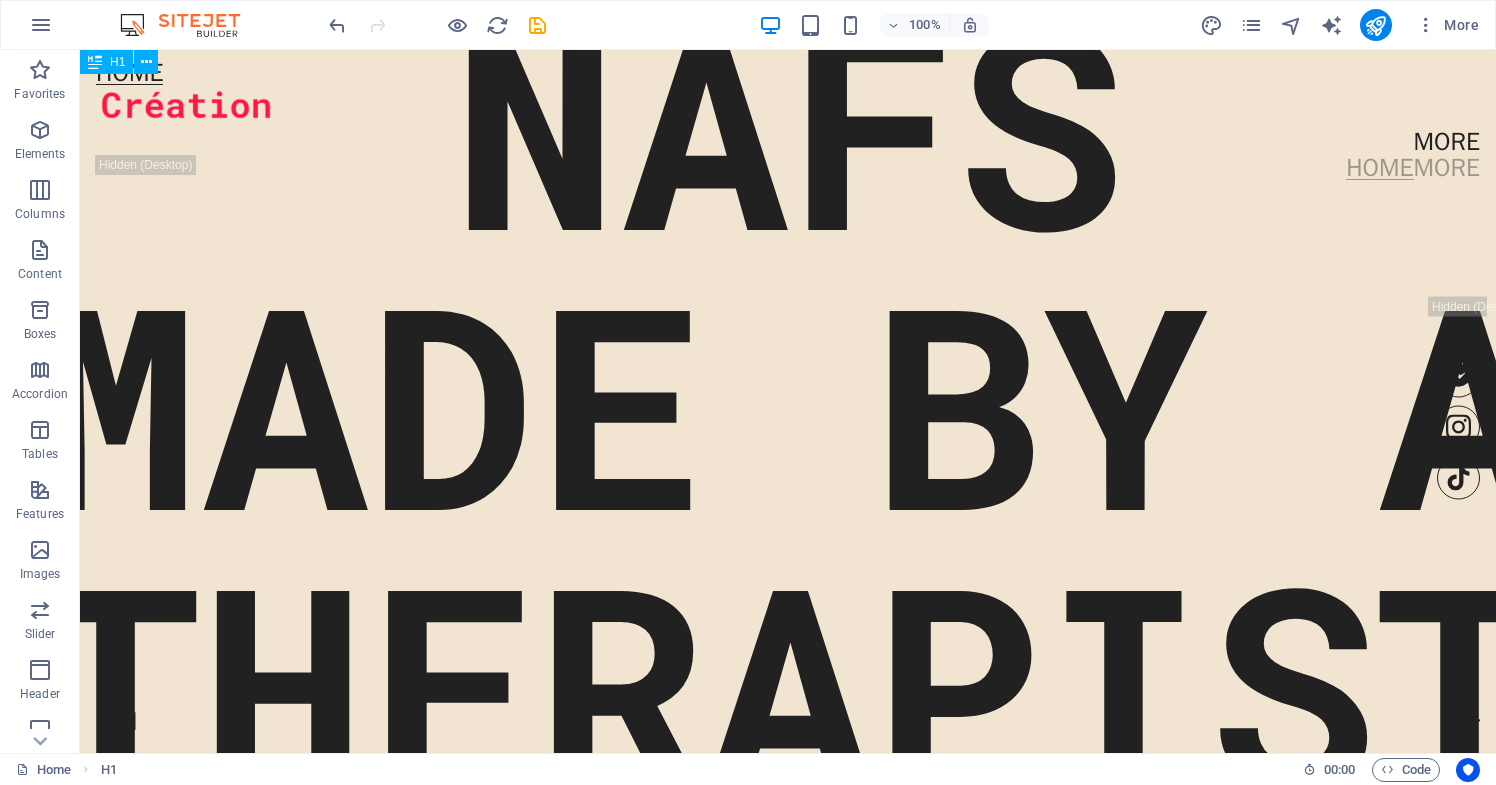 scroll, scrollTop: 0, scrollLeft: 0, axis: both 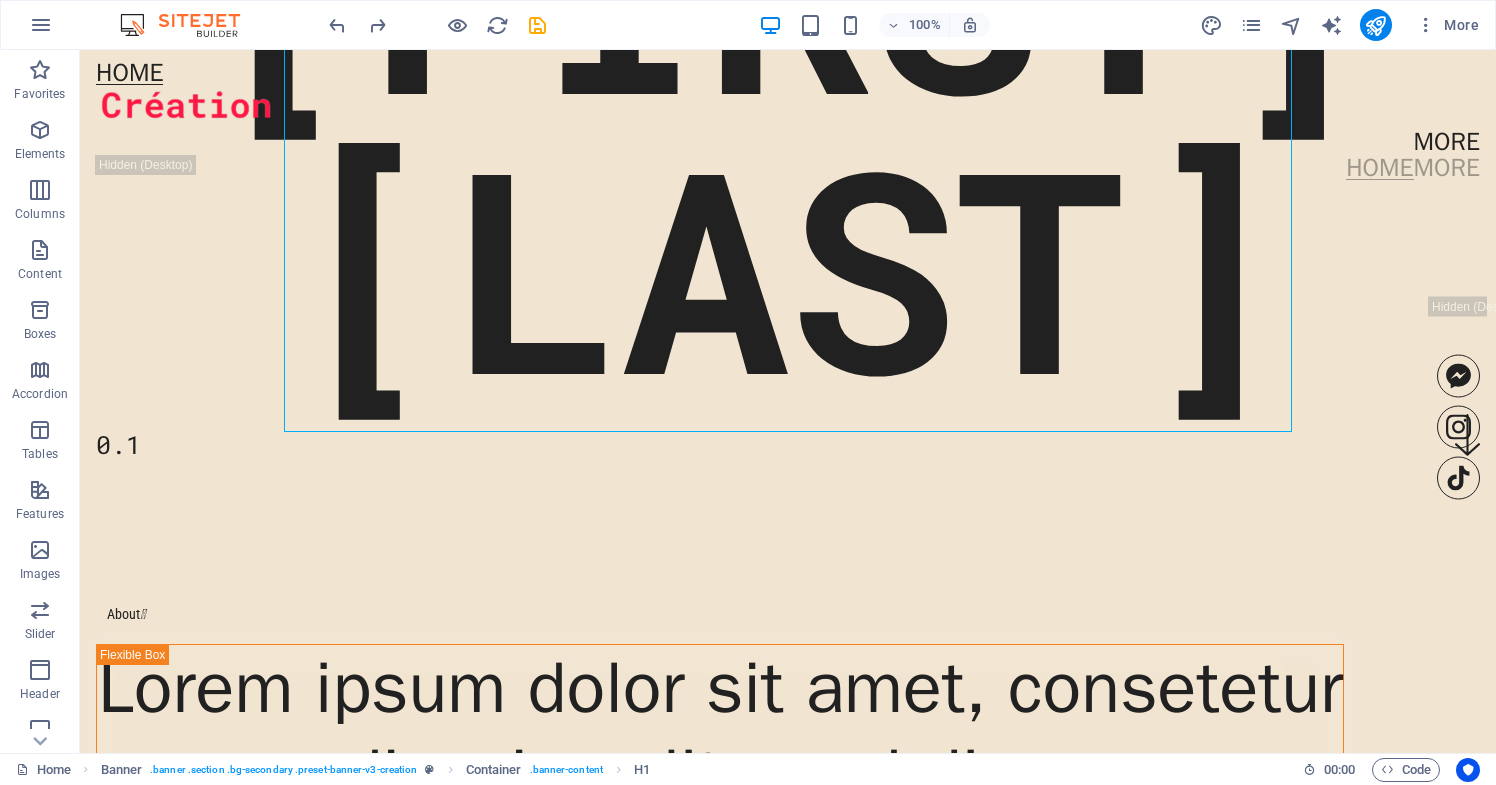 click at bounding box center [437, 25] 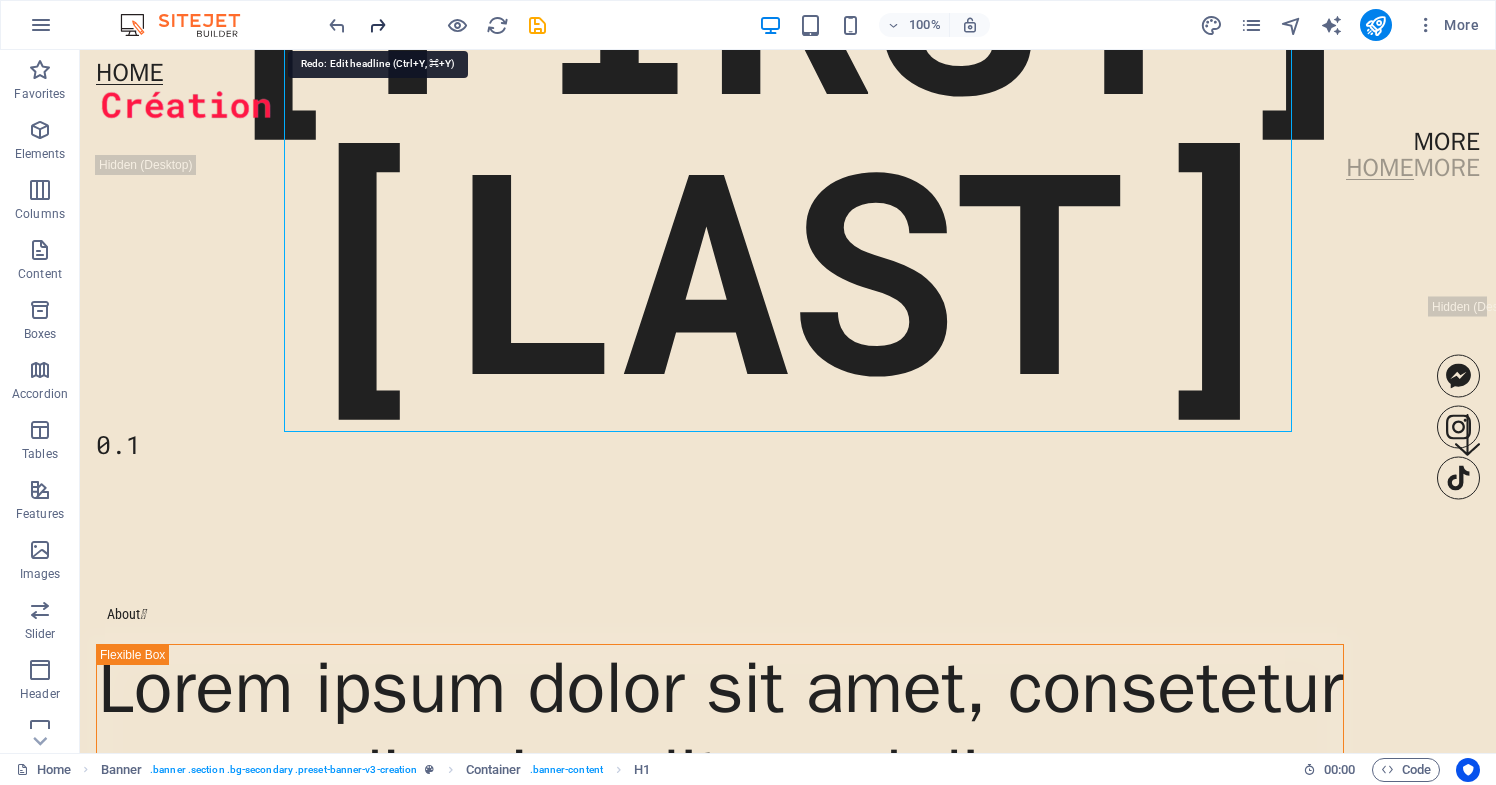 click at bounding box center [377, 25] 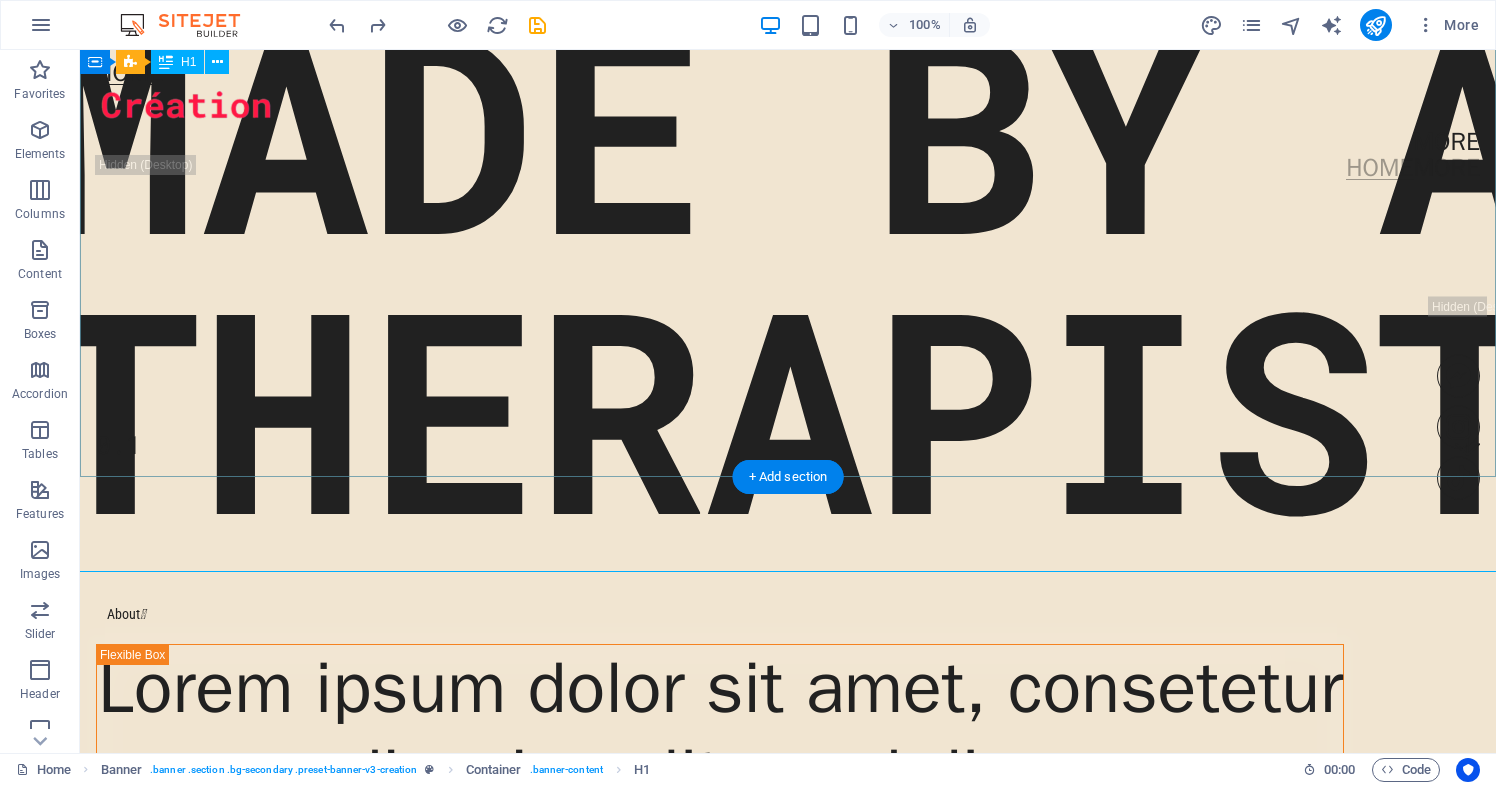 click on "NAFS MADE BY A THERAPIST" at bounding box center [788, 126] 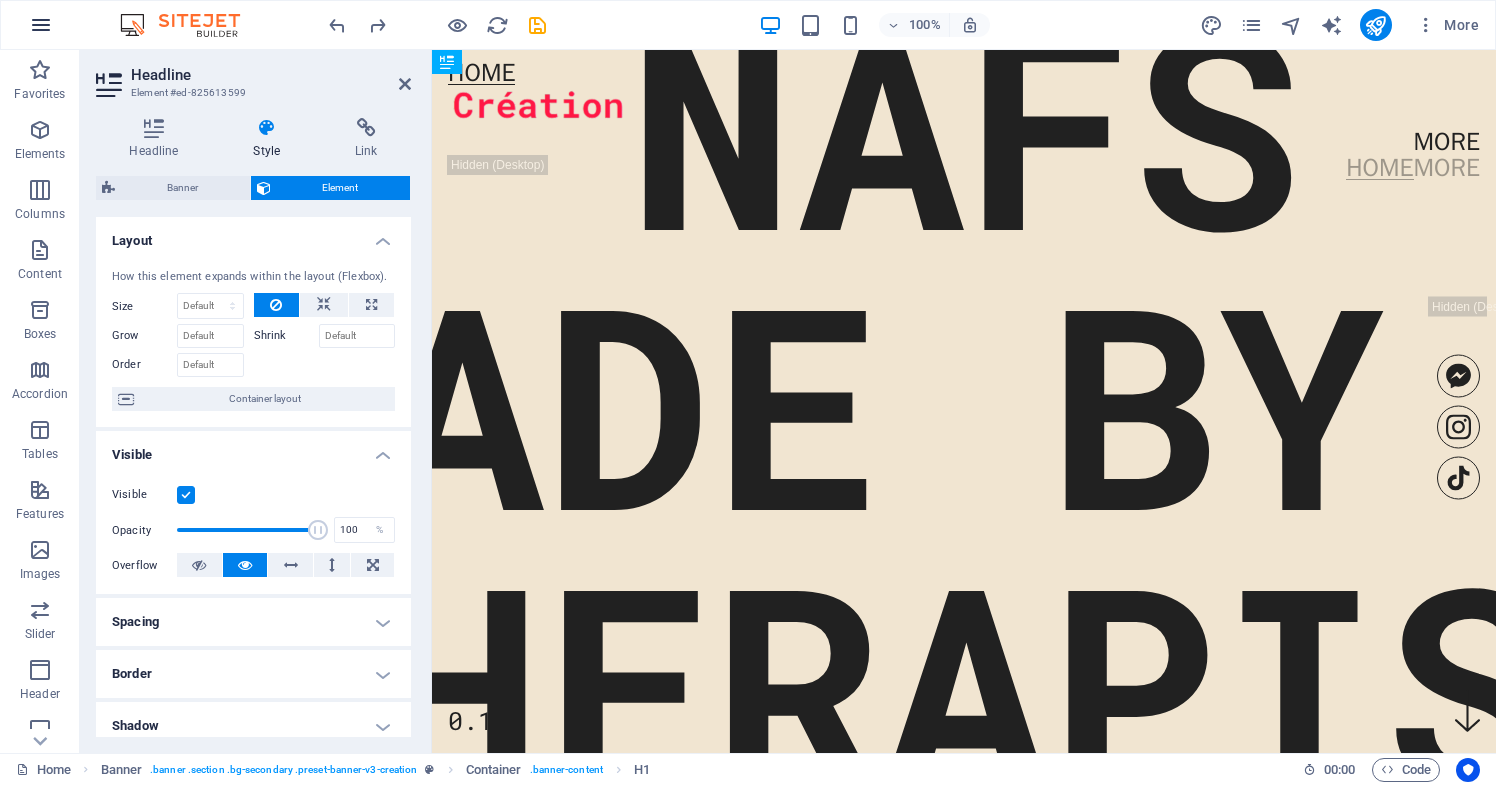 click at bounding box center [41, 25] 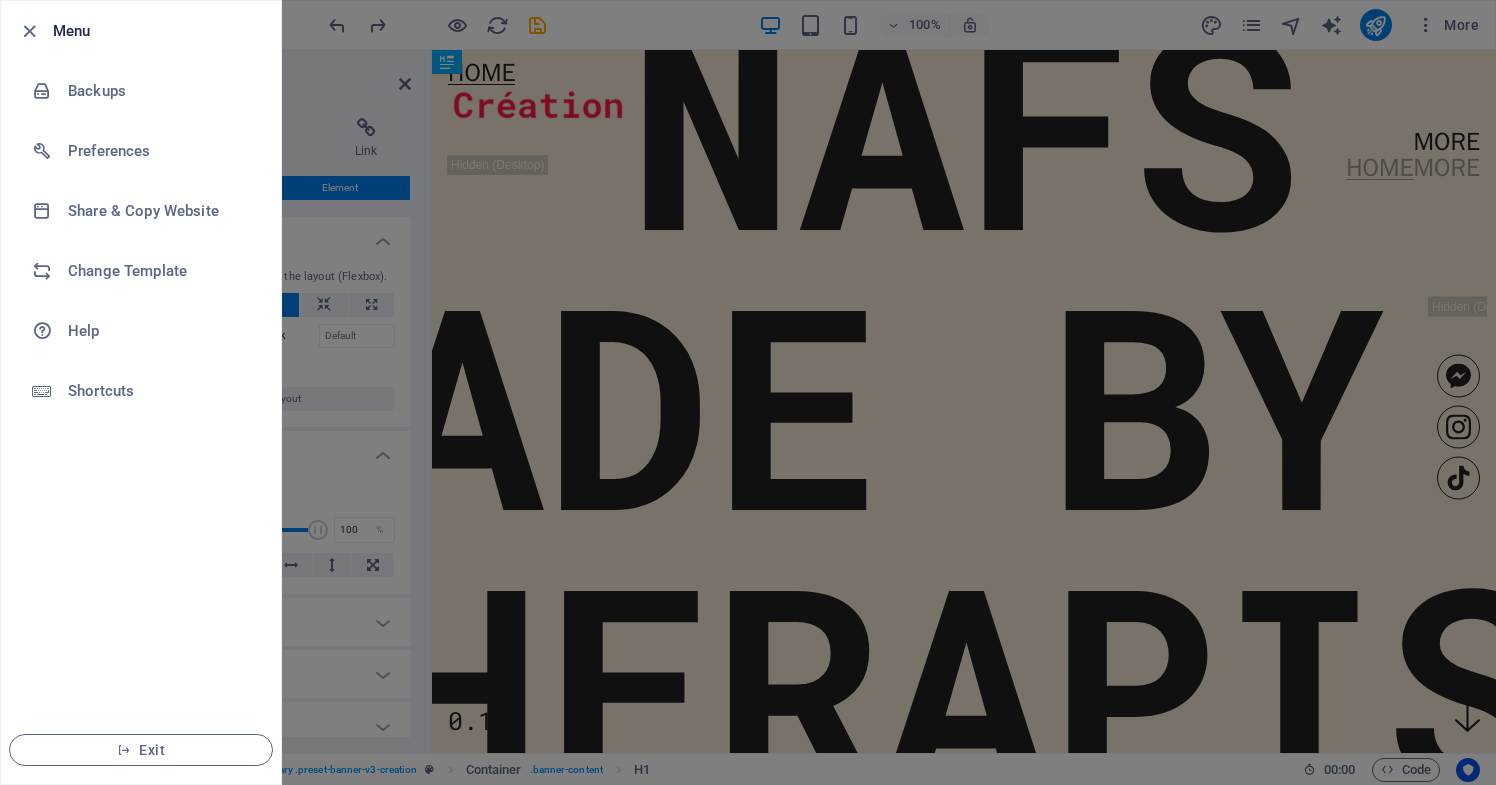 click at bounding box center [35, 31] 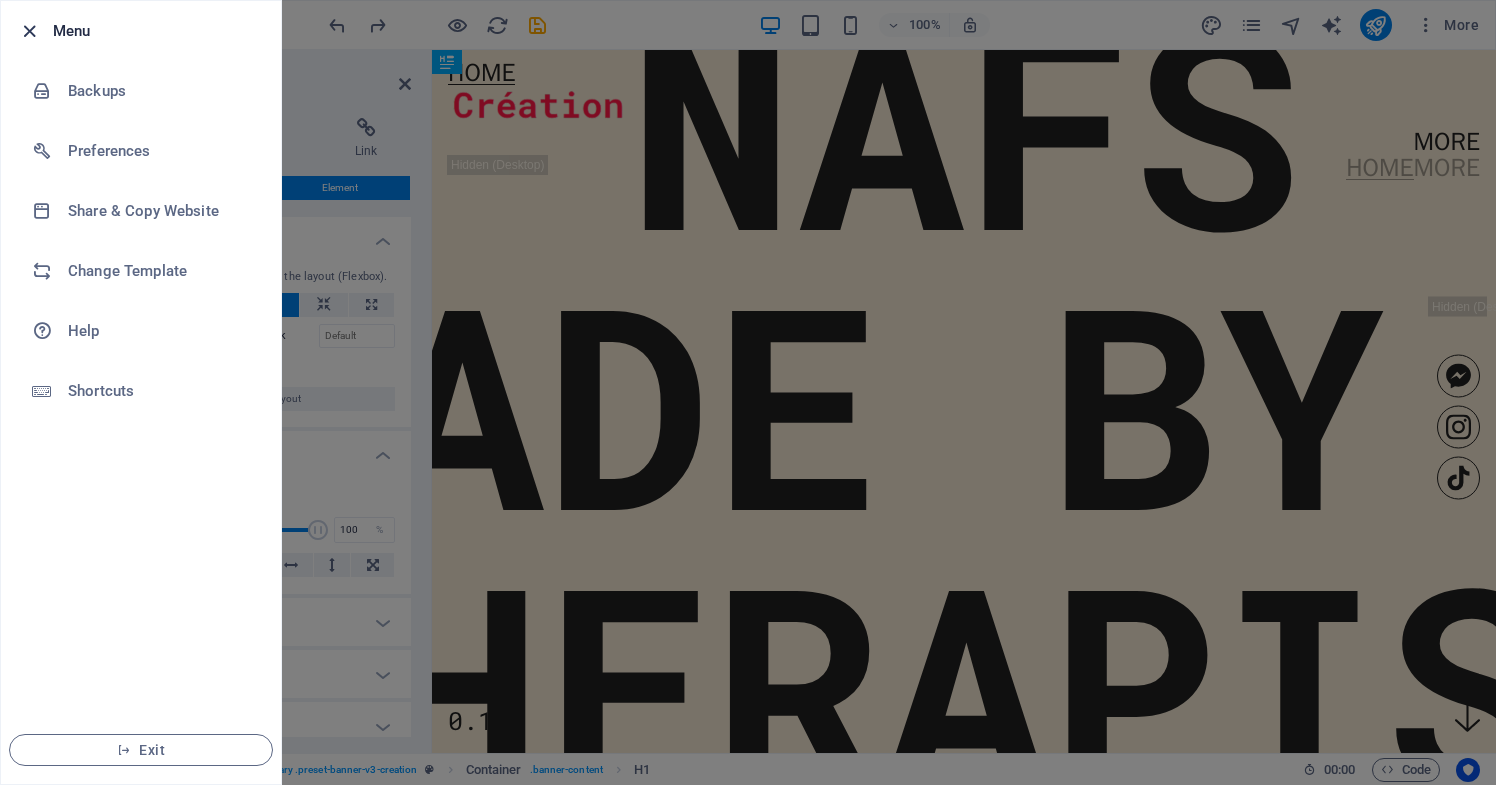 click at bounding box center [29, 31] 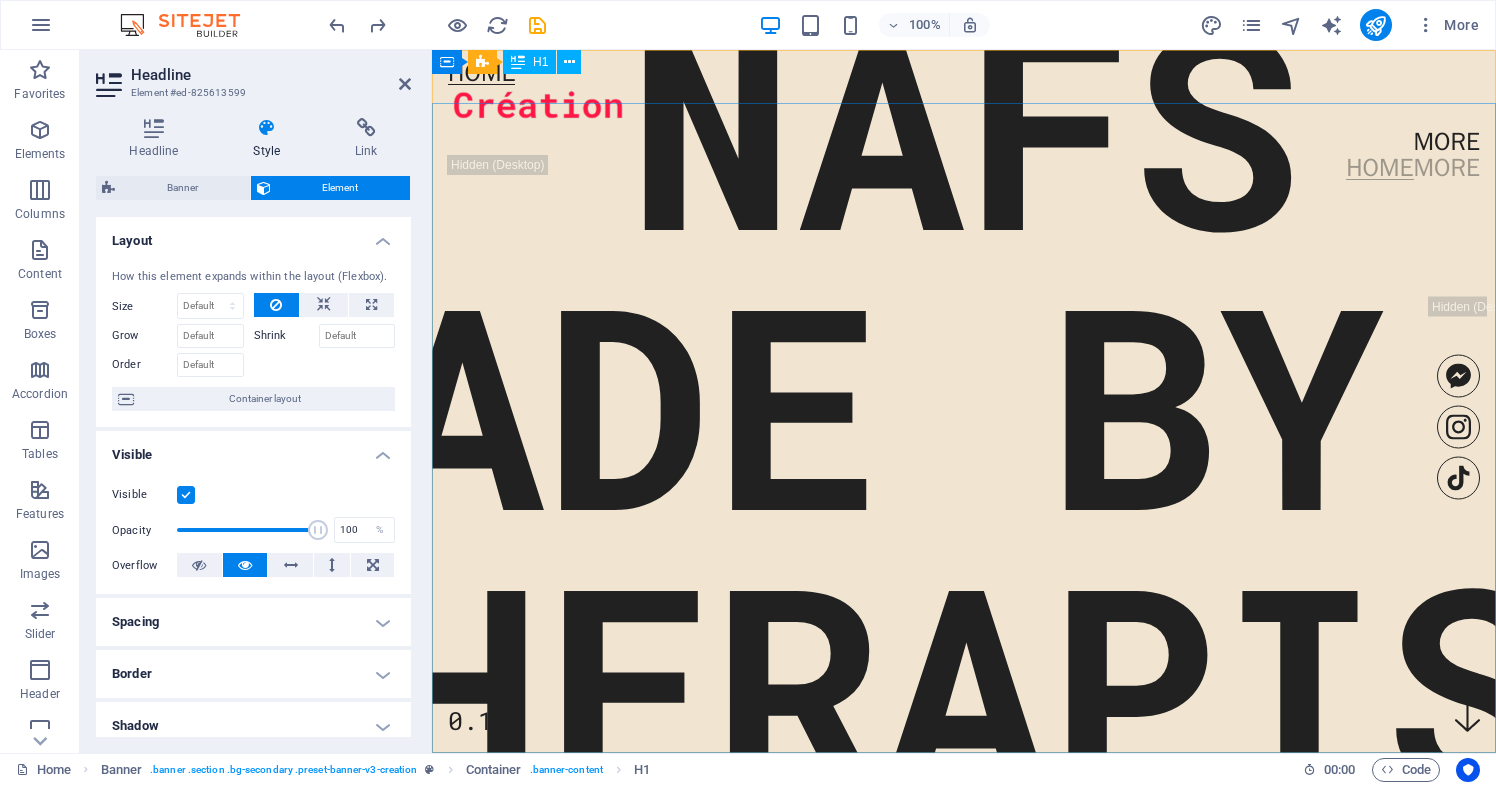 scroll, scrollTop: 0, scrollLeft: 0, axis: both 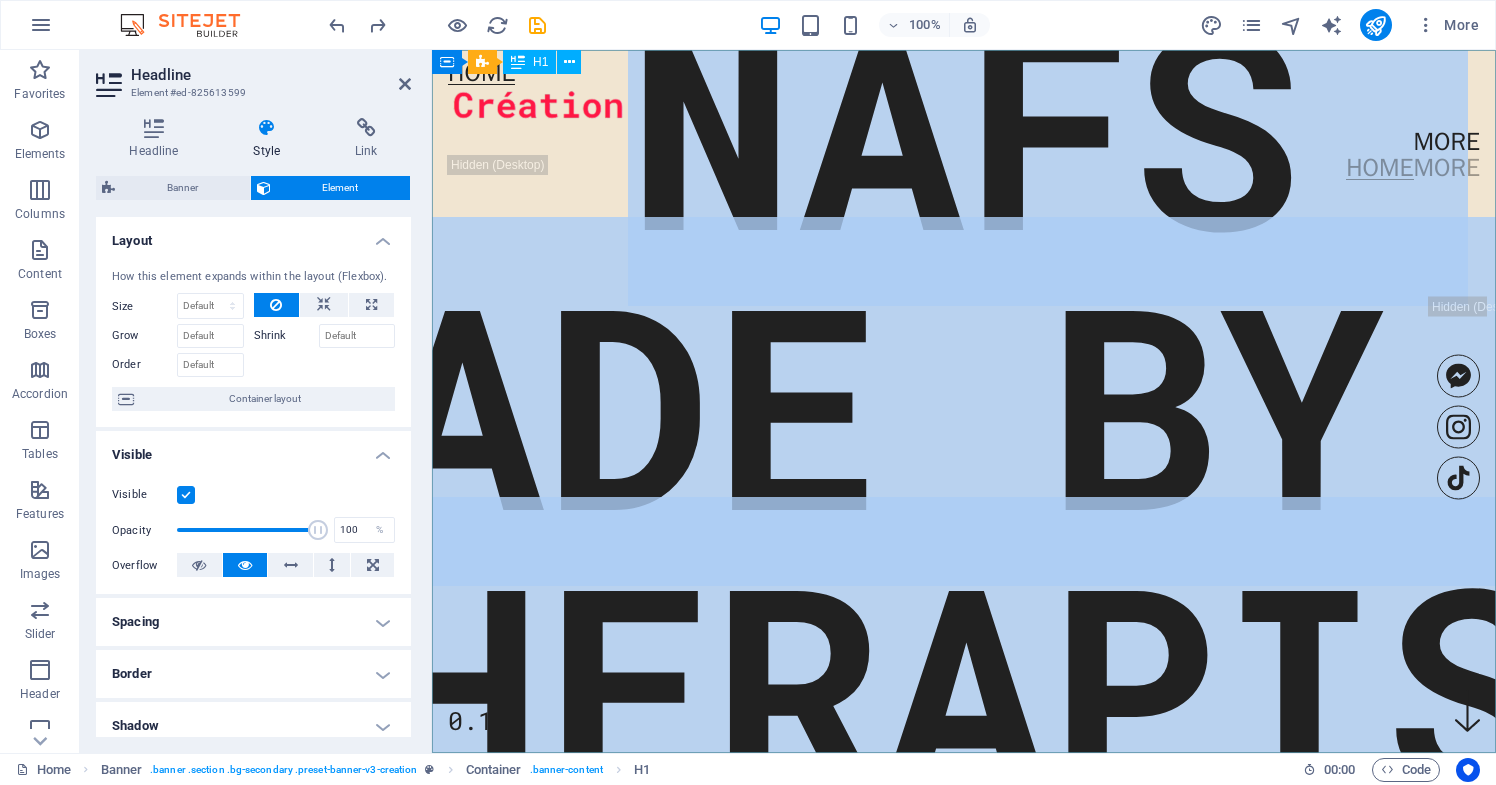 click on "MADE BY A THERAPIST" at bounding box center [964, 541] 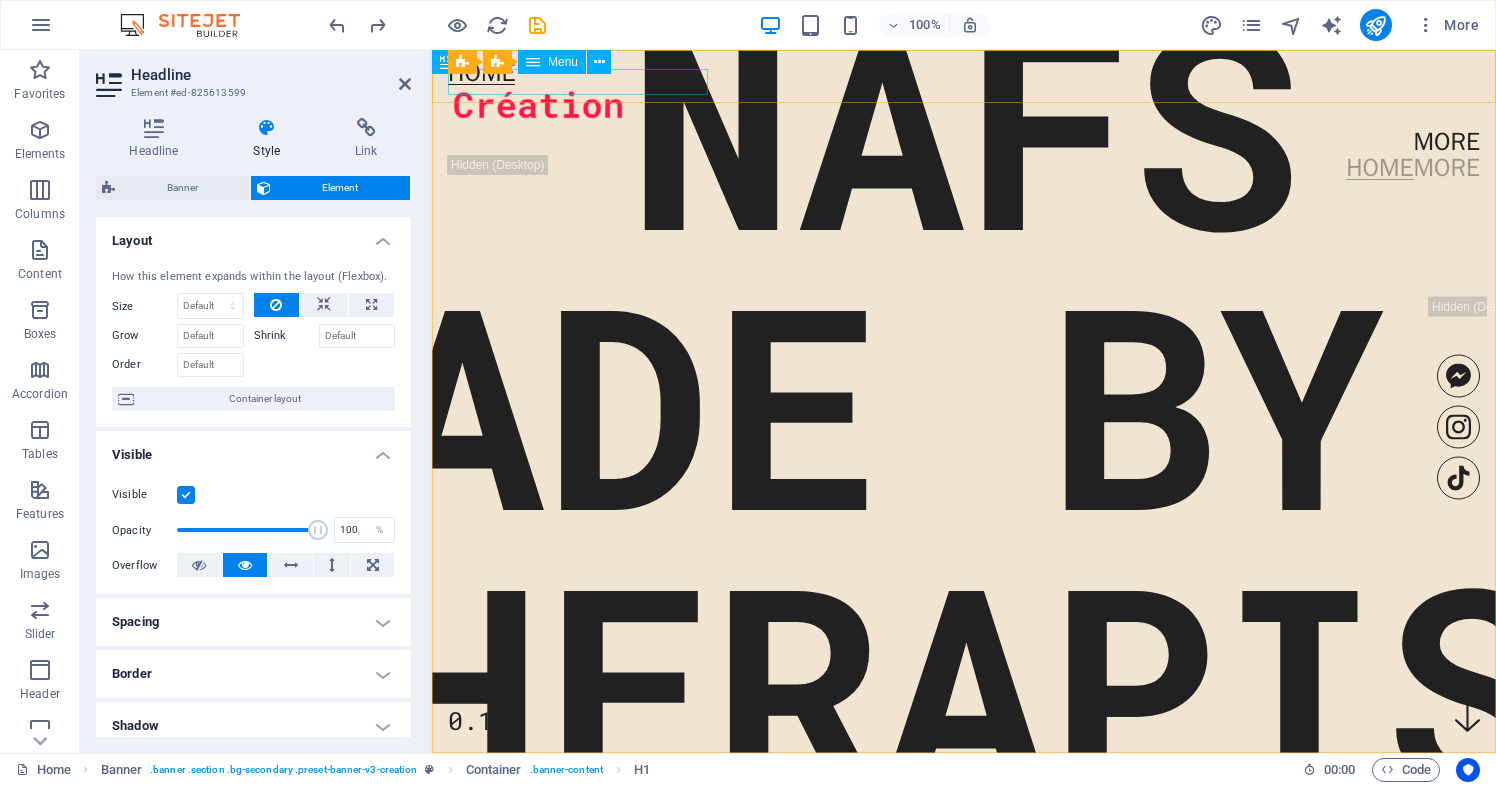click on "Menu" at bounding box center [552, 62] 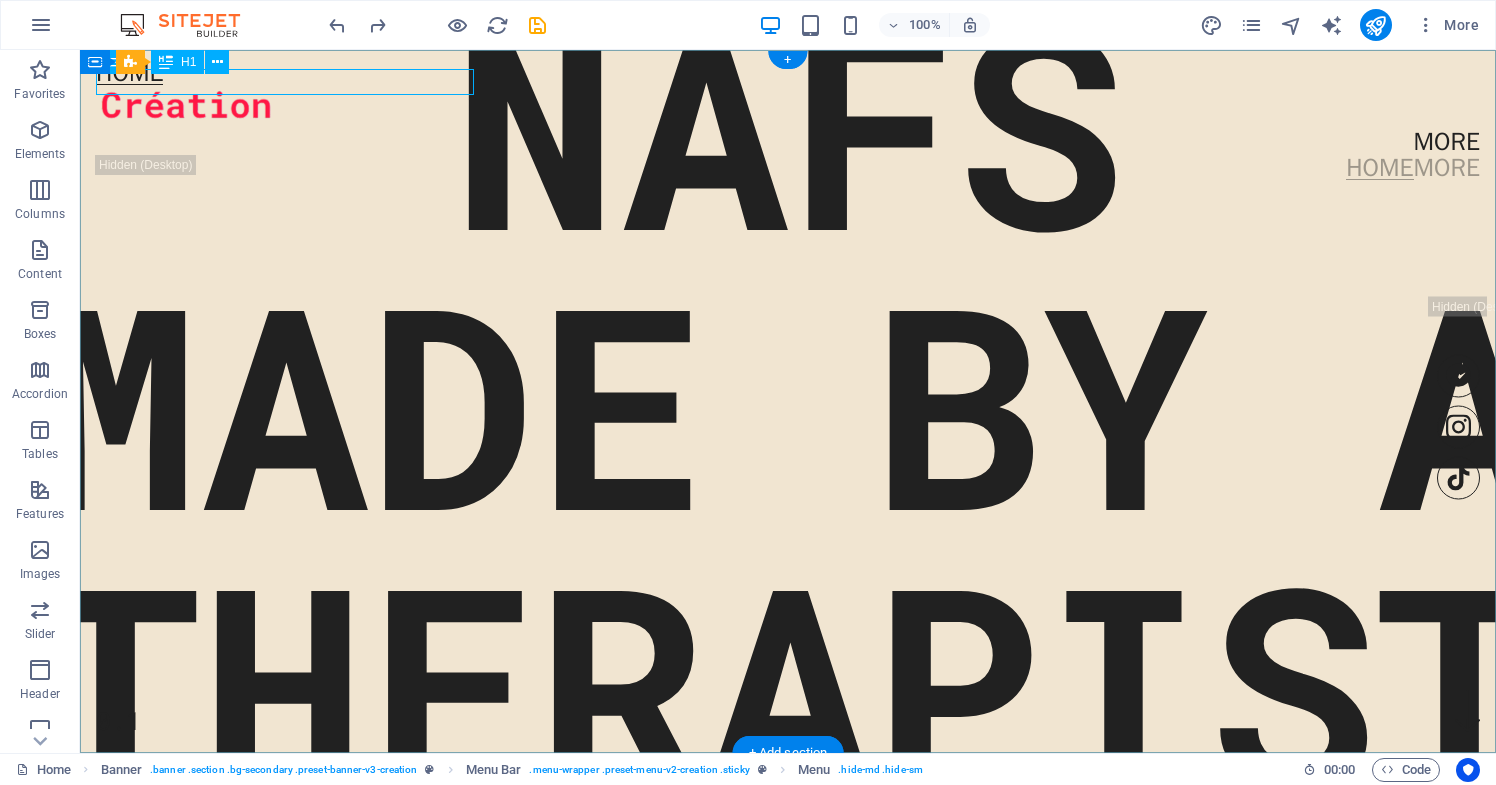 click on "NAFS MADE BY A THERAPIST" at bounding box center [788, 402] 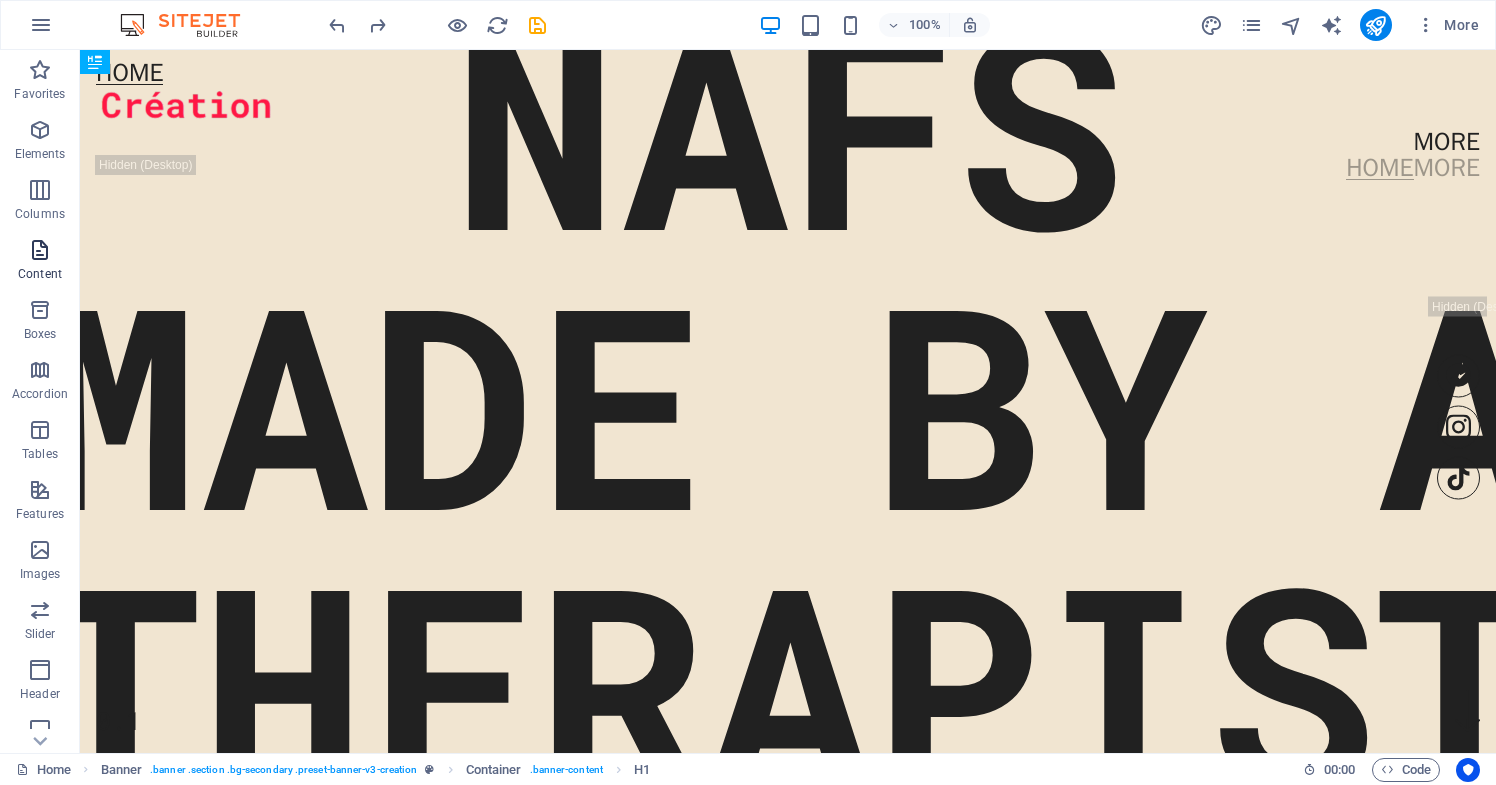 click at bounding box center (40, 250) 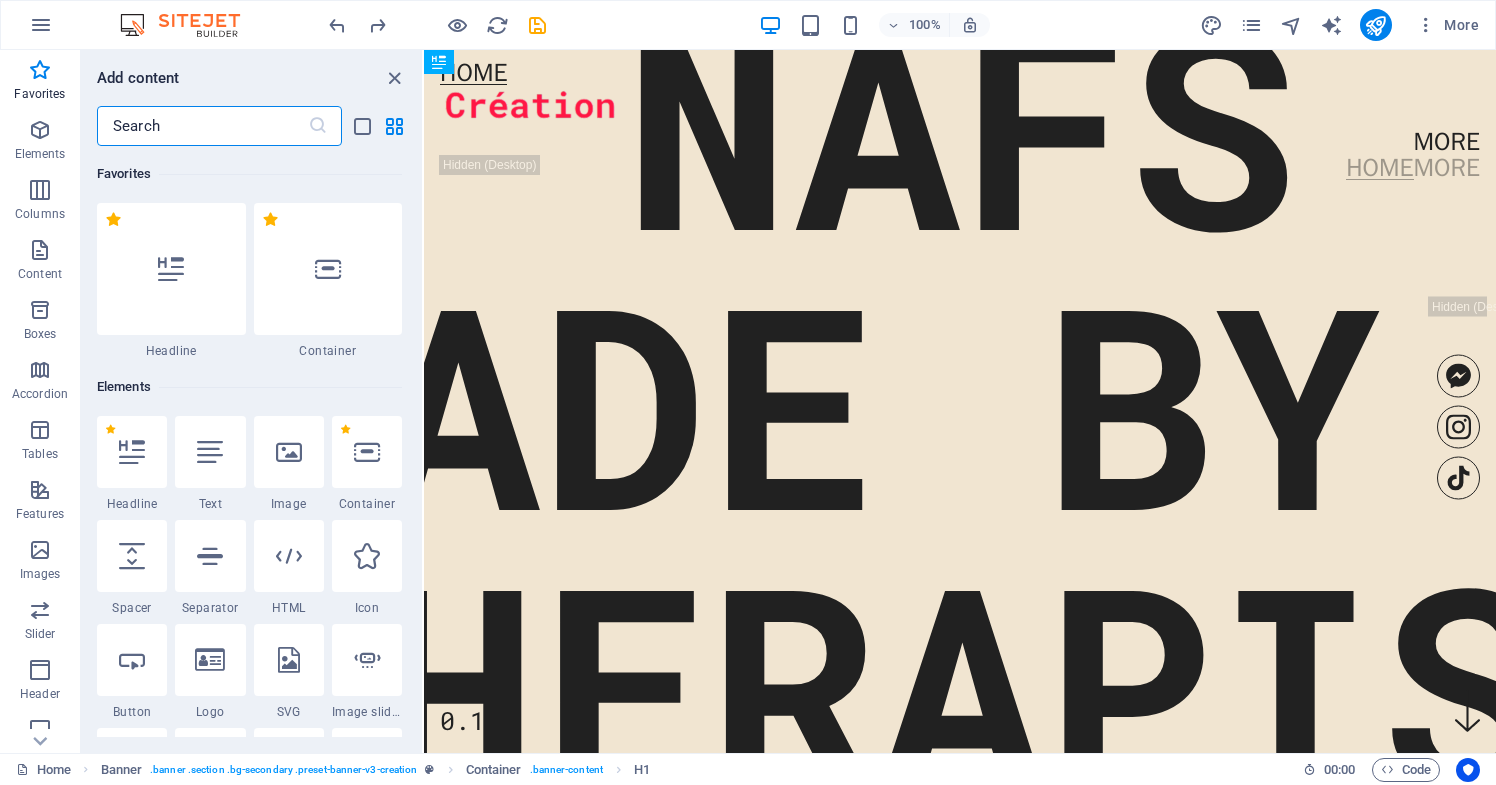 scroll, scrollTop: 0, scrollLeft: 0, axis: both 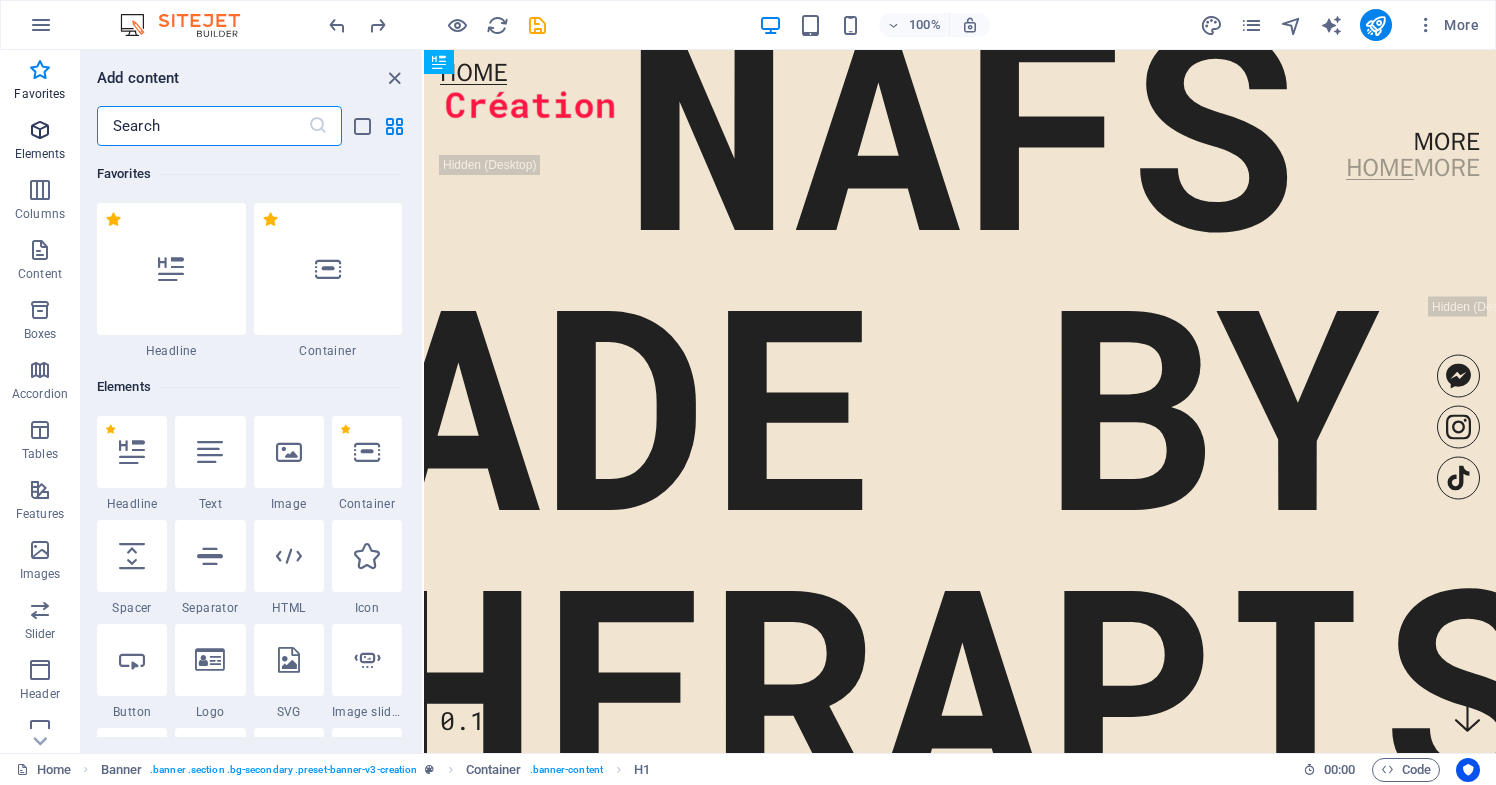 click at bounding box center (40, 130) 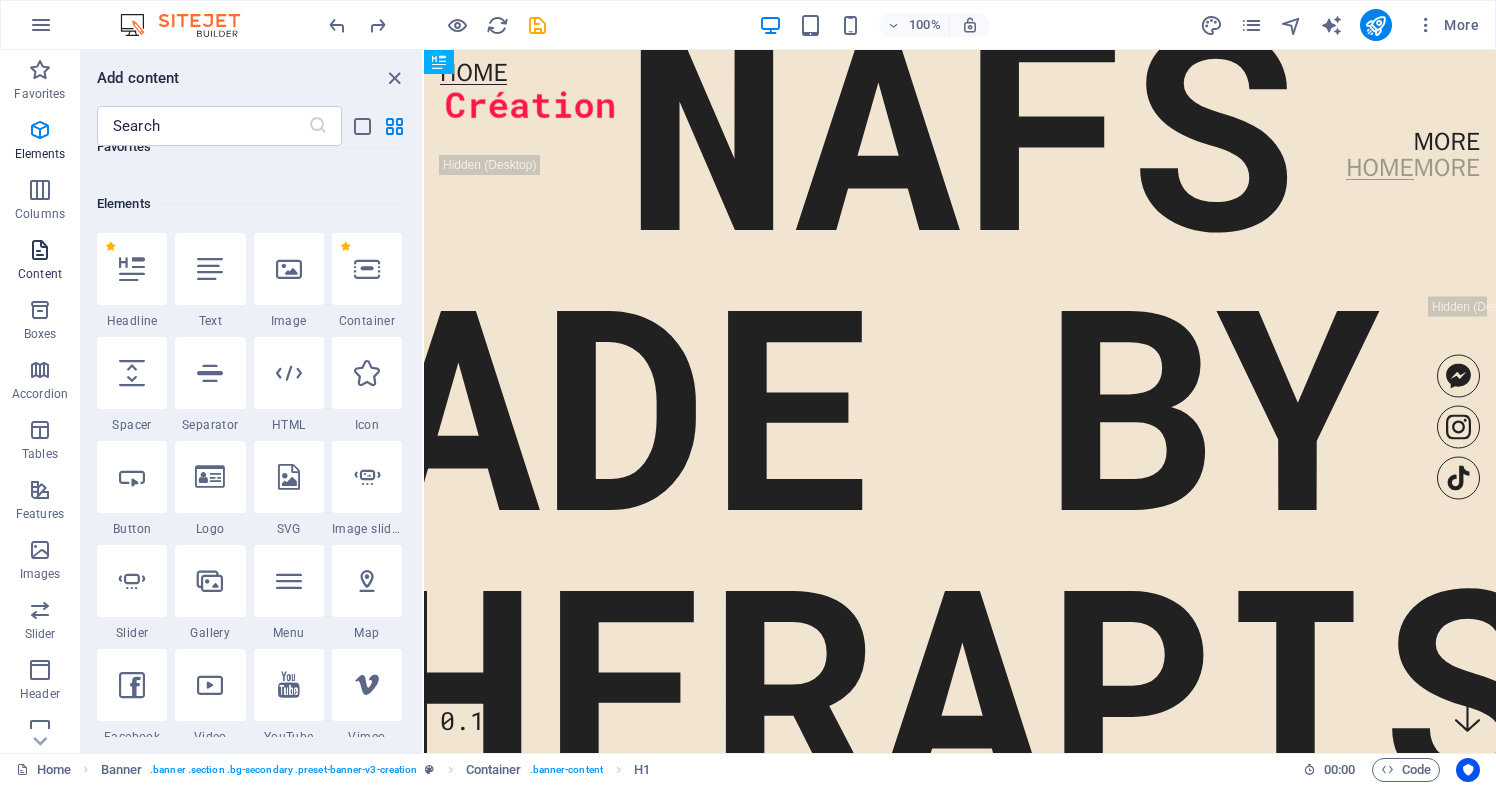 scroll, scrollTop: 213, scrollLeft: 0, axis: vertical 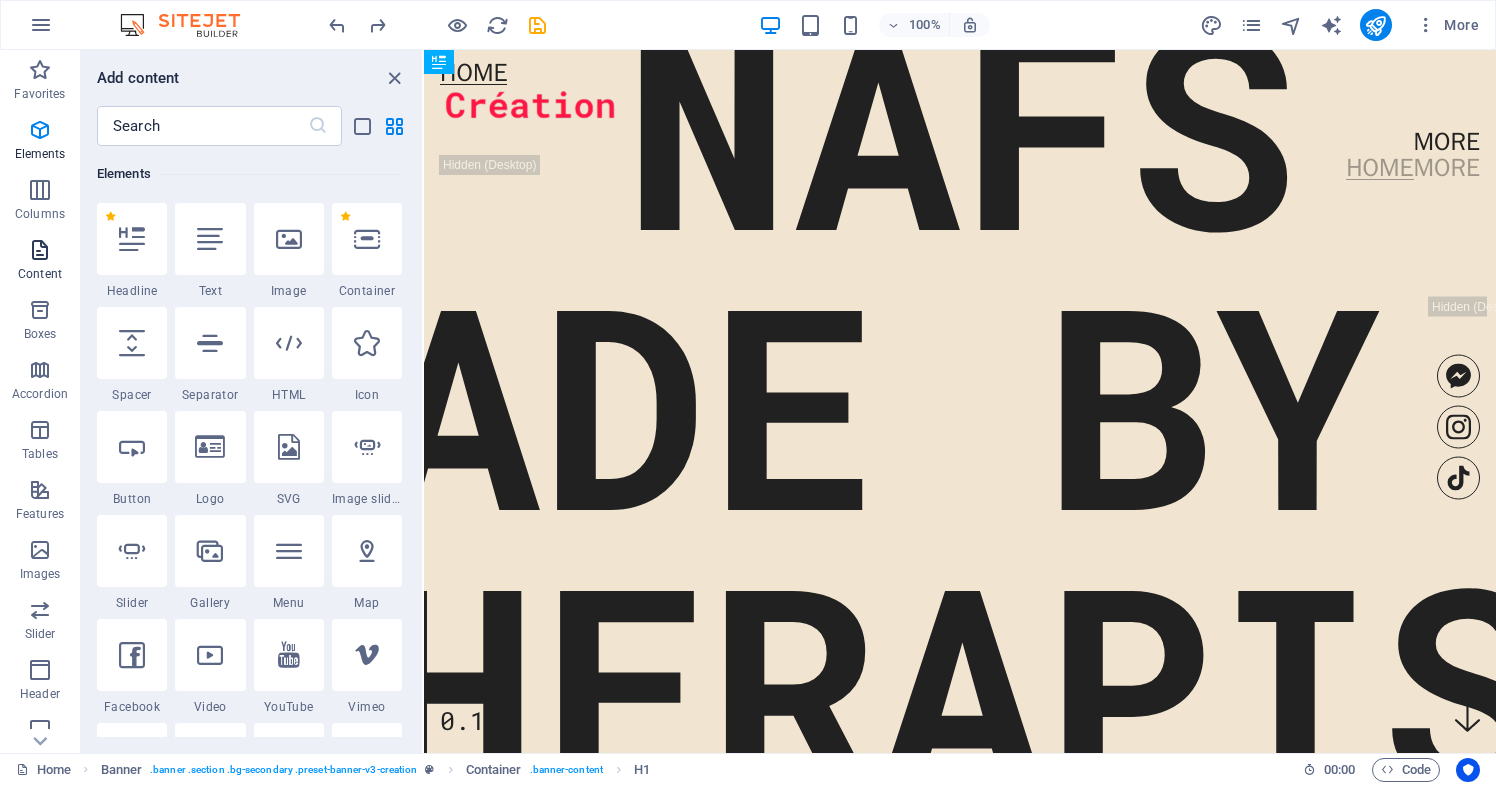 click at bounding box center (40, 250) 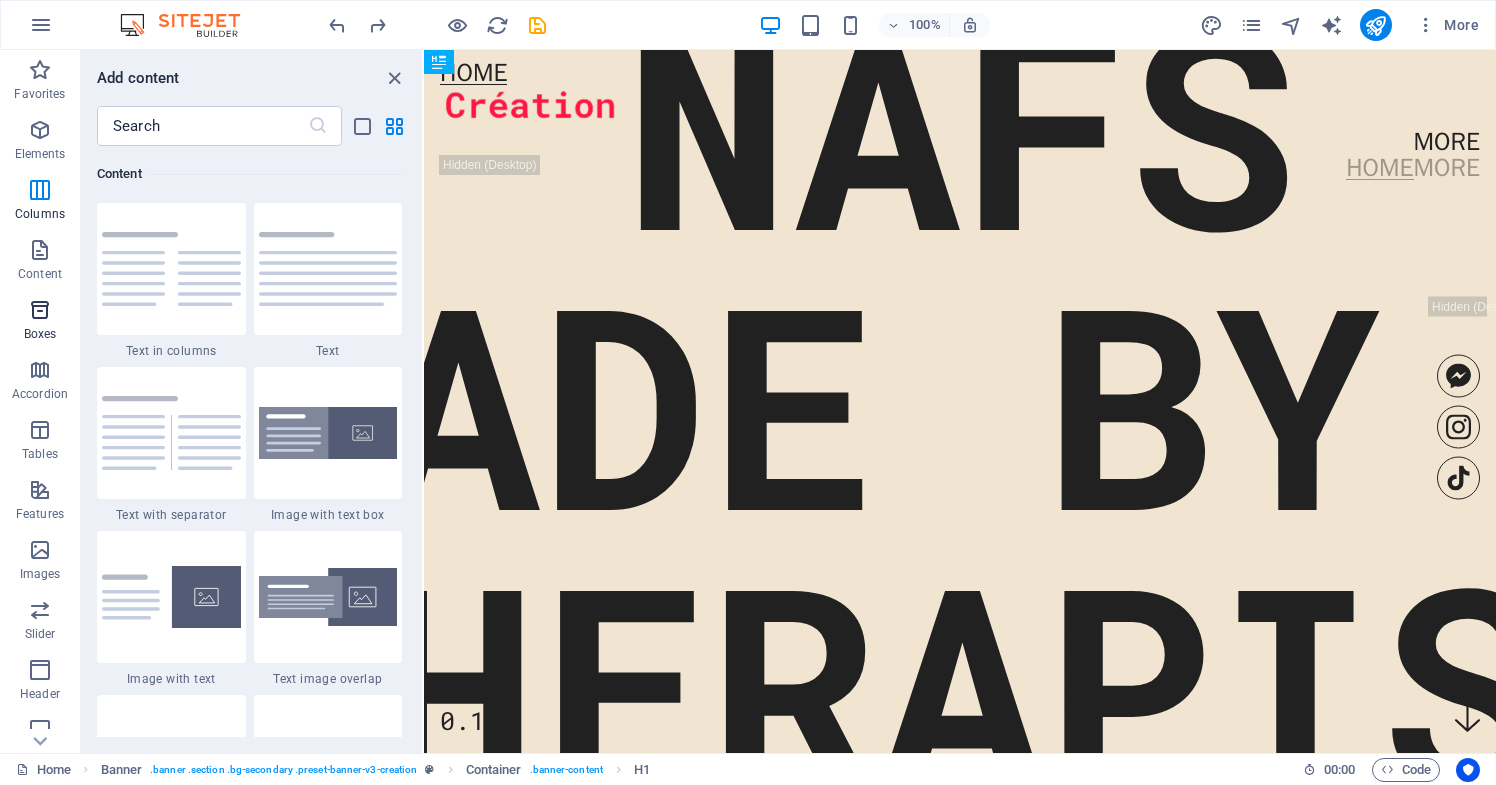 click at bounding box center [40, 310] 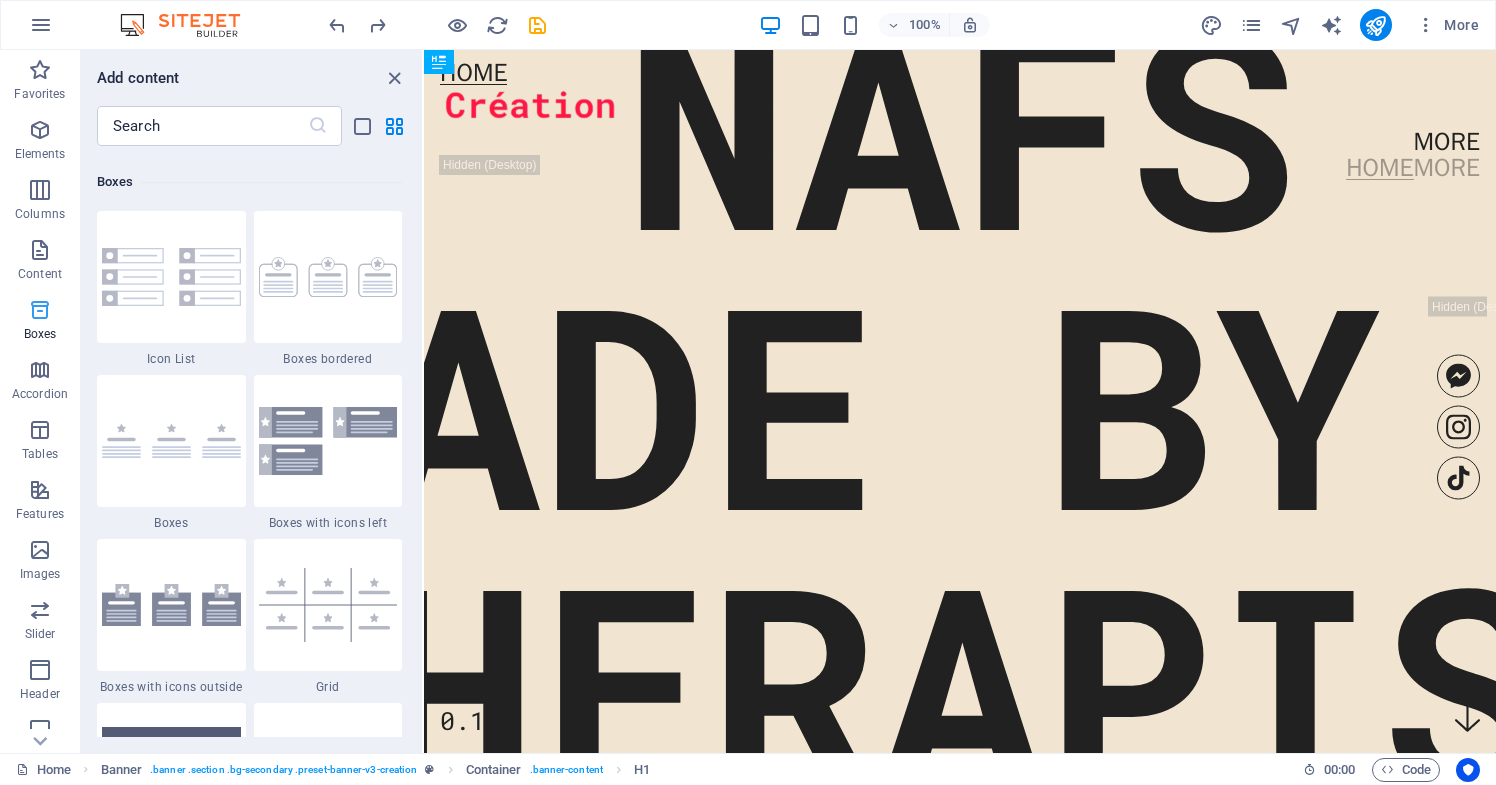 scroll, scrollTop: 5516, scrollLeft: 0, axis: vertical 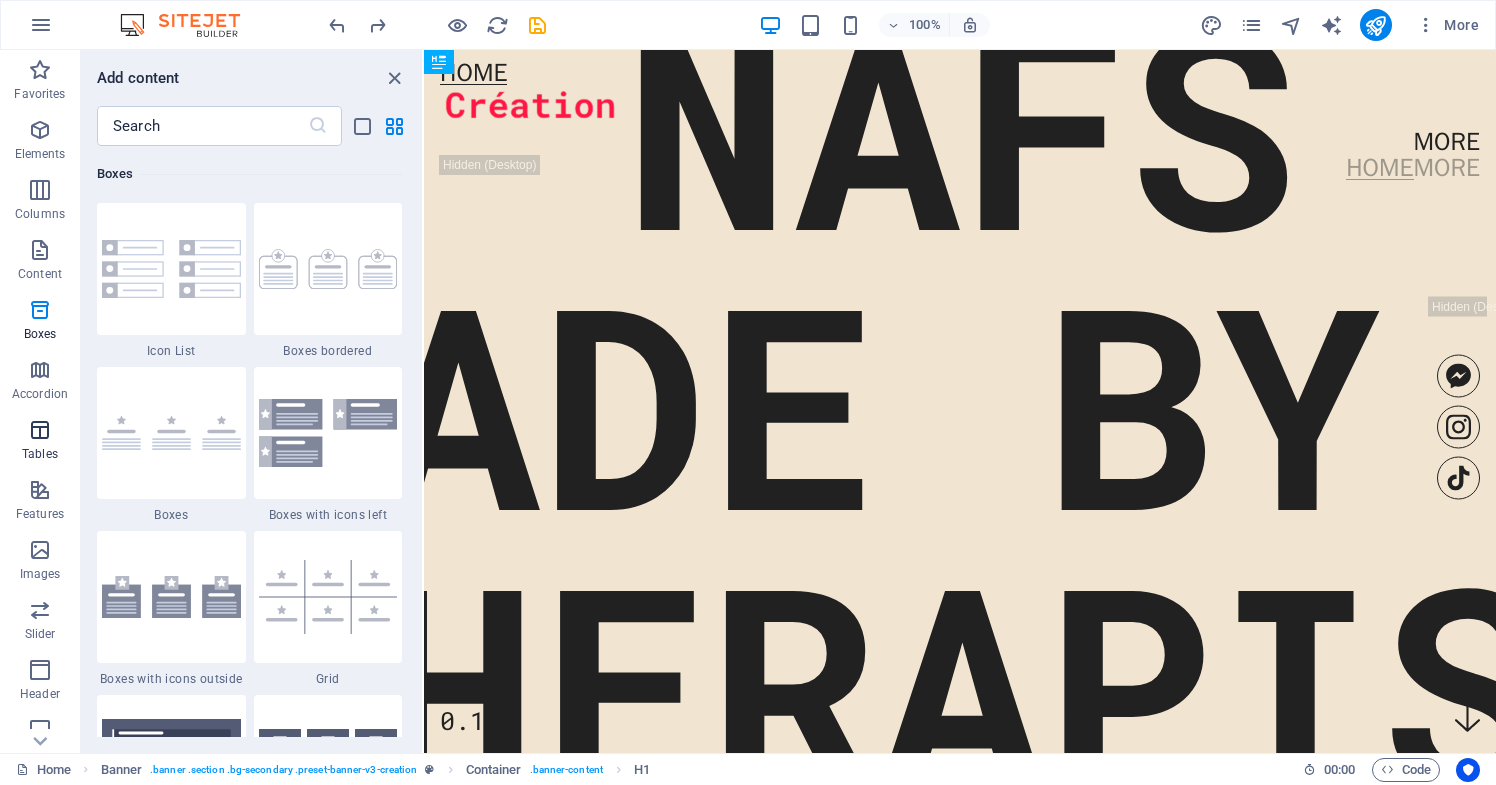 click at bounding box center (40, 430) 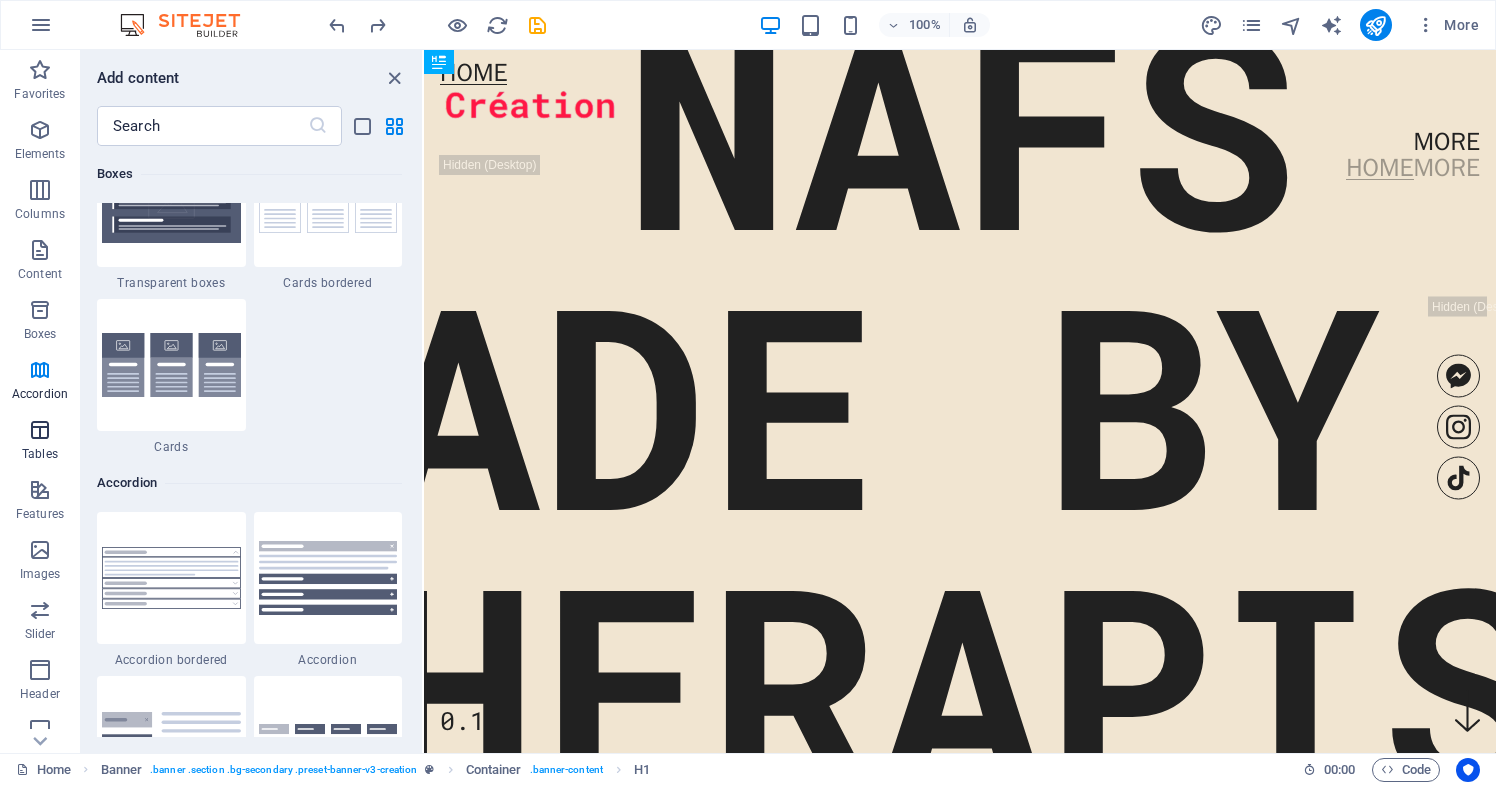 scroll, scrollTop: 6926, scrollLeft: 0, axis: vertical 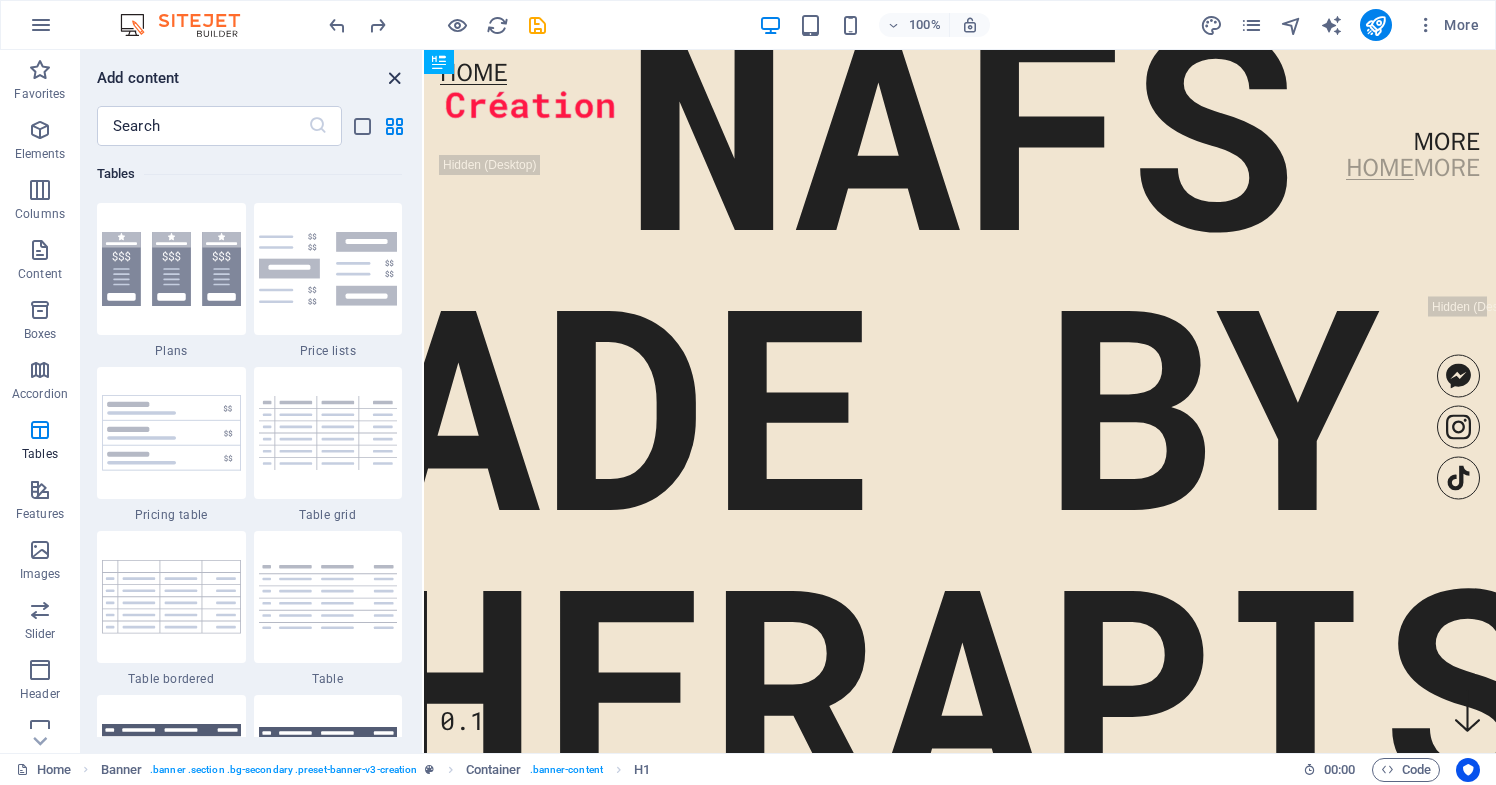 click at bounding box center [394, 78] 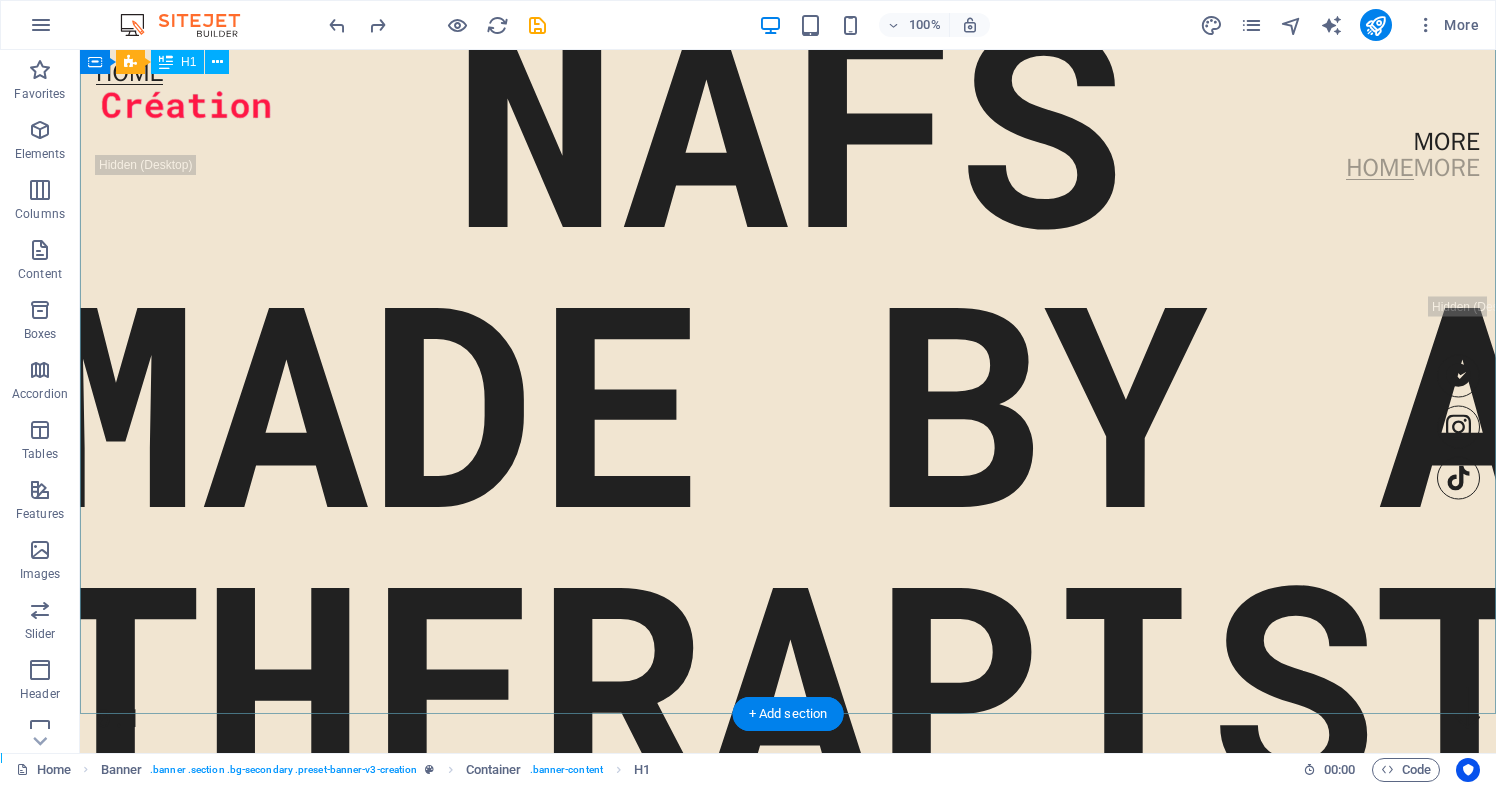 scroll, scrollTop: 0, scrollLeft: 0, axis: both 